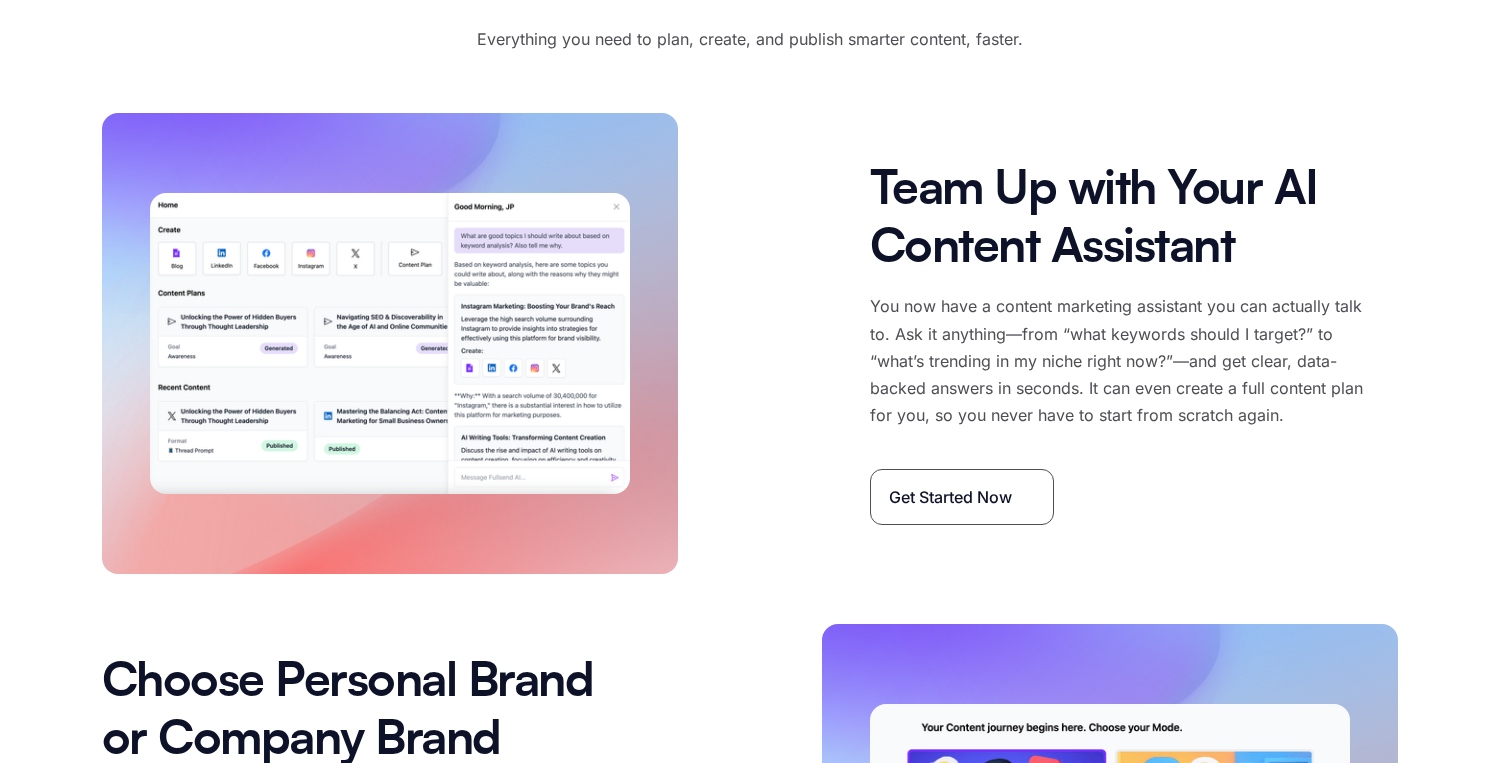 scroll, scrollTop: 2906, scrollLeft: 0, axis: vertical 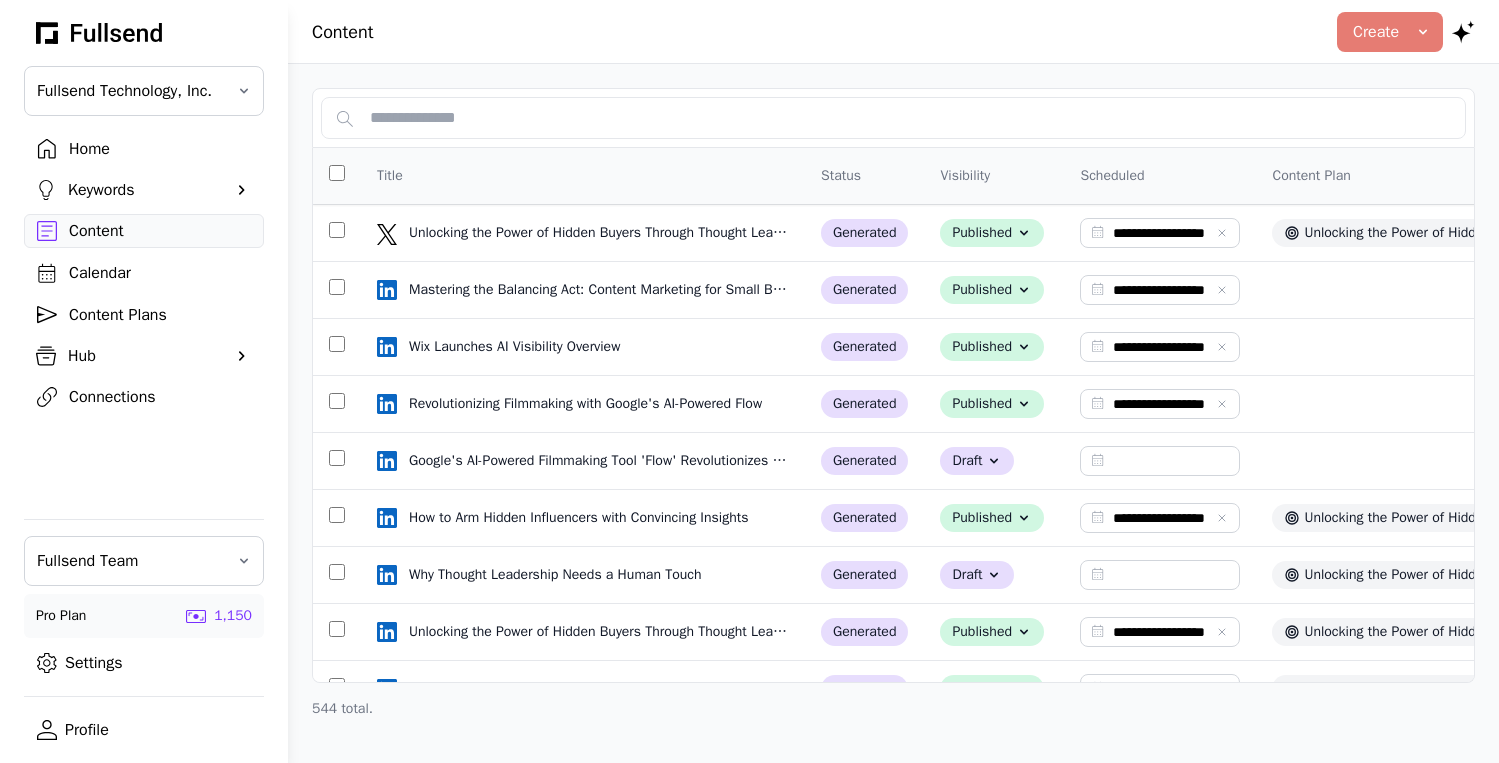click on "Hub" at bounding box center [144, 356] 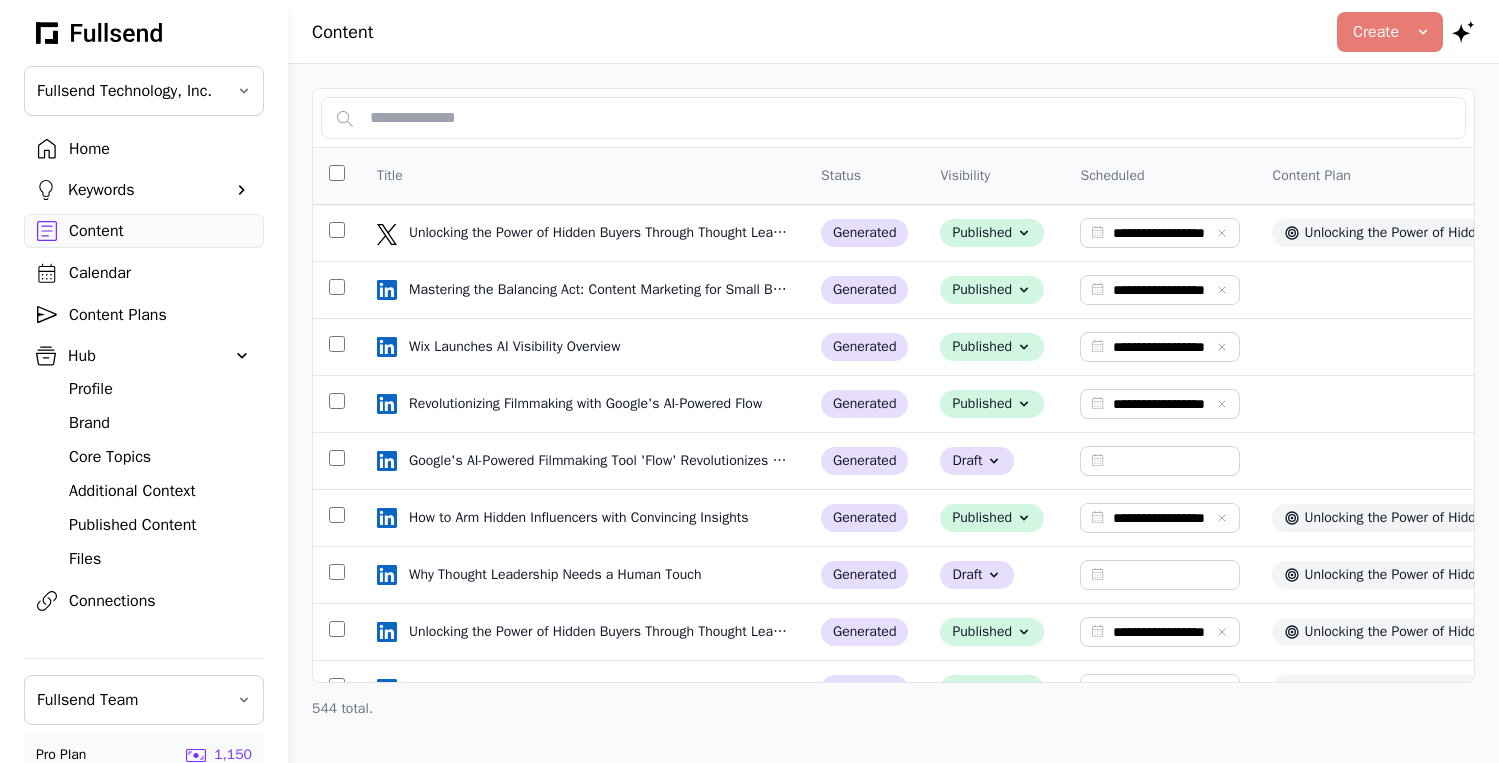 click on "Brand" at bounding box center [160, 423] 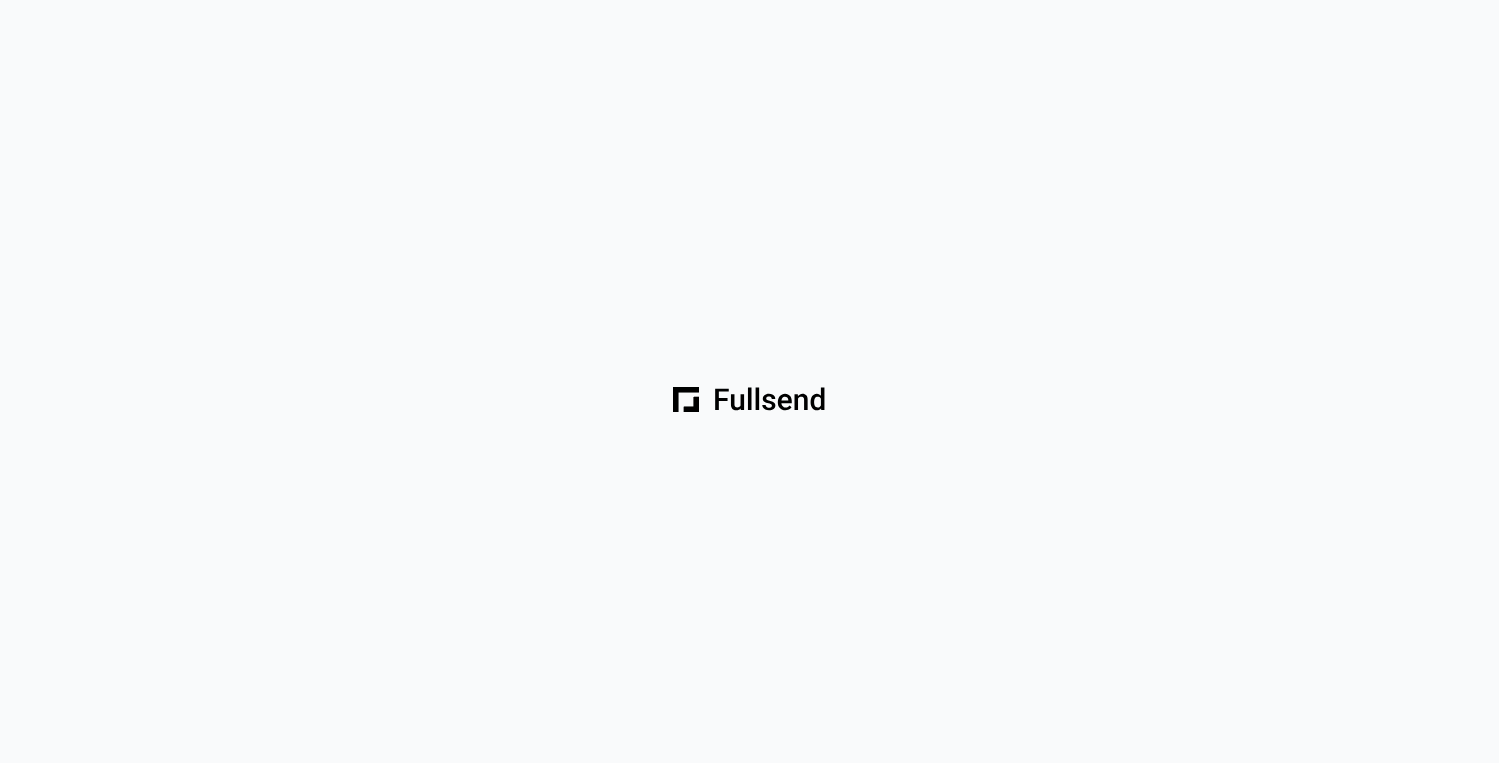 scroll, scrollTop: 0, scrollLeft: 0, axis: both 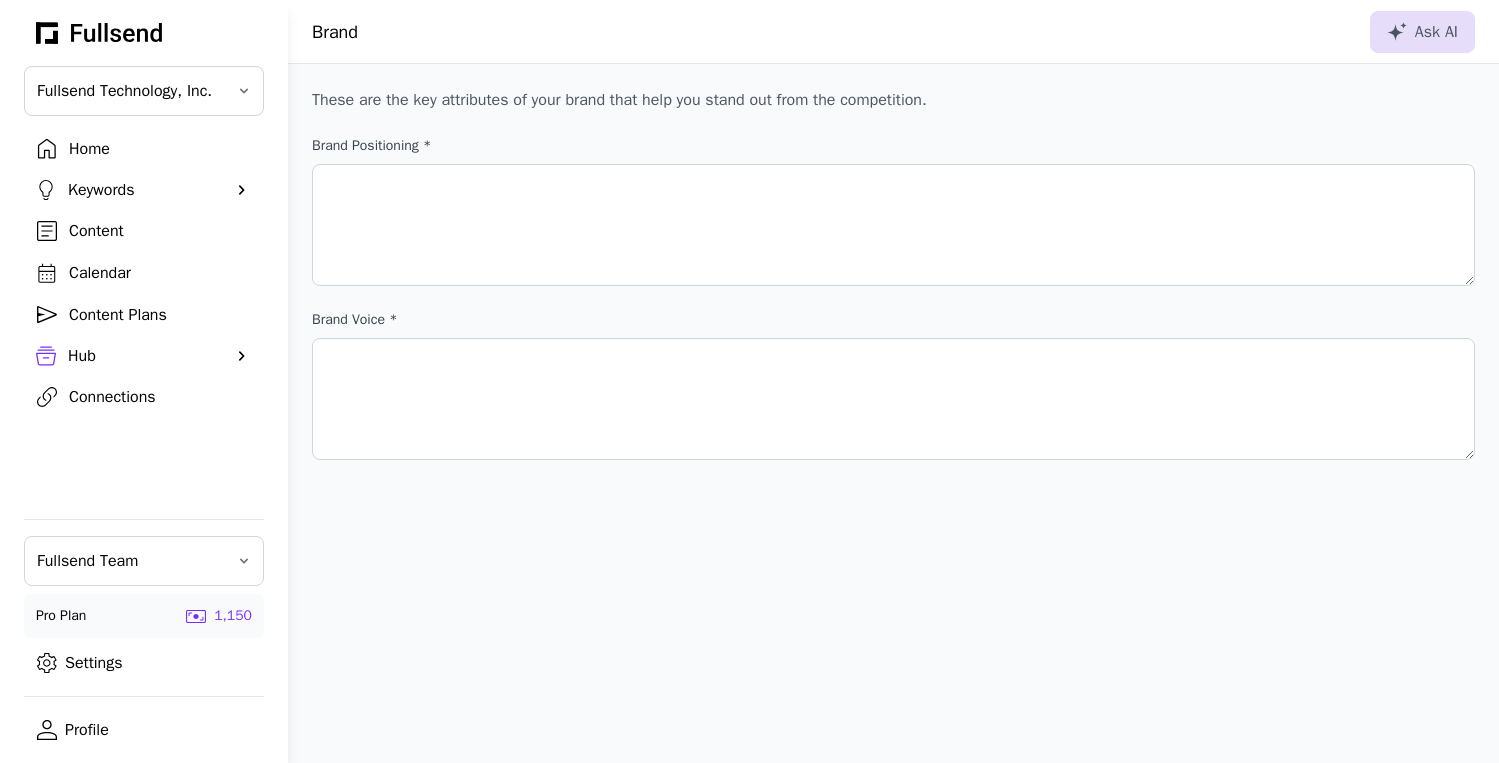click on "Hub" at bounding box center (144, 356) 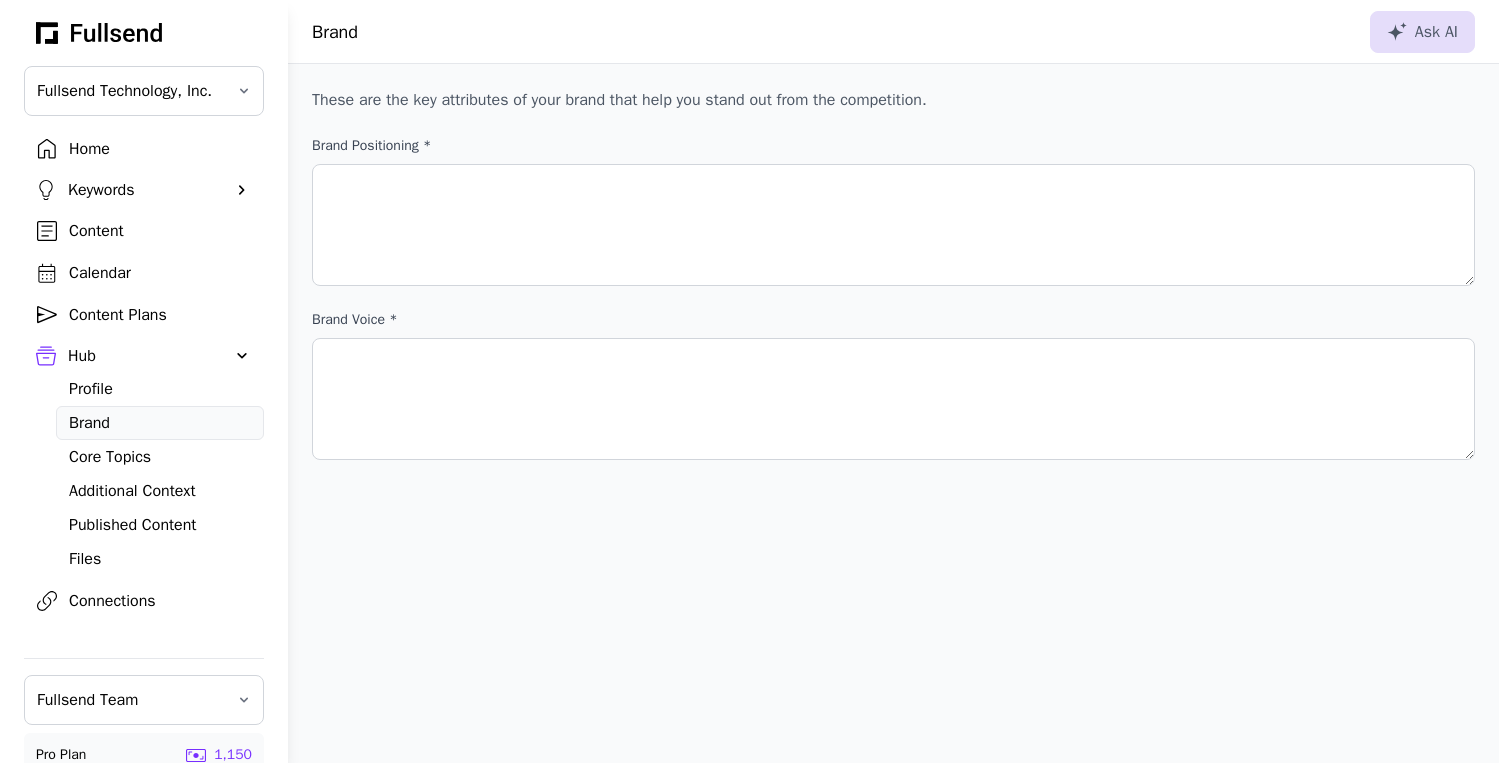 click on "Additional Context" at bounding box center [160, 491] 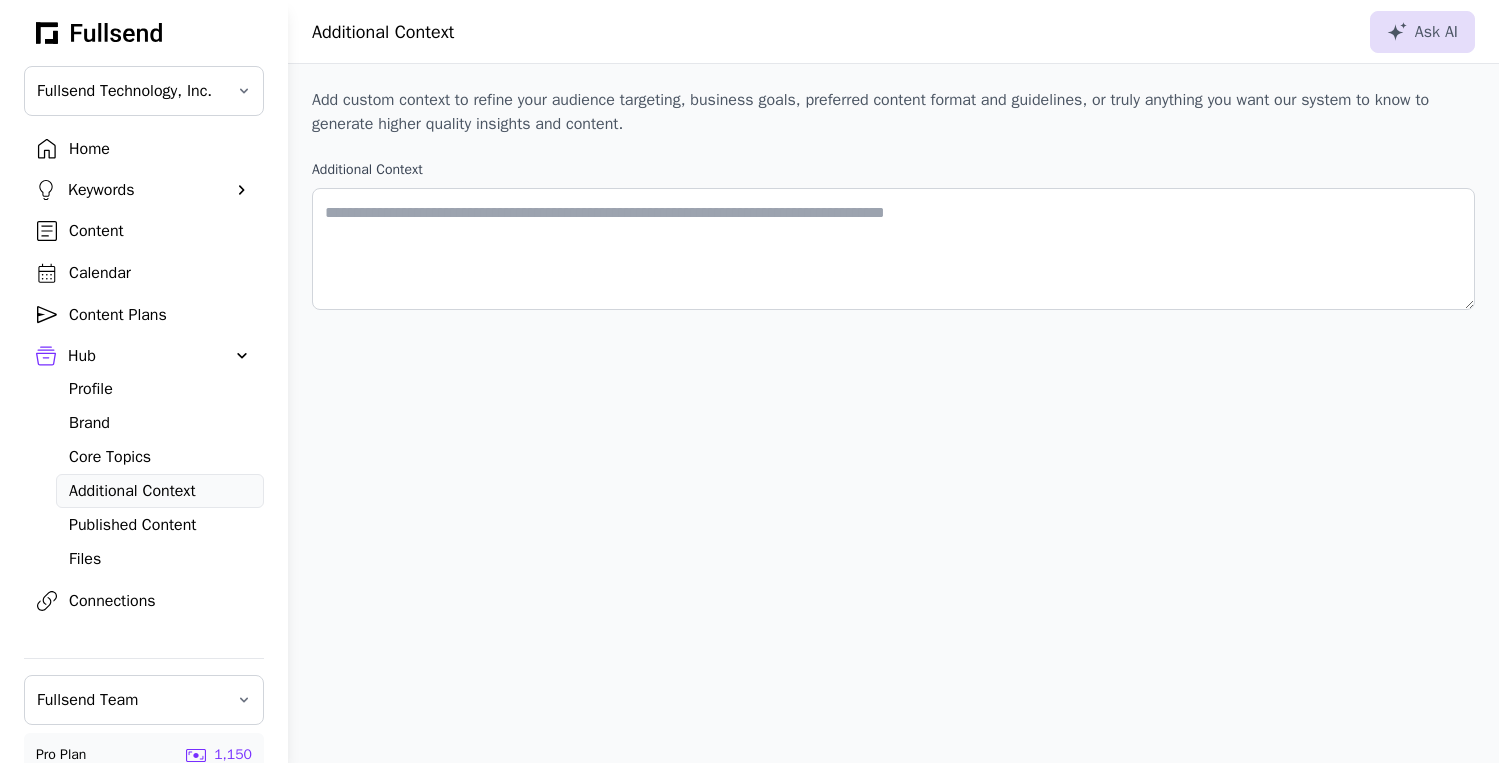 type on "**********" 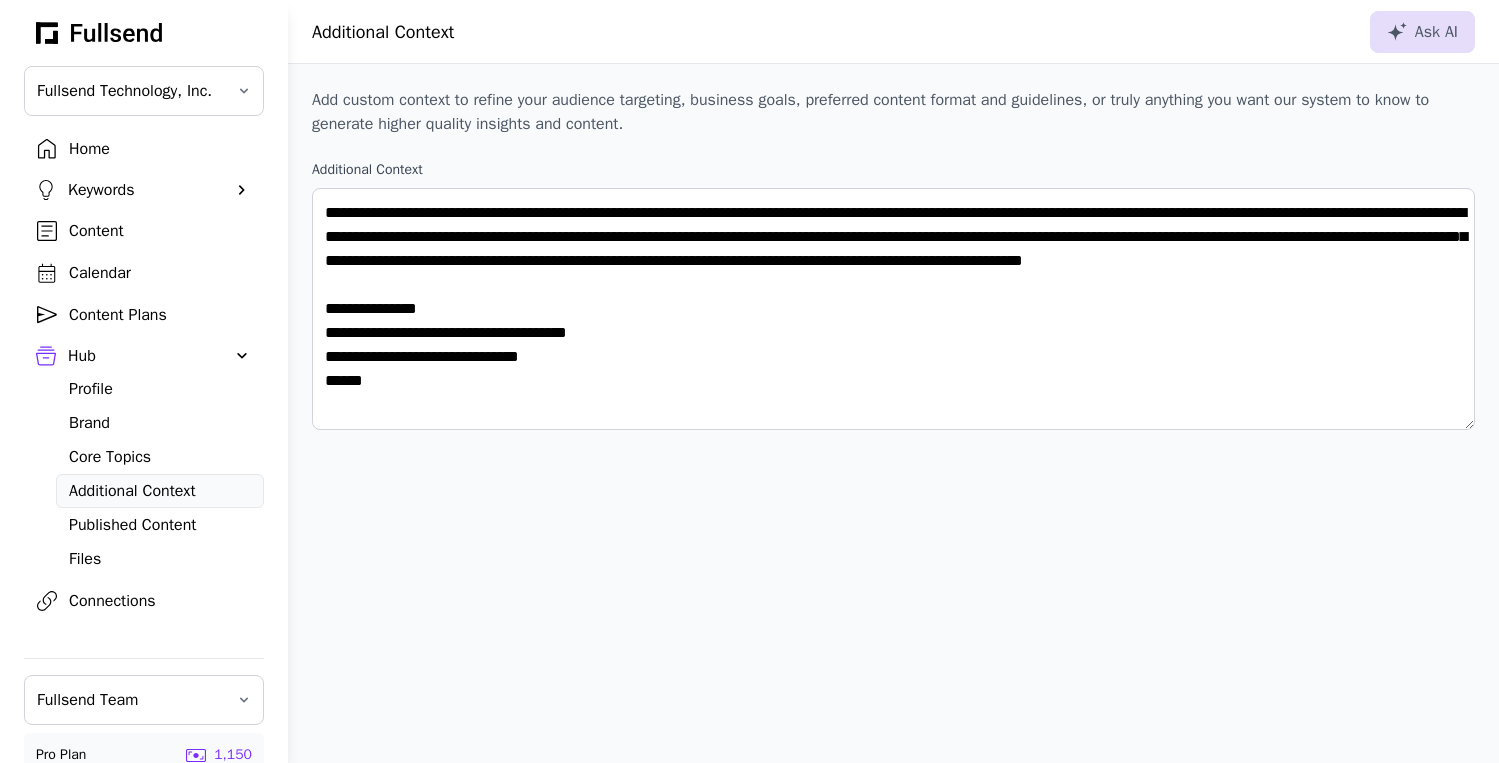 copy on "Add custom context to refine your audience targeting, business goals, preferred content format and guidelines, or truly anything you want our system to know to generate higher quality insights and content." 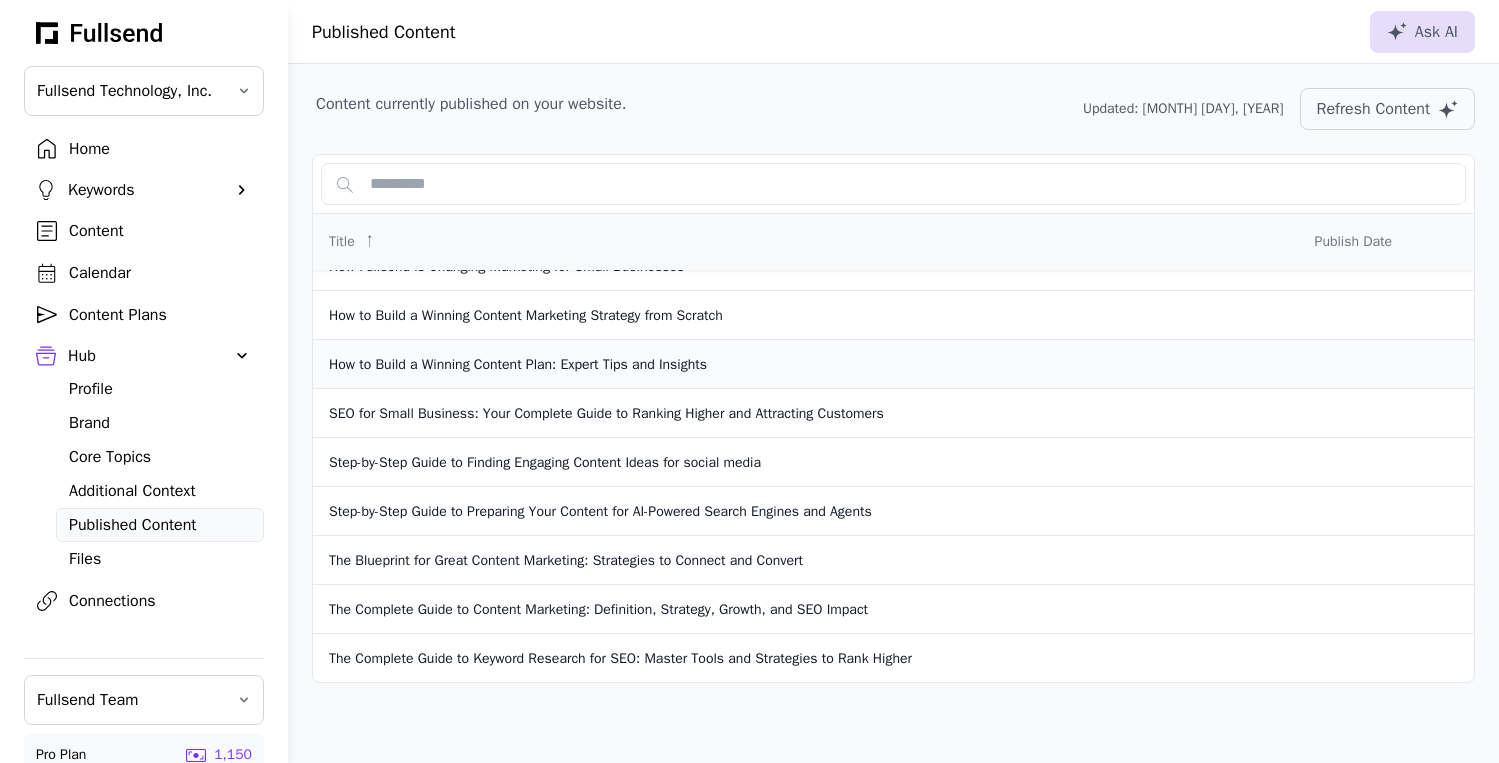 scroll, scrollTop: 0, scrollLeft: 0, axis: both 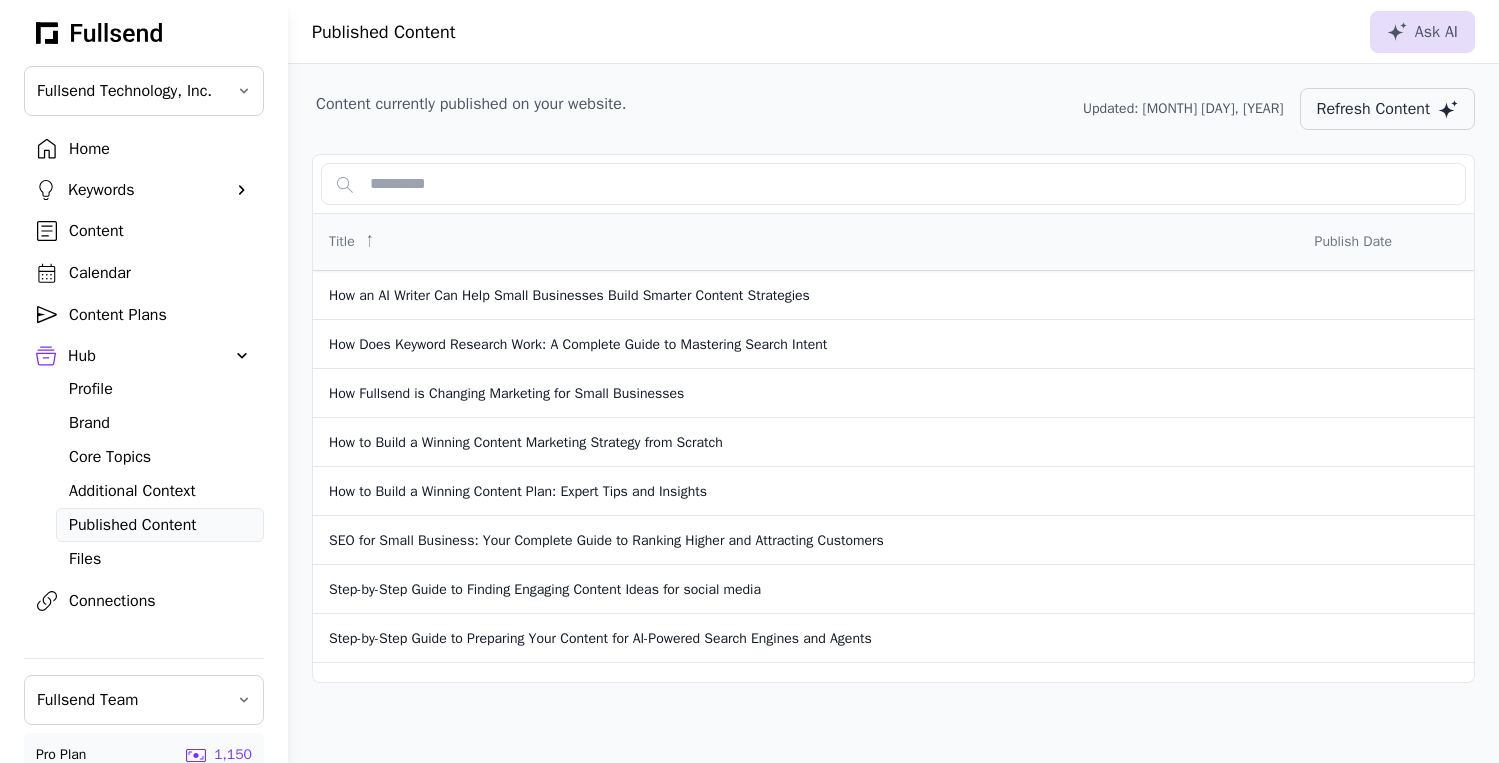 click on "Refresh Content" at bounding box center [1373, 109] 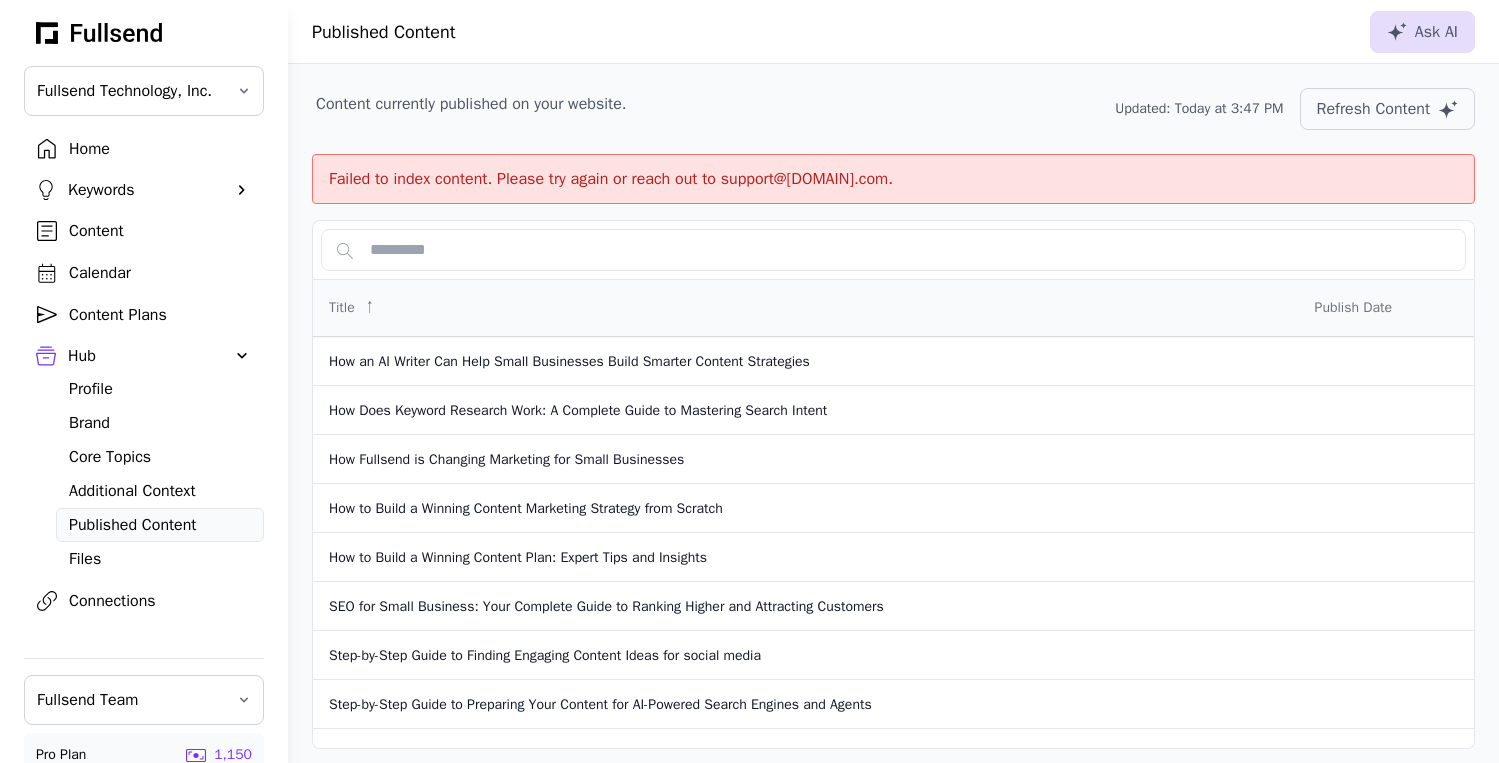 click on "Files" at bounding box center [160, 559] 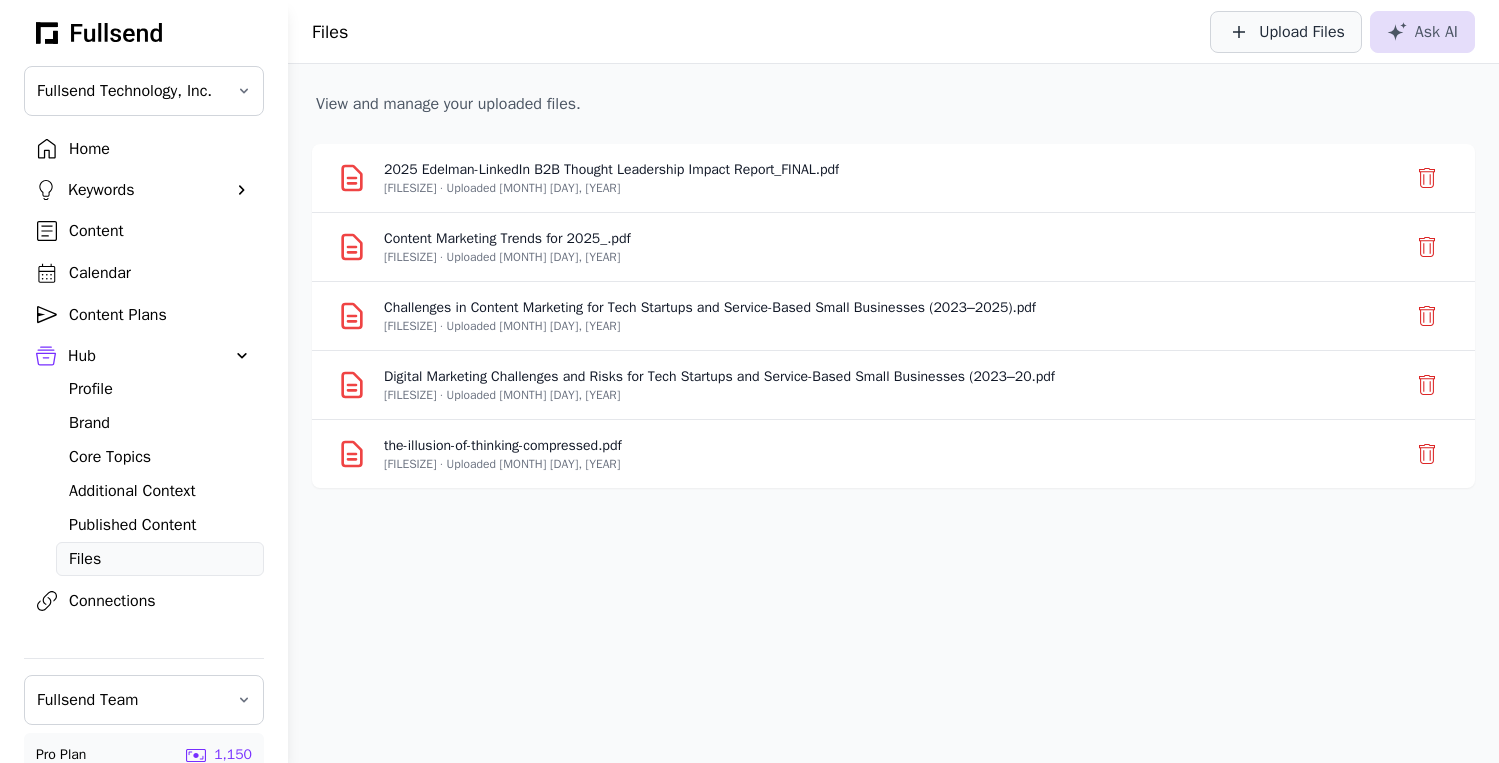 click on "Upload Files" at bounding box center [1302, 32] 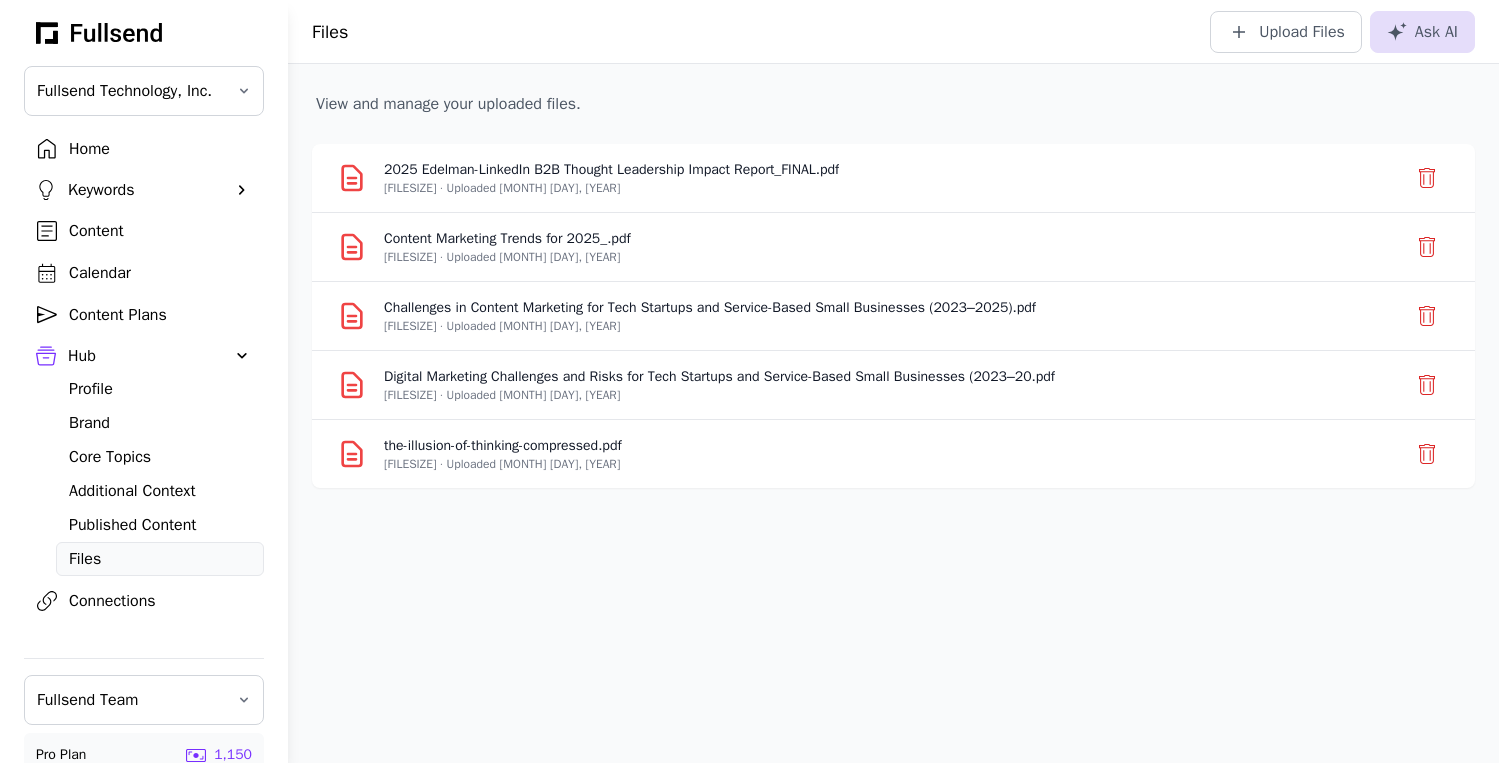 click on "Connections" at bounding box center (160, 601) 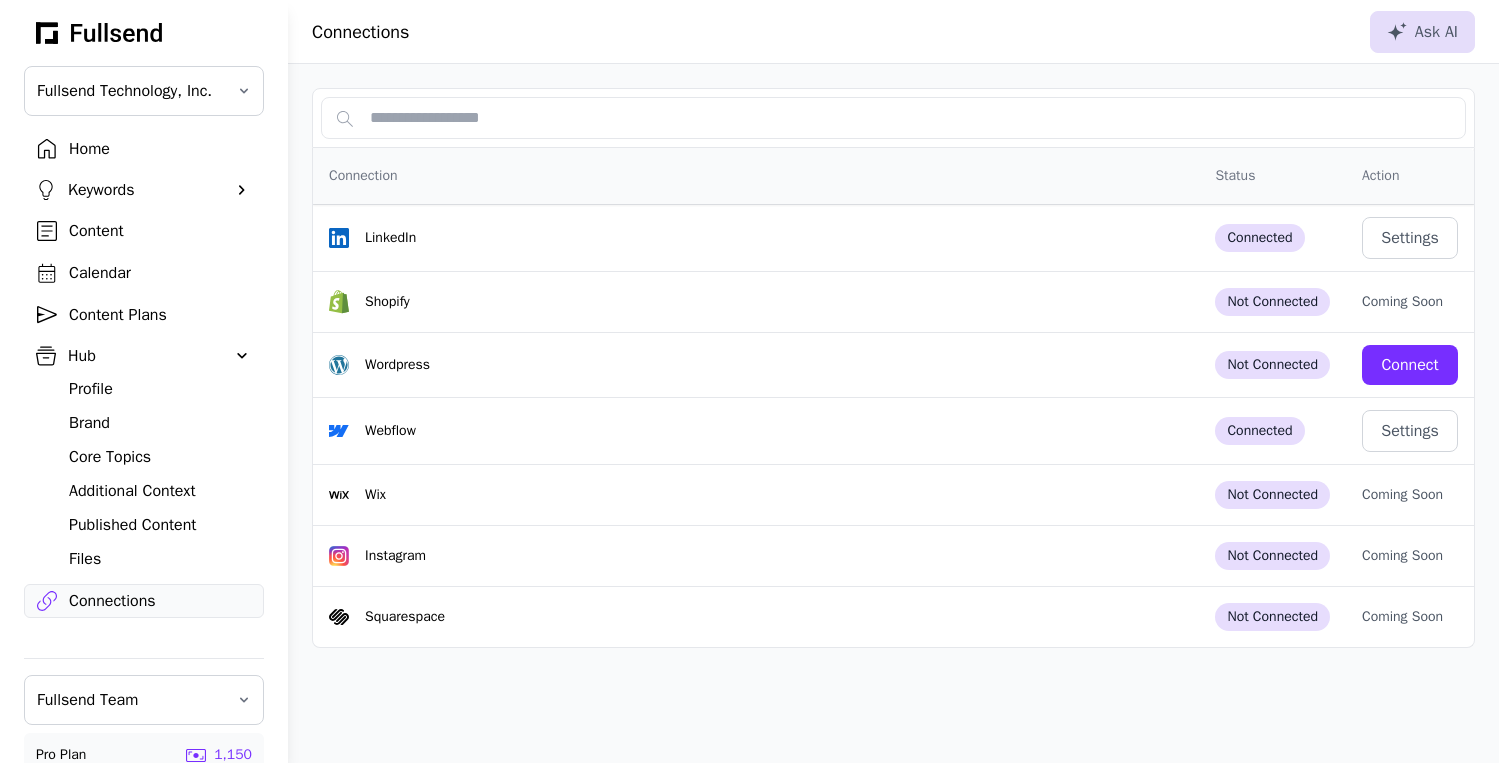 click on "Content Plans" at bounding box center [160, 315] 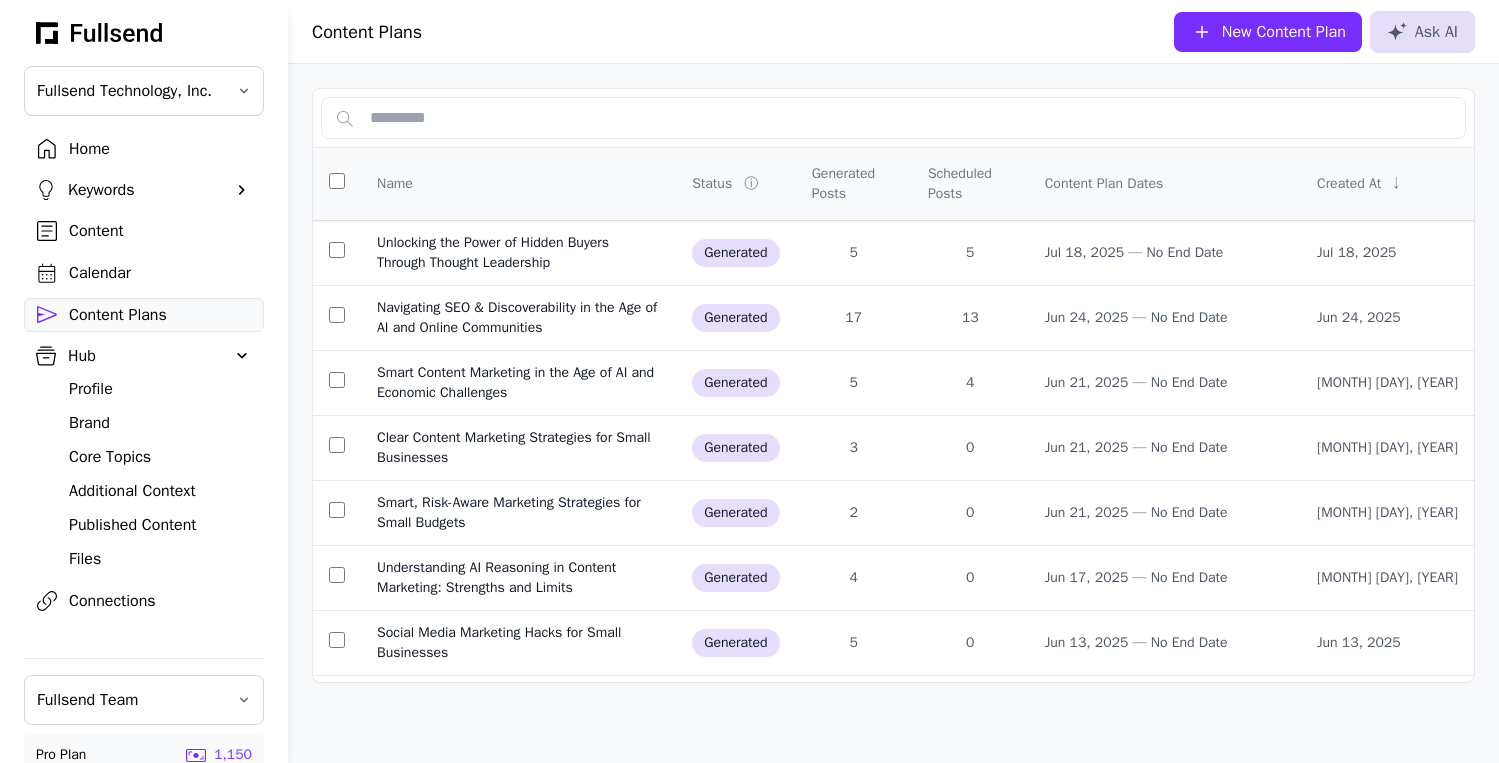 click on "New Content Plan" at bounding box center (1284, 32) 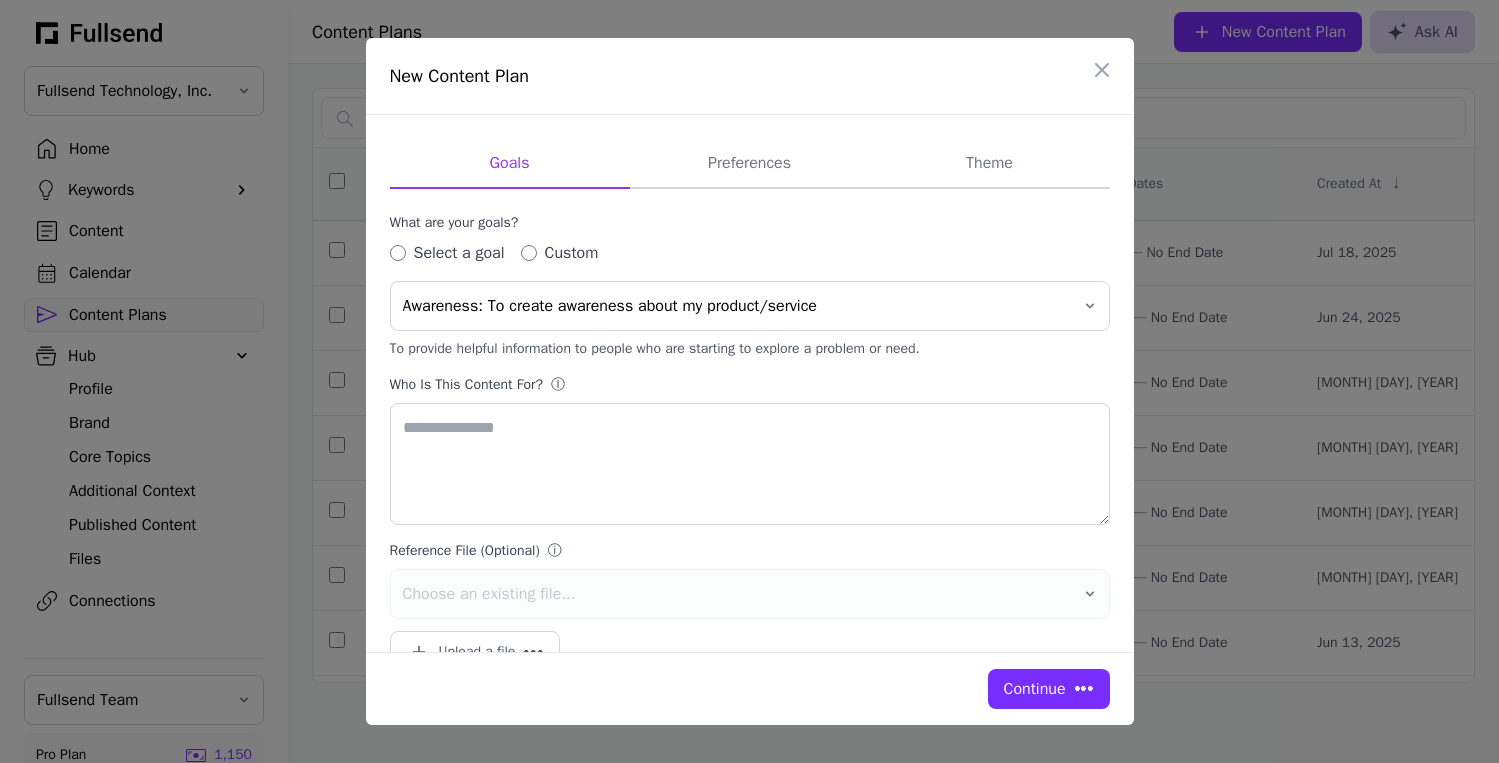 type on "**********" 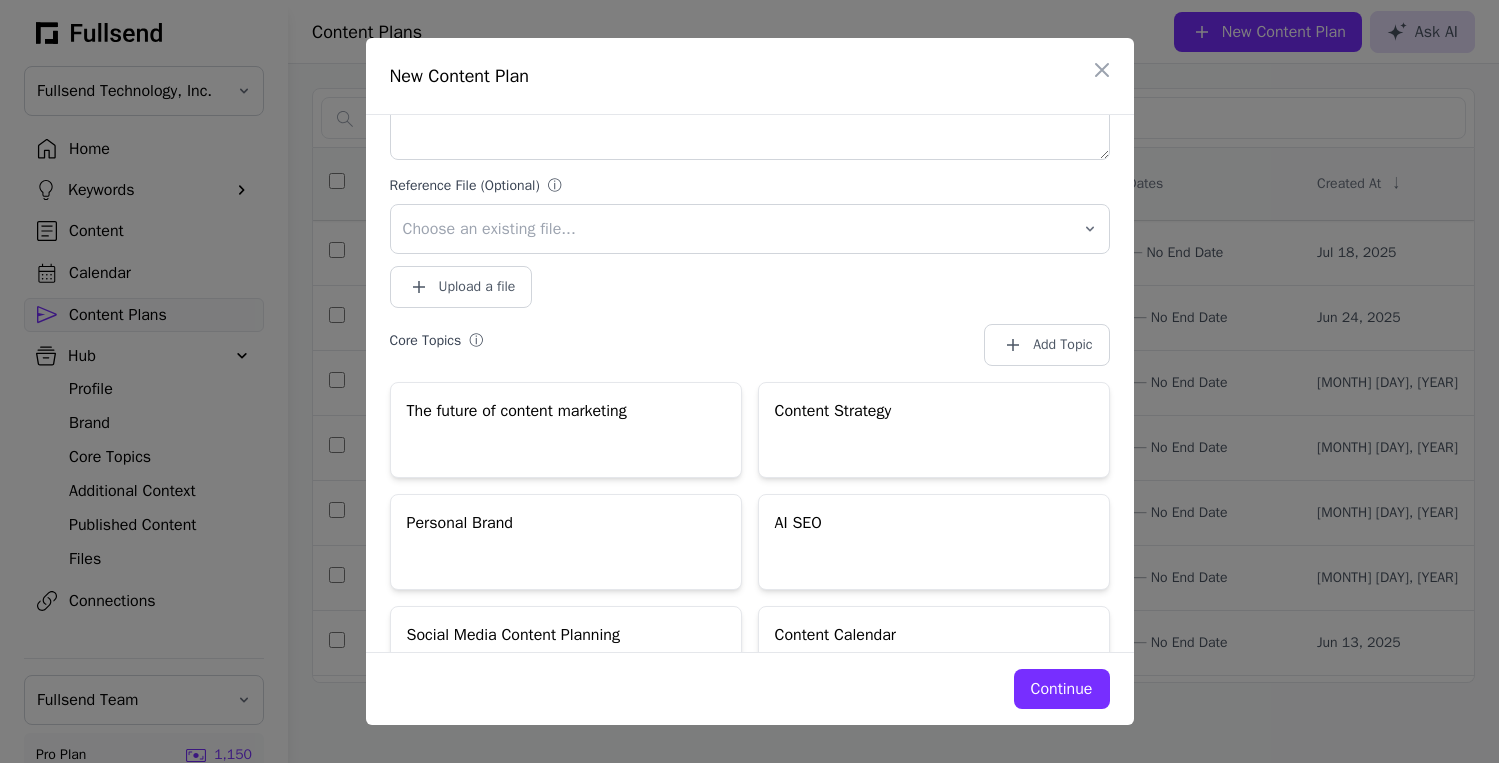 scroll, scrollTop: 367, scrollLeft: 0, axis: vertical 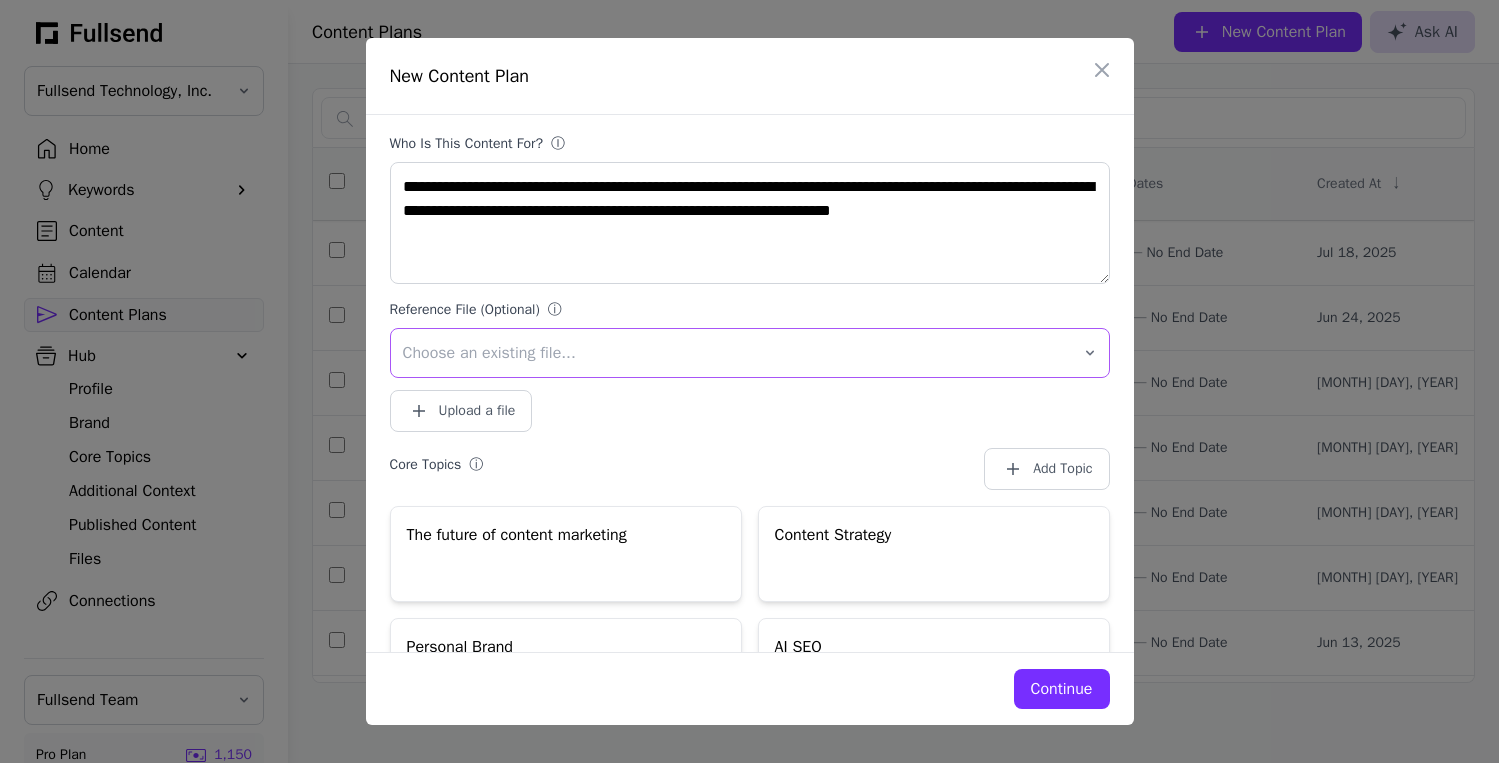 click on "Choose an existing file..." at bounding box center (736, 353) 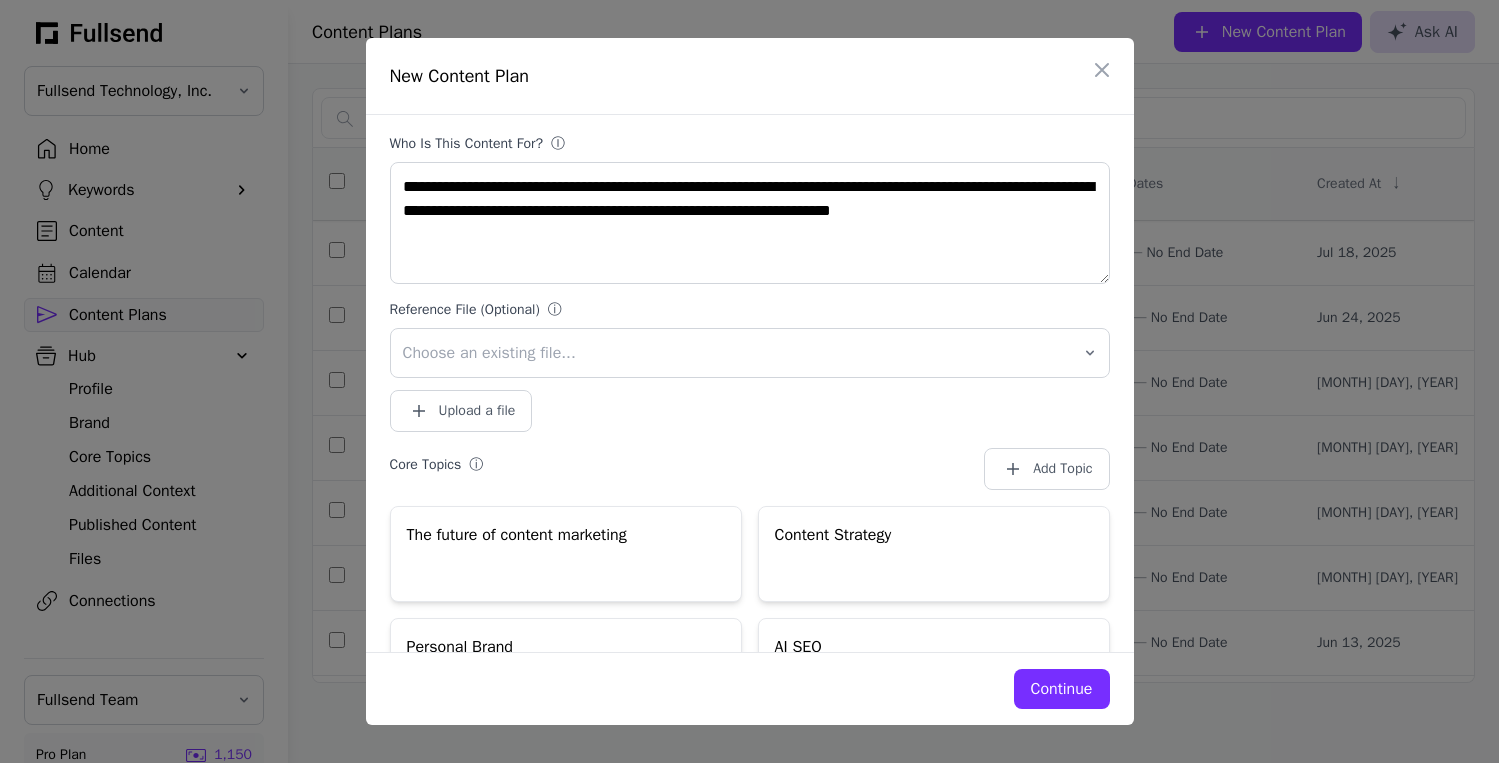 click on "**********" 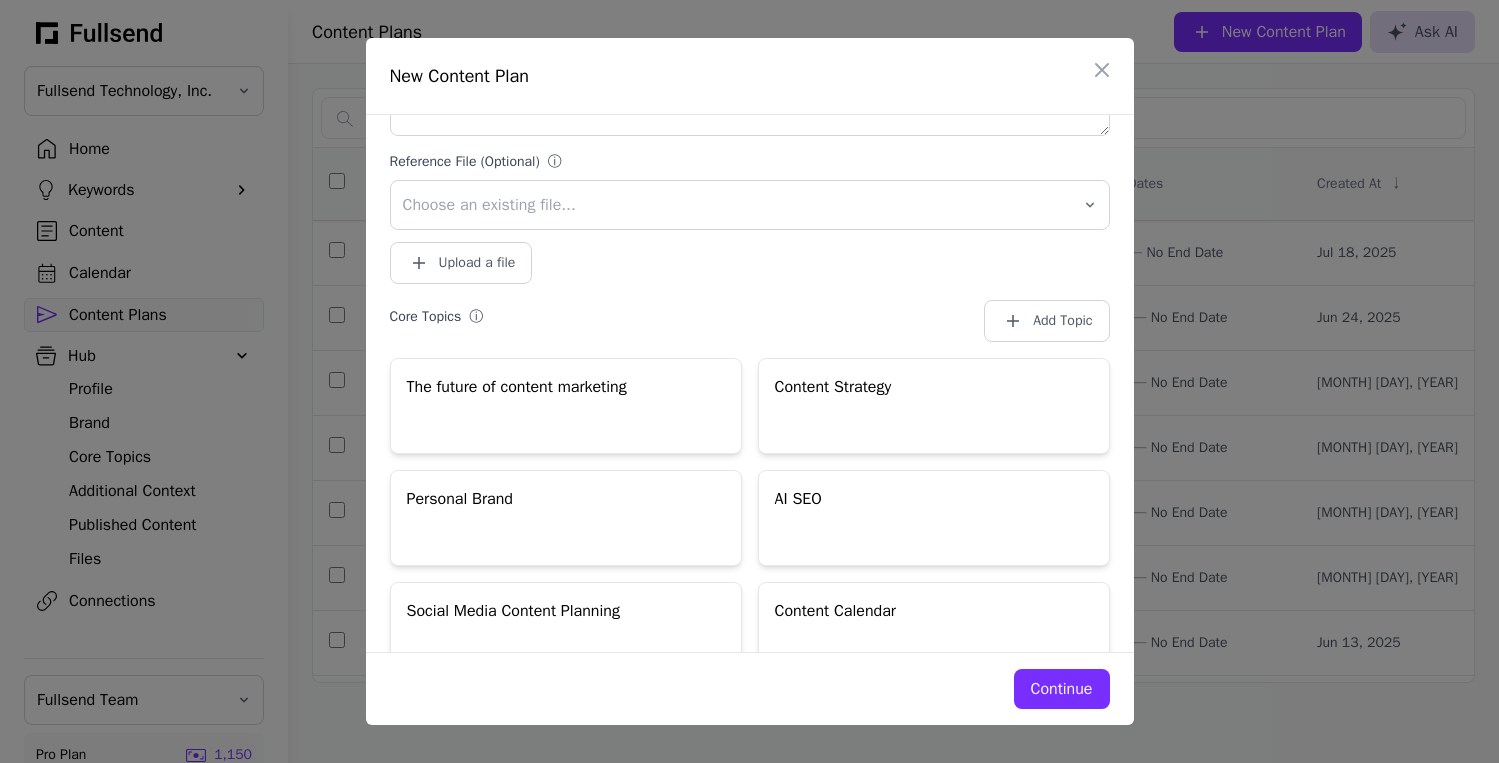scroll, scrollTop: 439, scrollLeft: 0, axis: vertical 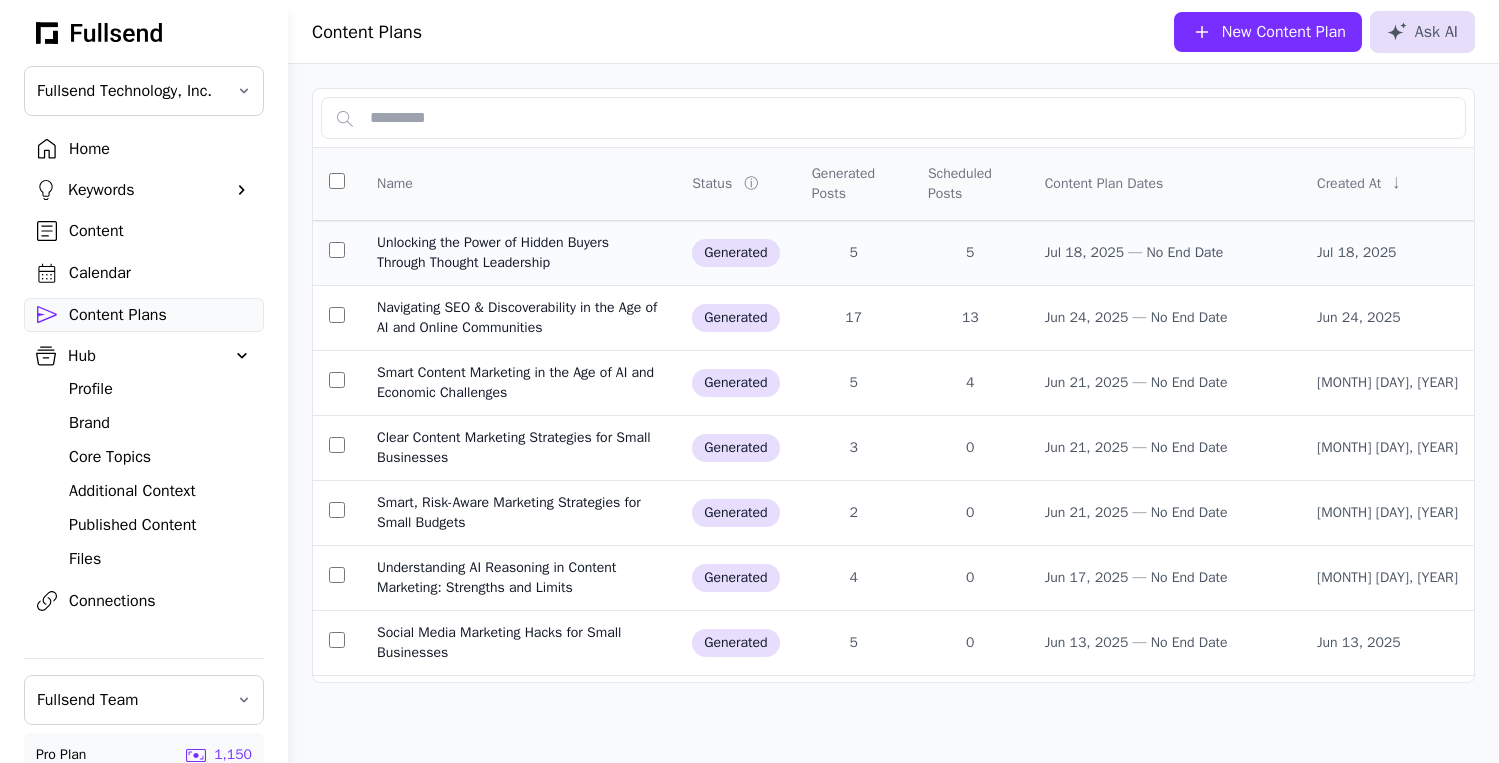 click on "Unlocking the Power of Hidden Buyers Through Thought Leadership" 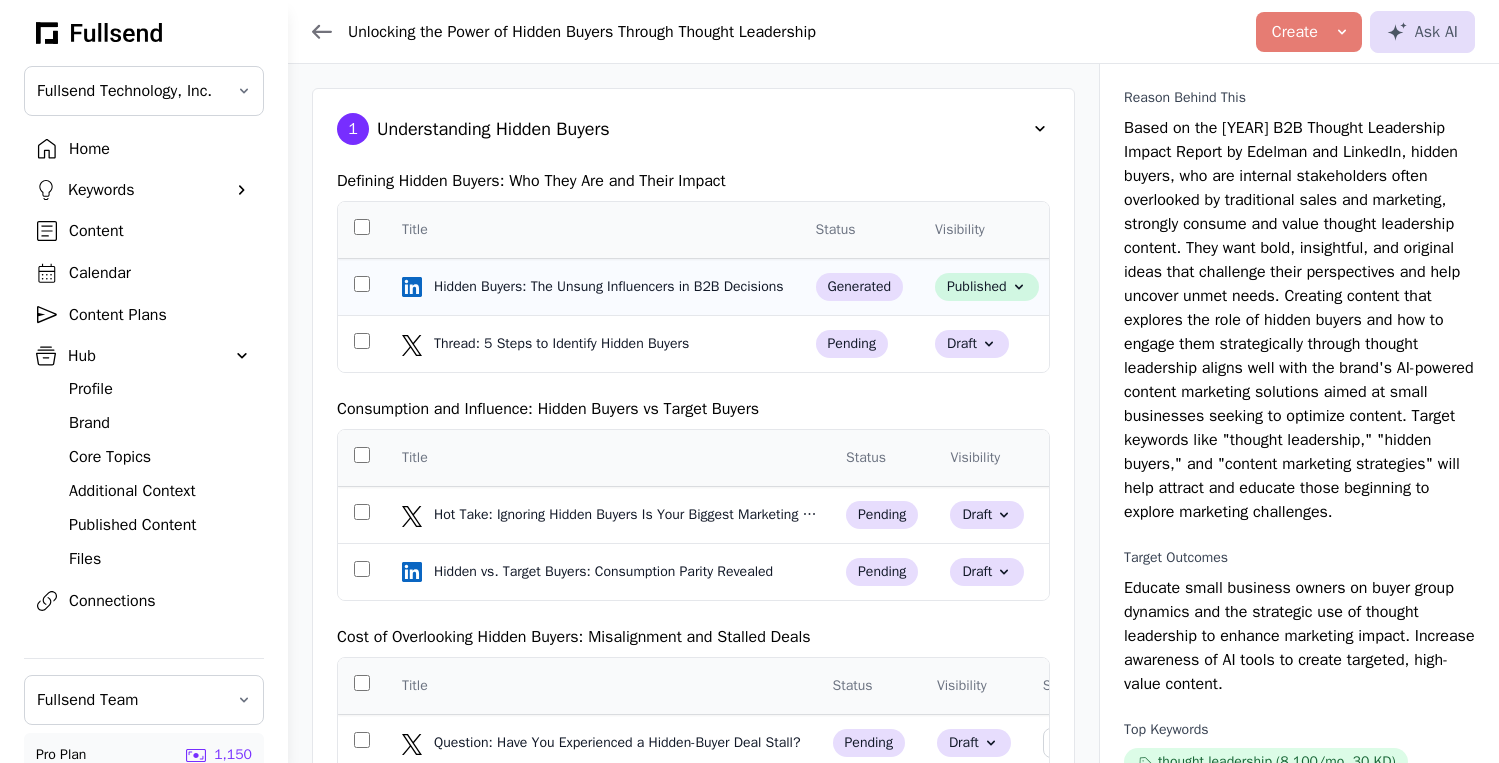 click at bounding box center [362, 287] 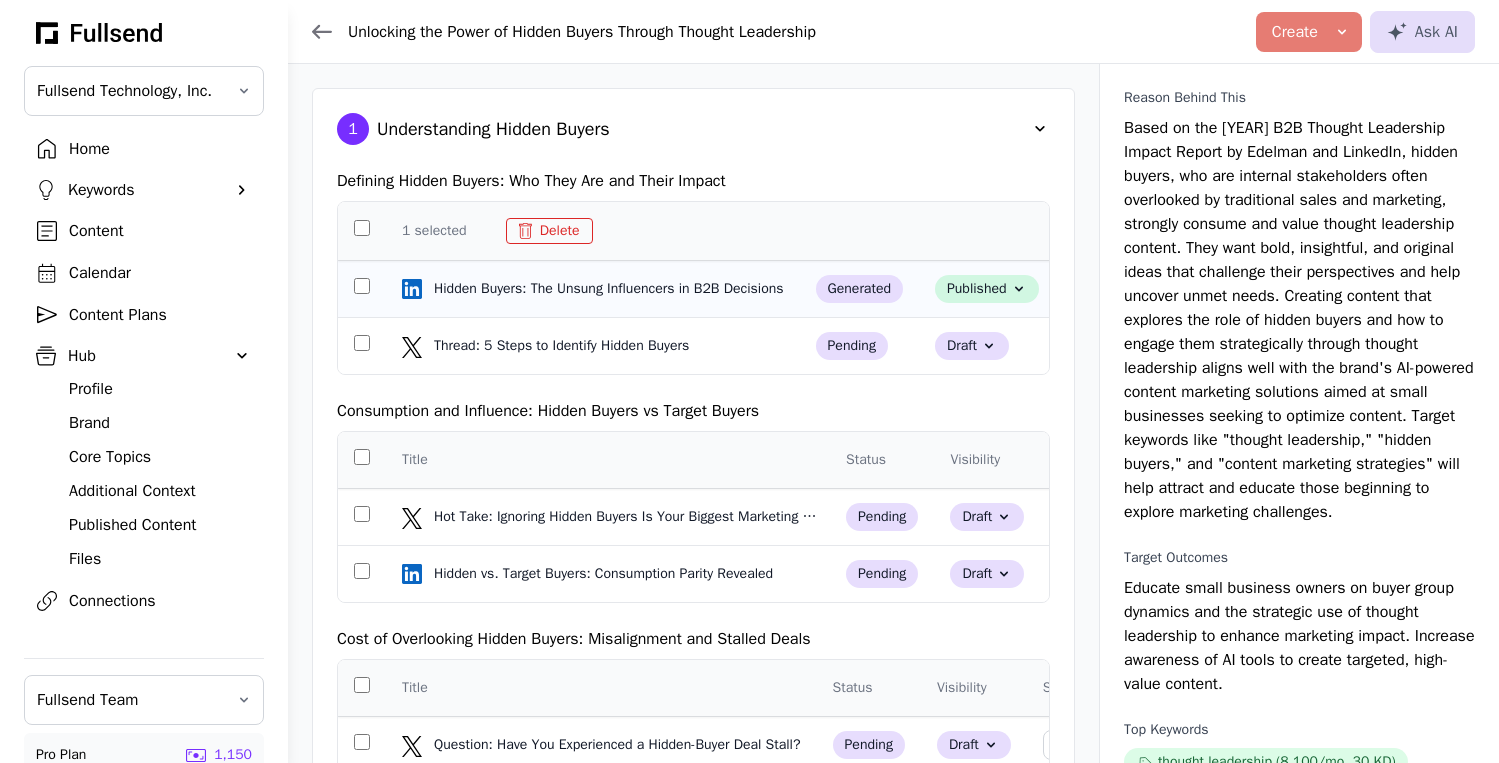 click at bounding box center [362, 289] 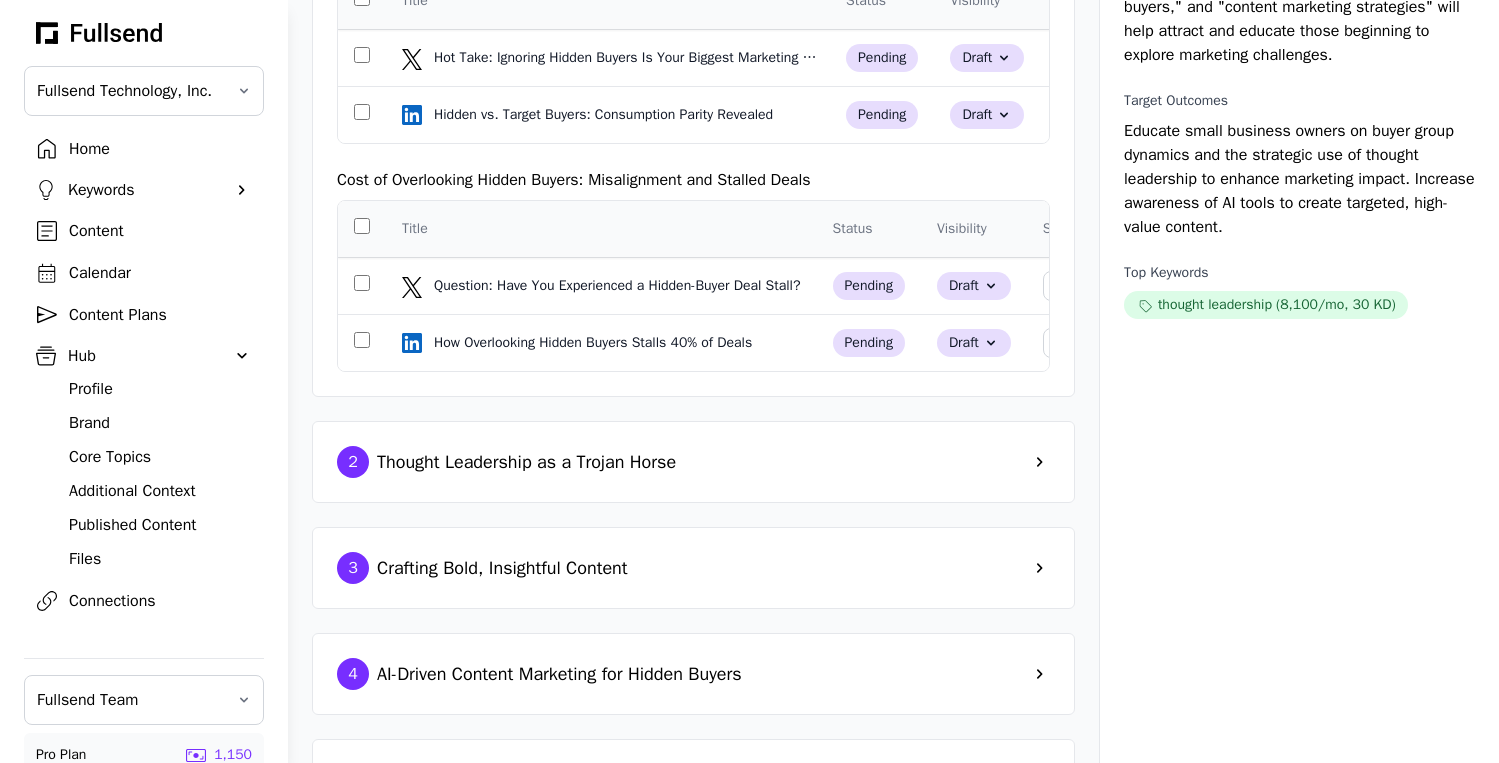 scroll, scrollTop: 0, scrollLeft: 0, axis: both 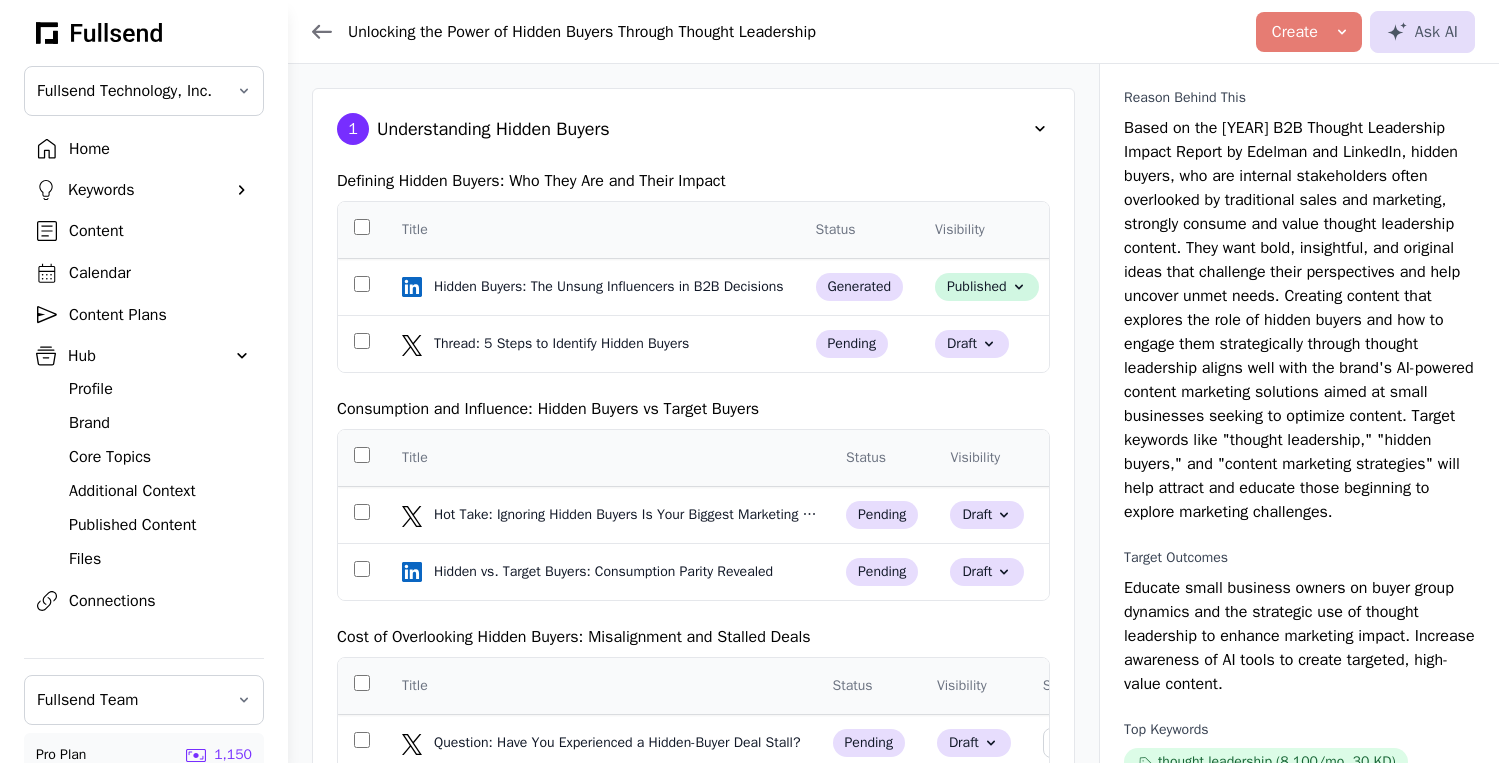 click on "Calendar" at bounding box center (160, 273) 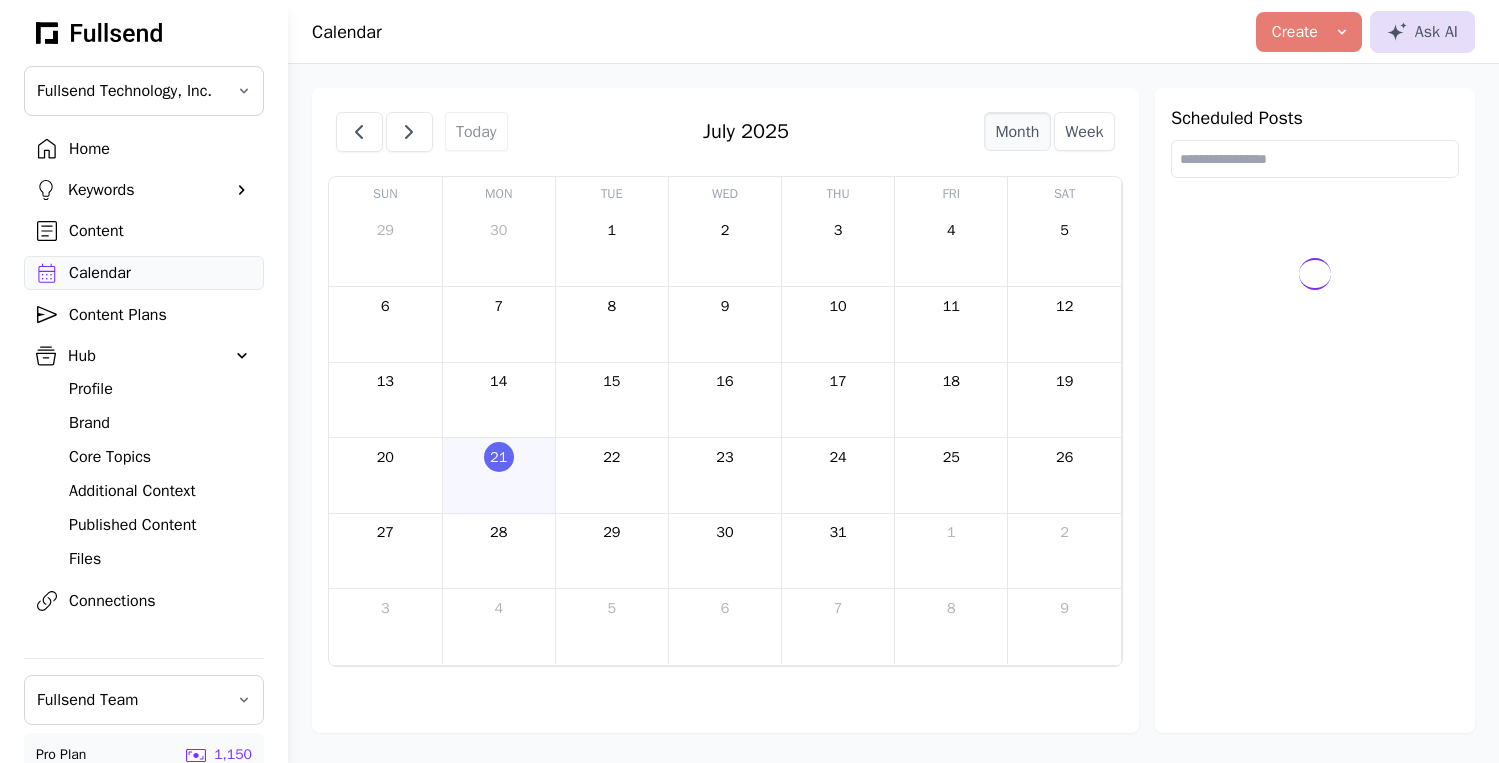 drag, startPoint x: 136, startPoint y: 317, endPoint x: 141, endPoint y: 306, distance: 12.083046 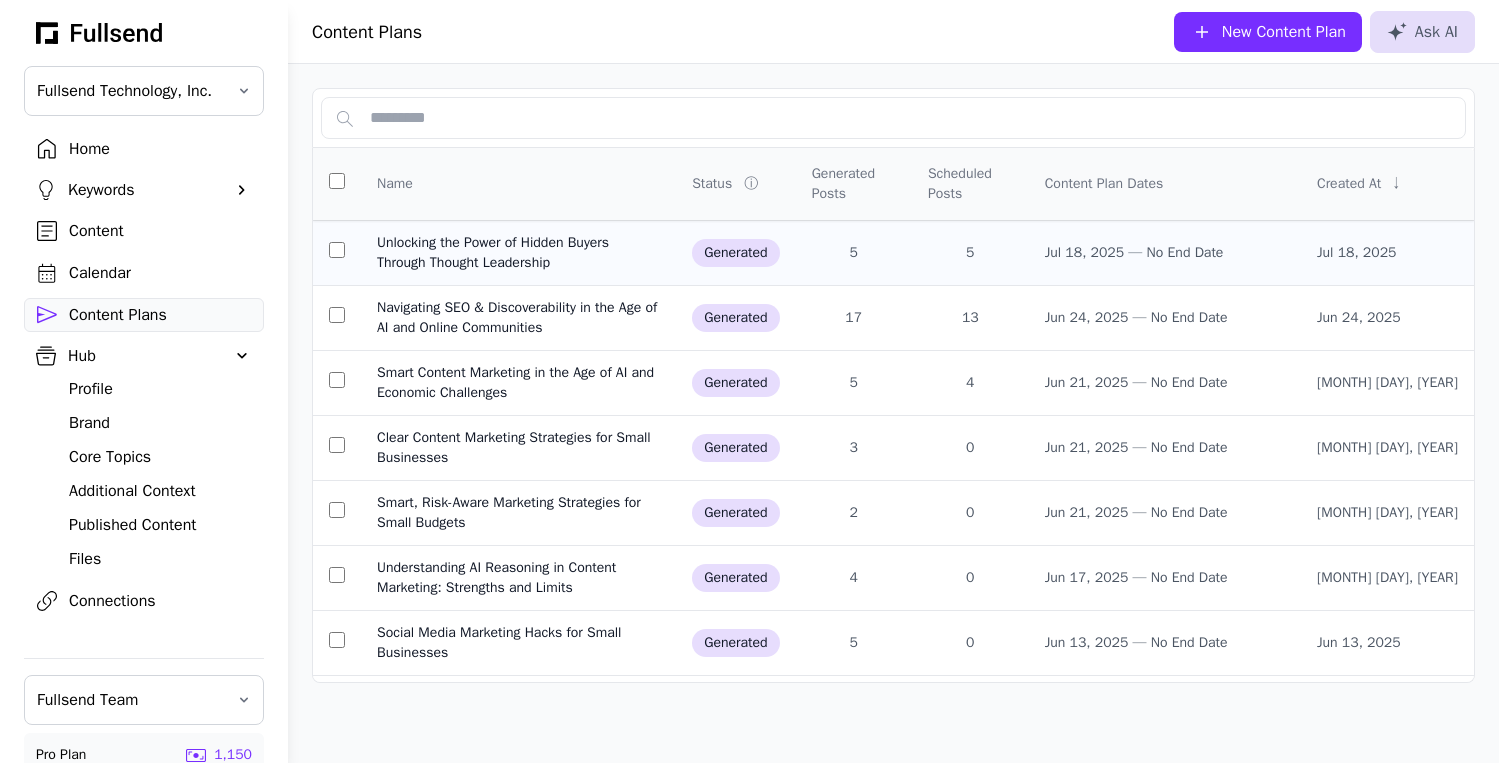 click on "Unlocking the Power of Hidden Buyers Through Thought Leadership" 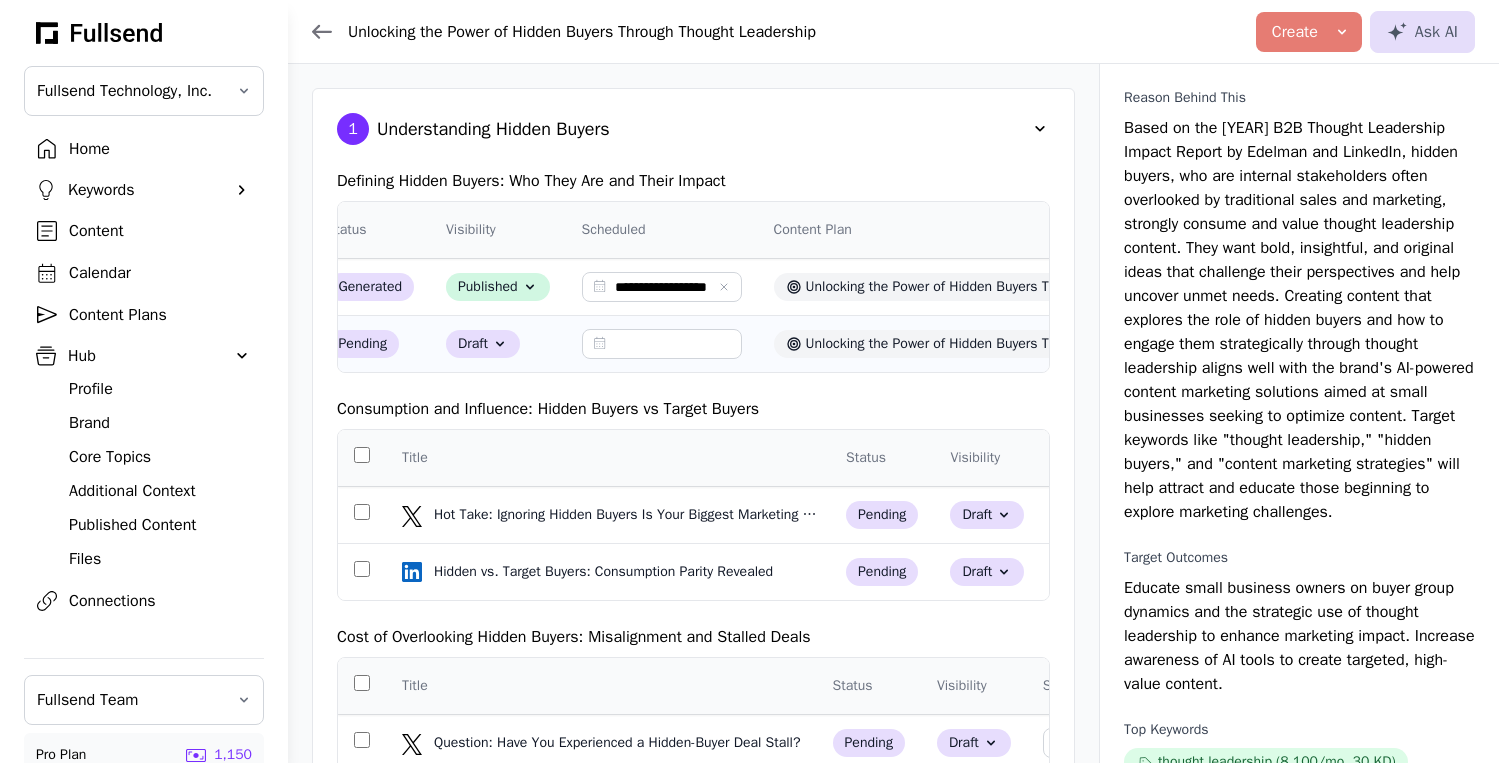 scroll, scrollTop: 0, scrollLeft: 473, axis: horizontal 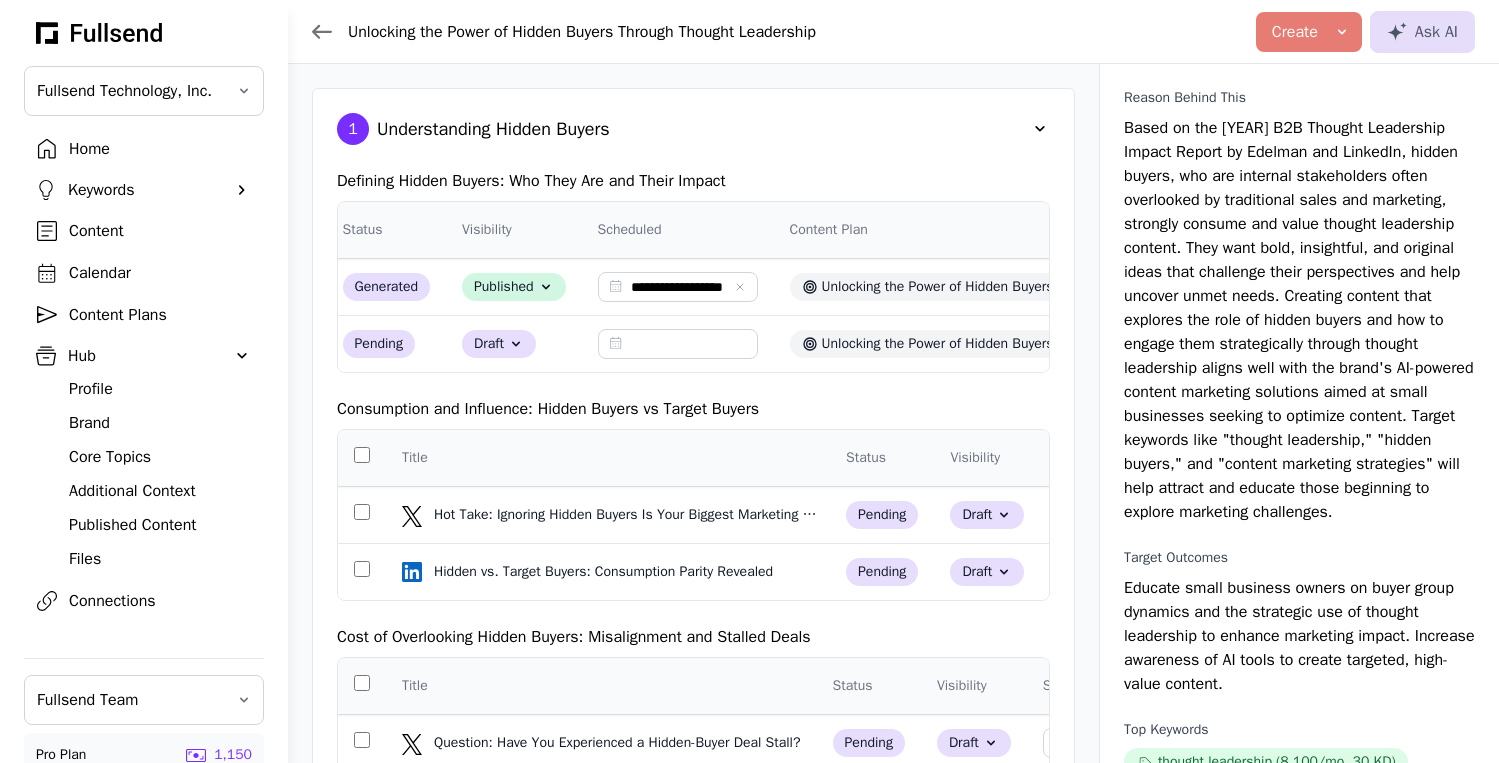 click on "Hub" at bounding box center [144, 356] 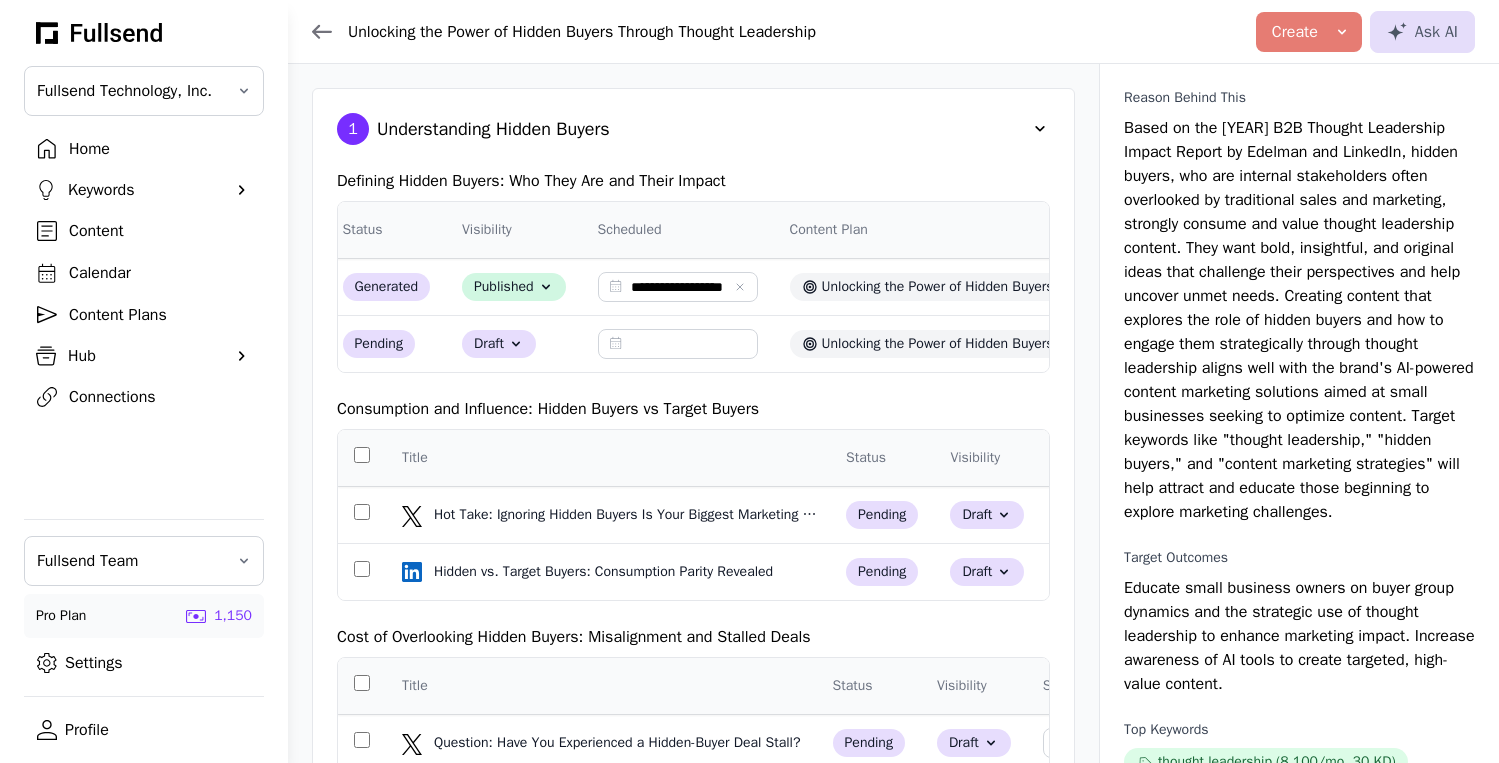 click on "Calendar" at bounding box center (160, 273) 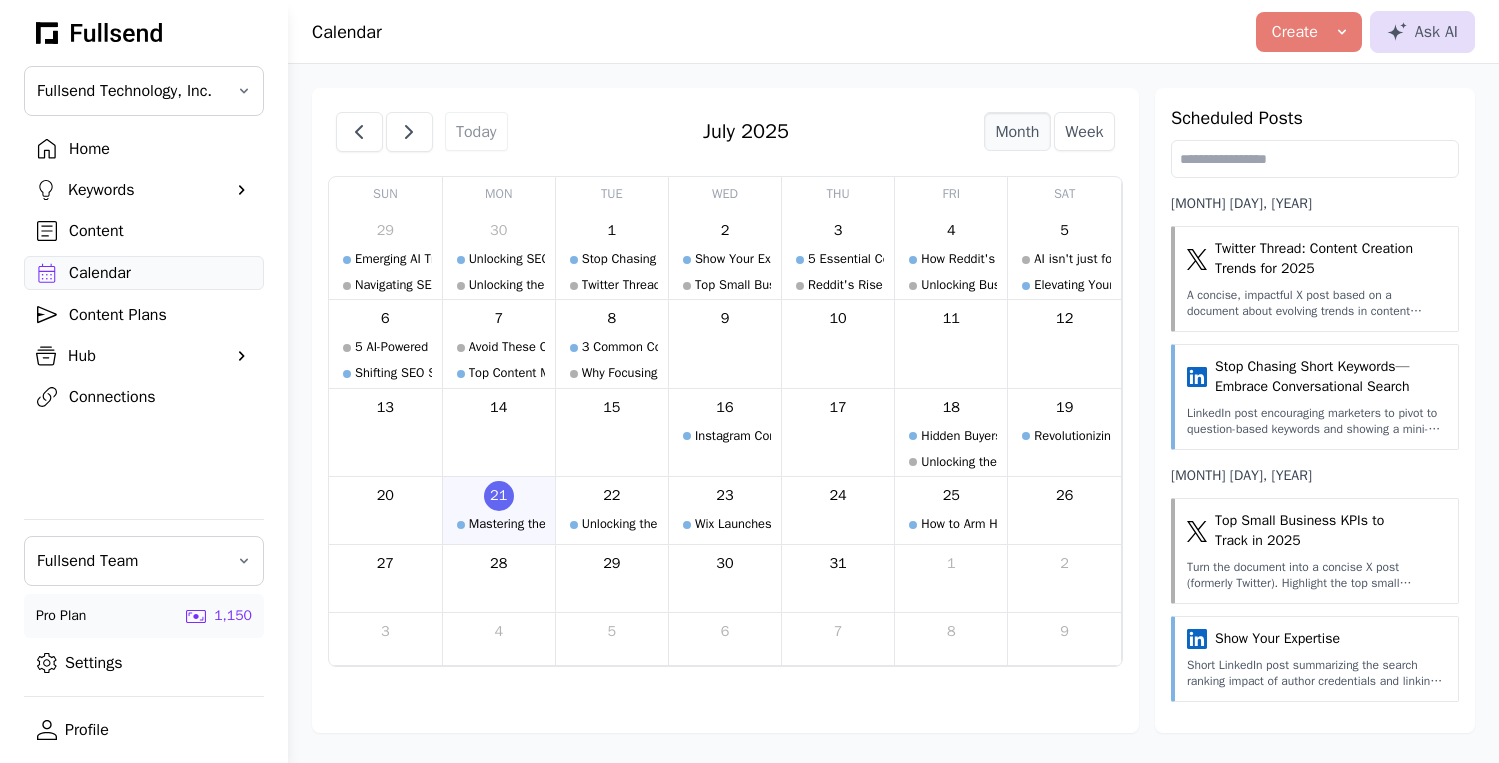 click on "Content" at bounding box center (160, 231) 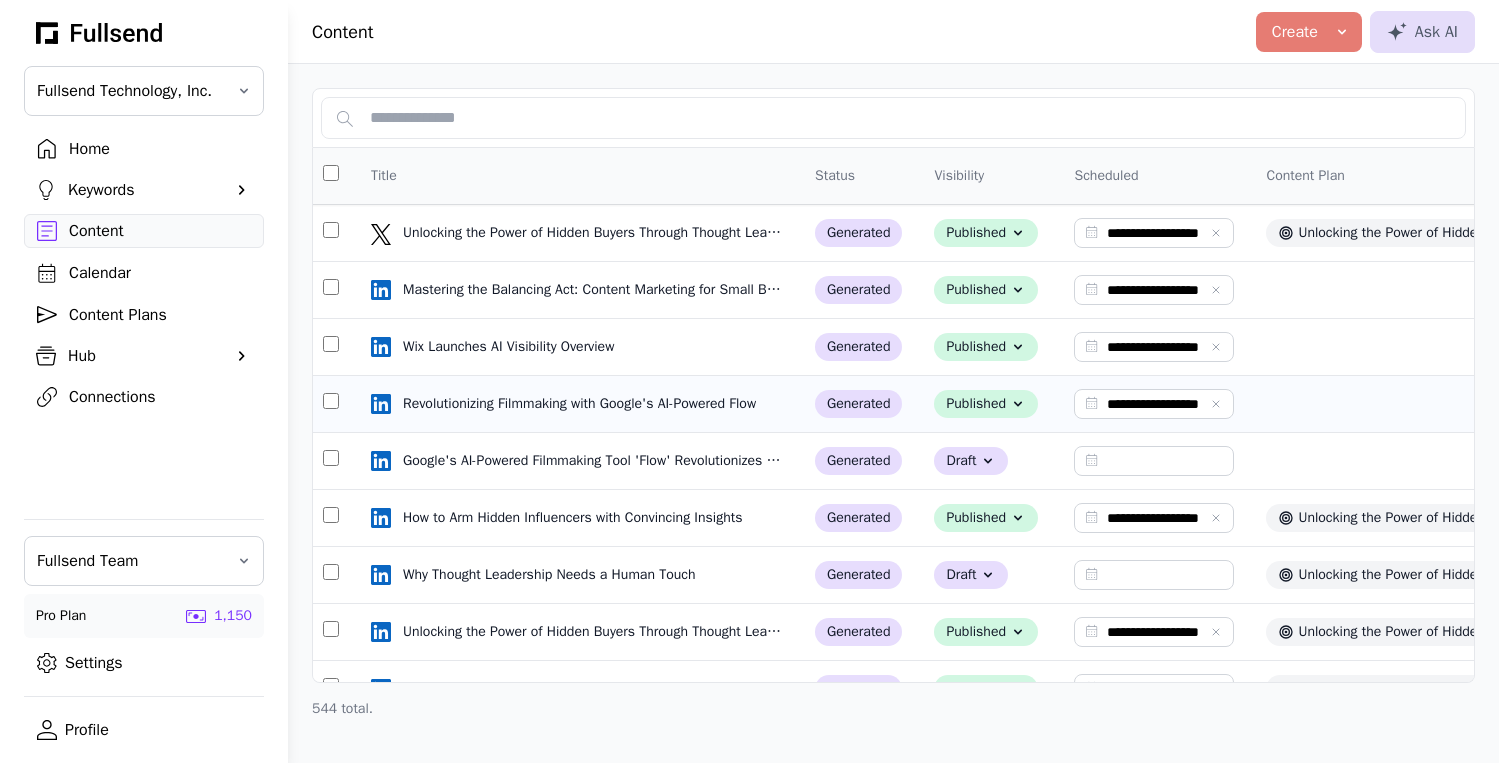 scroll, scrollTop: 0, scrollLeft: 0, axis: both 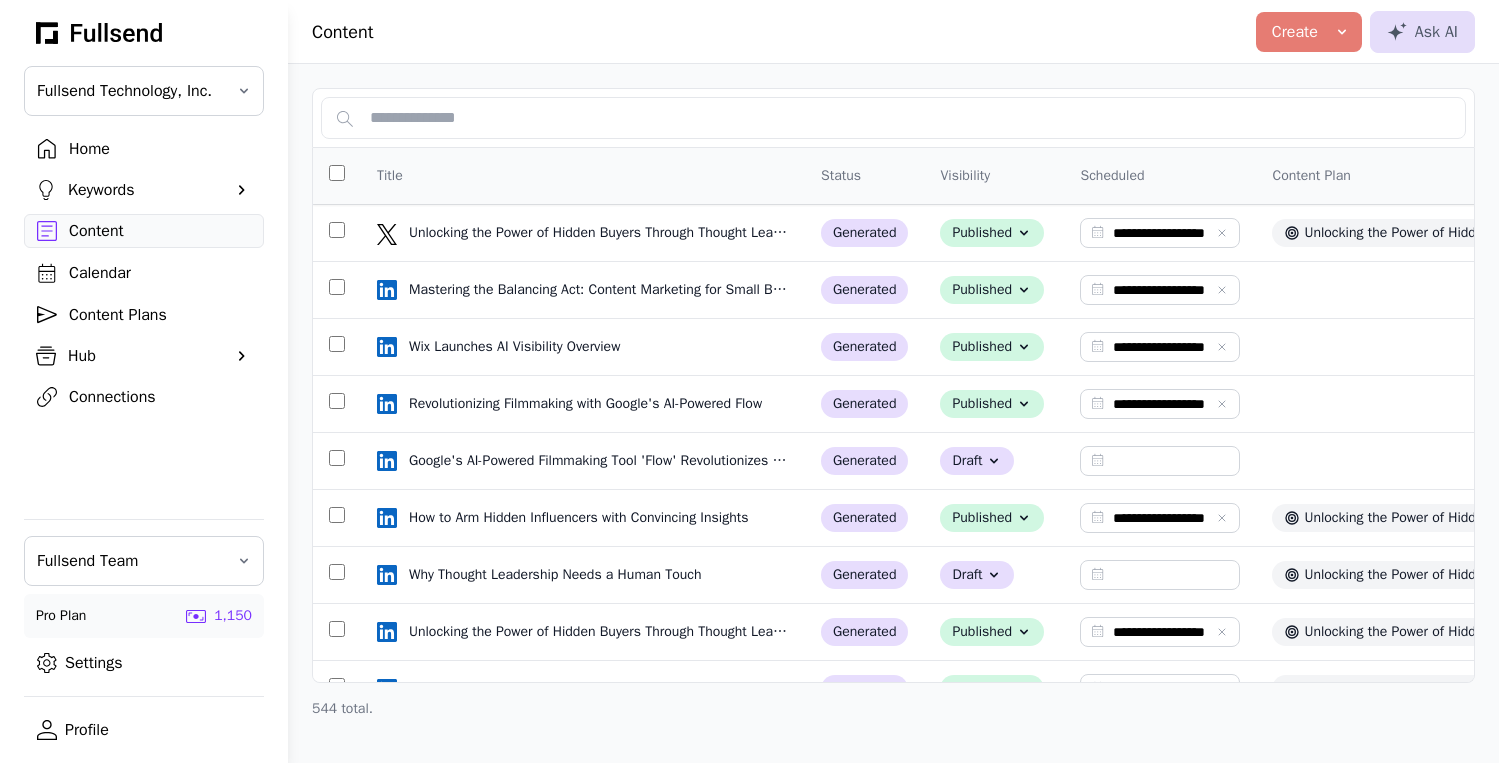 click 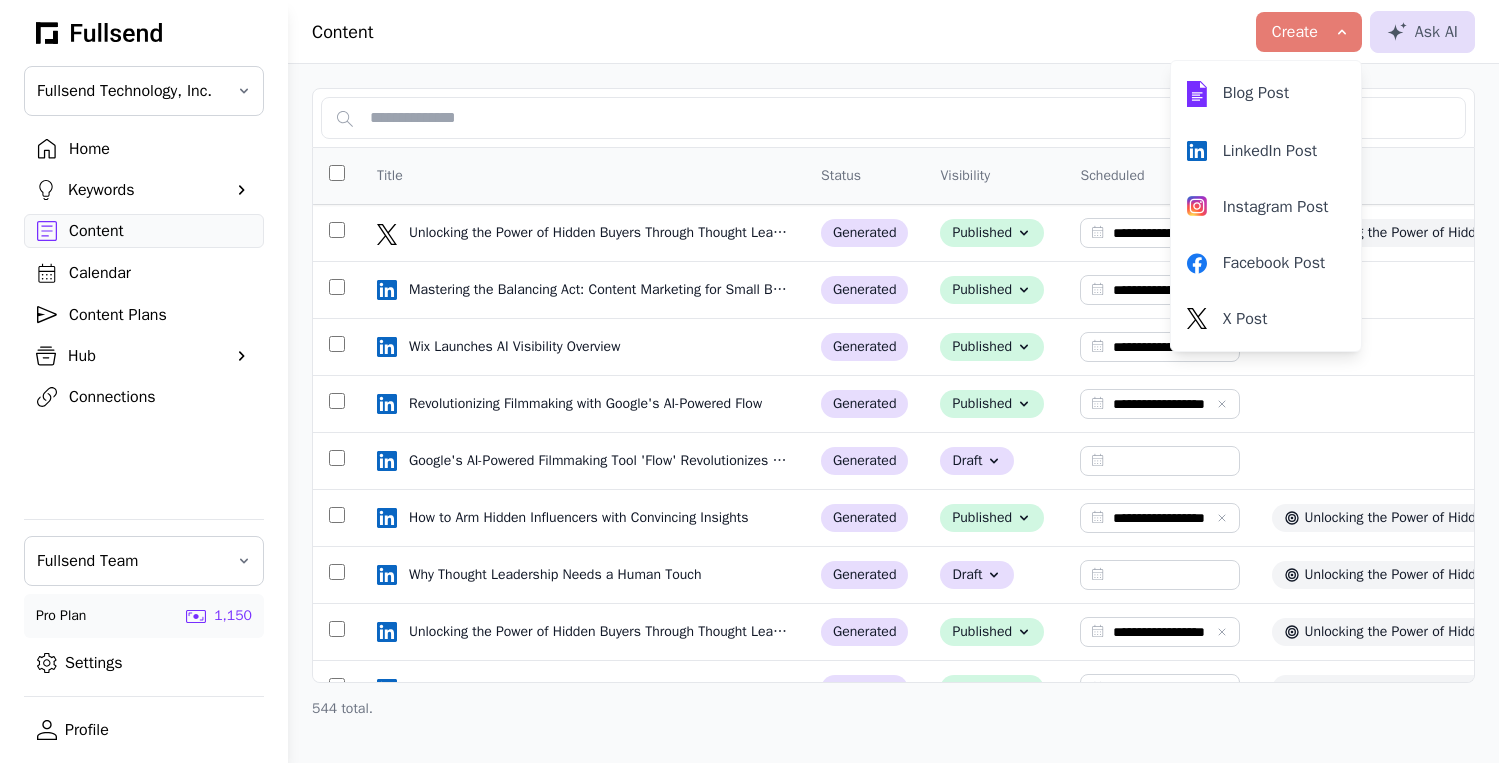 click 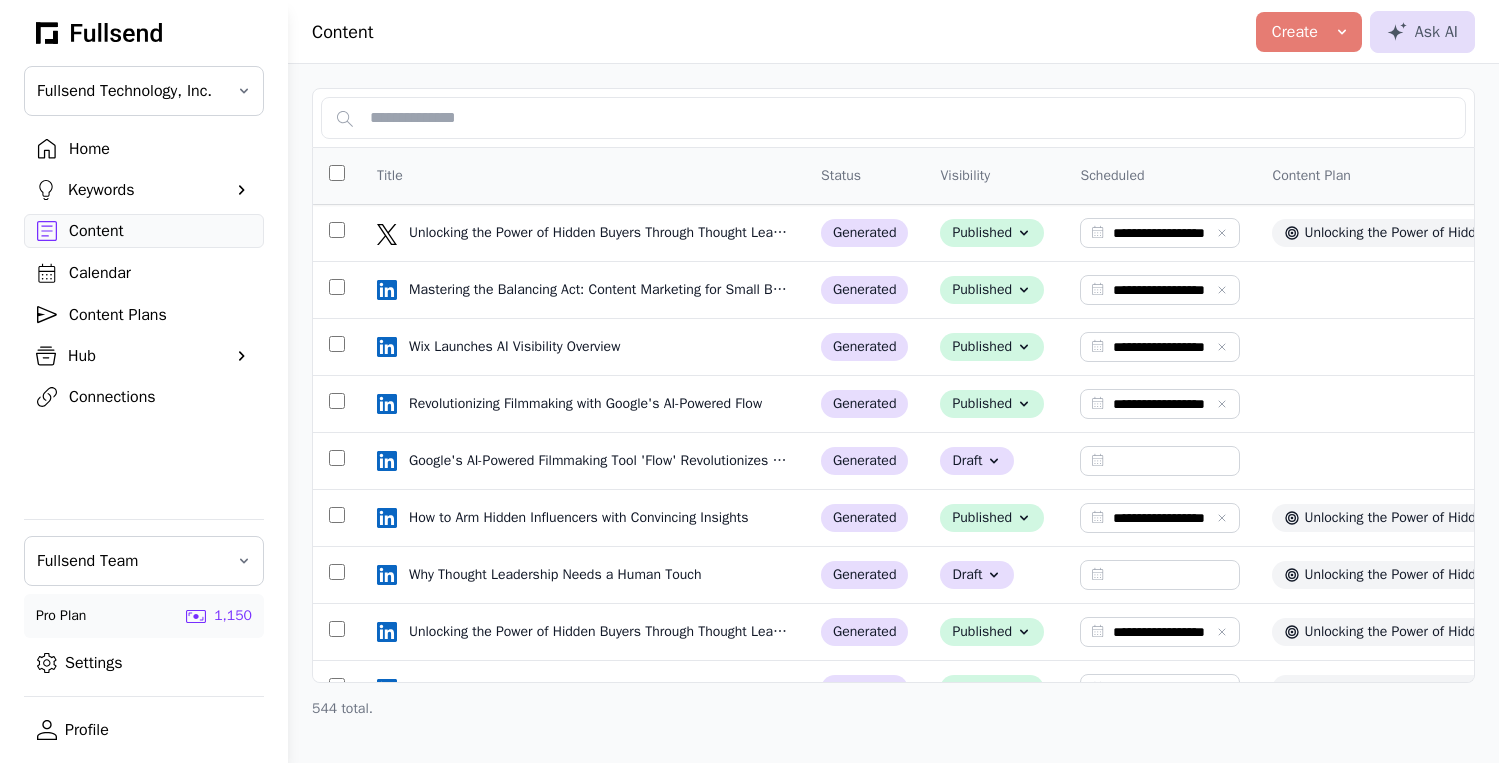 click on "Home" at bounding box center (160, 149) 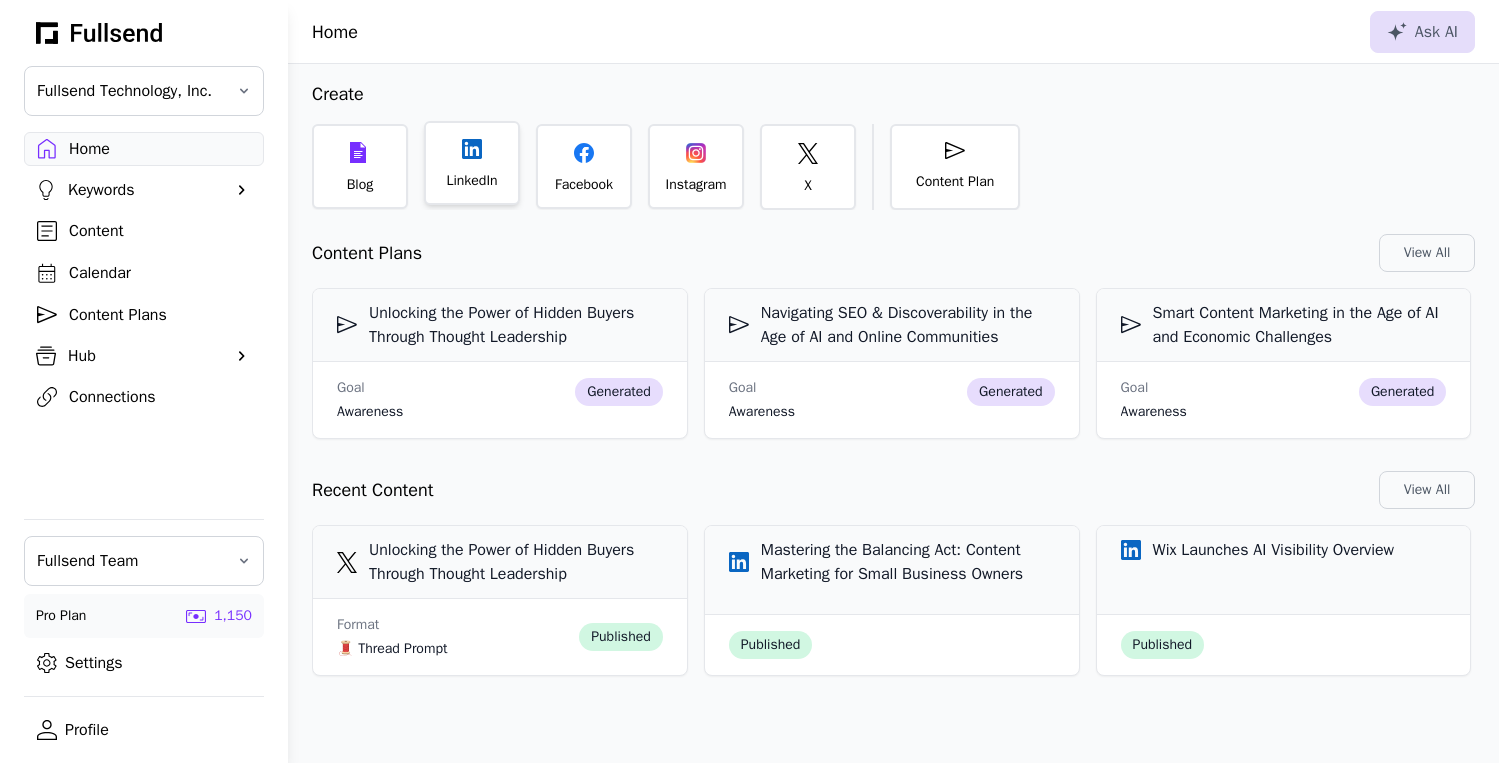 click on "LinkedIn" at bounding box center (471, 181) 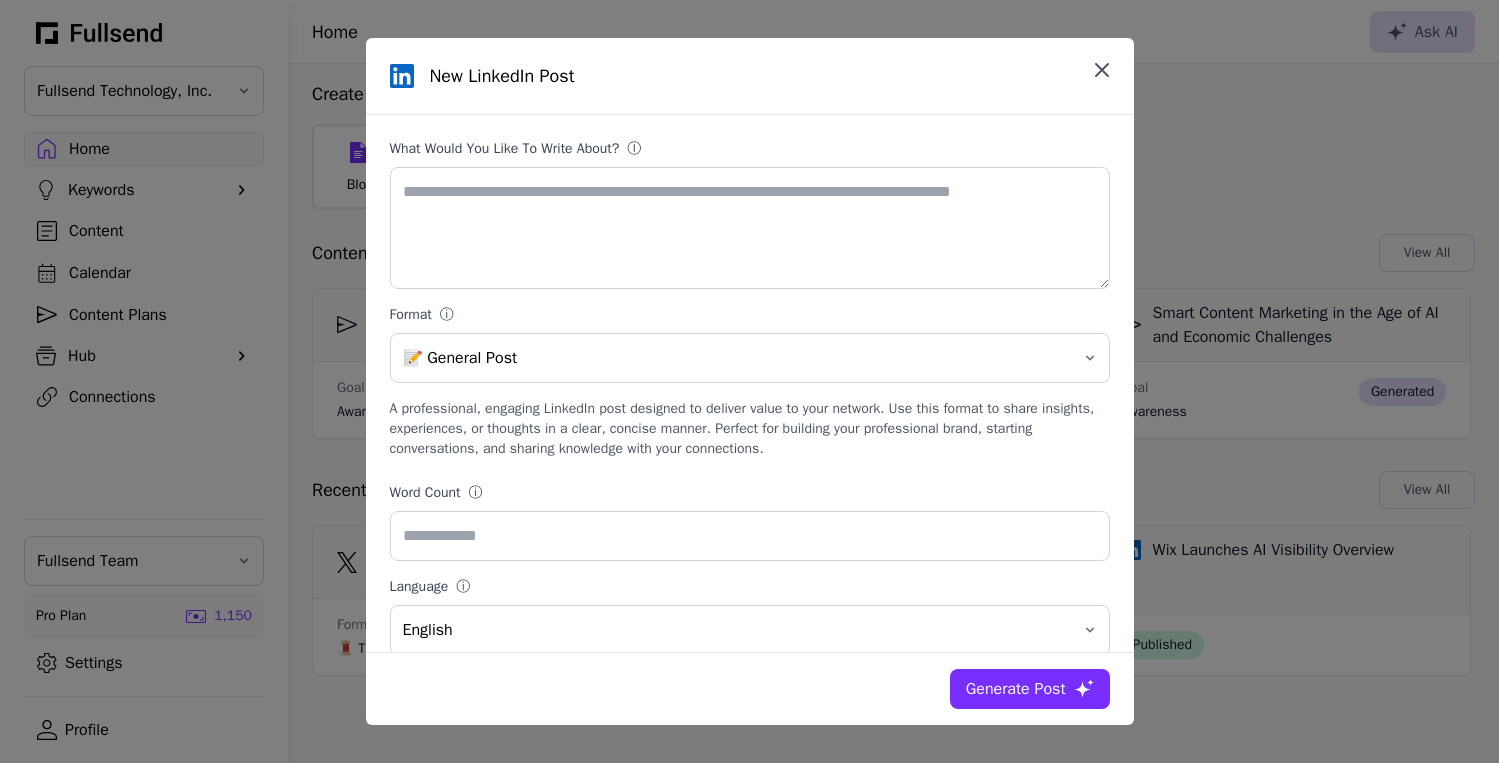 click at bounding box center [1102, 70] 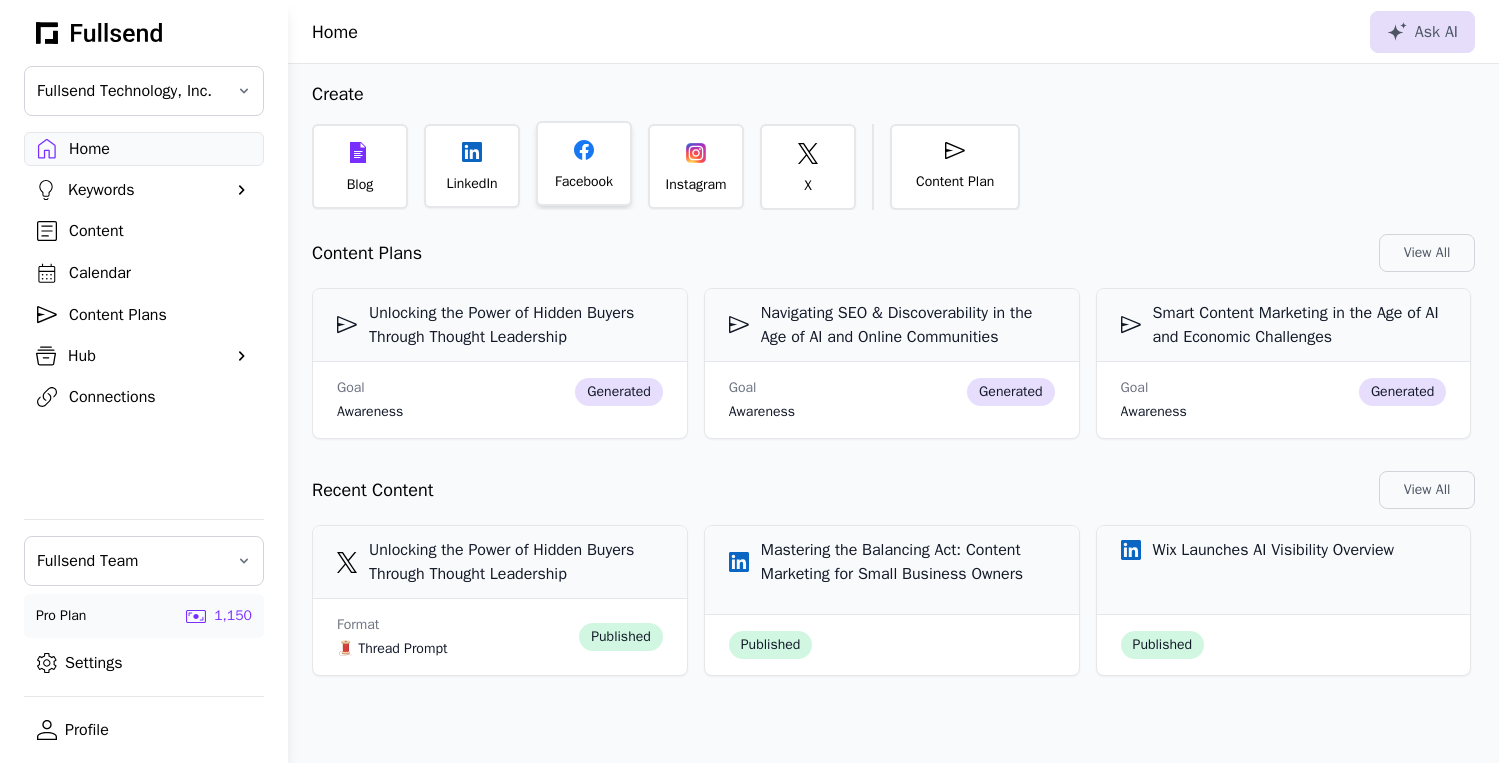 click on "Facebook" at bounding box center [584, 163] 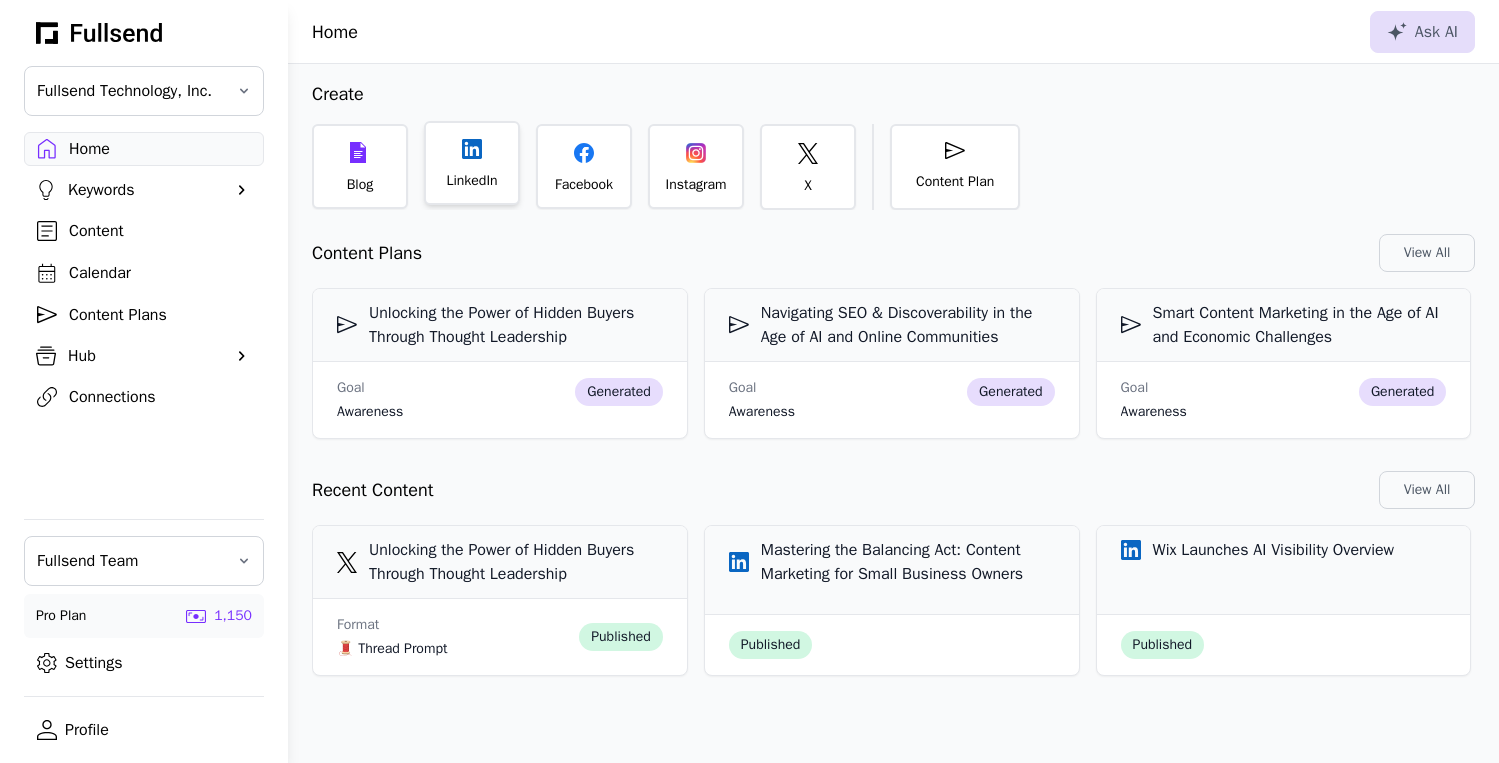 click on "LinkedIn" at bounding box center [472, 163] 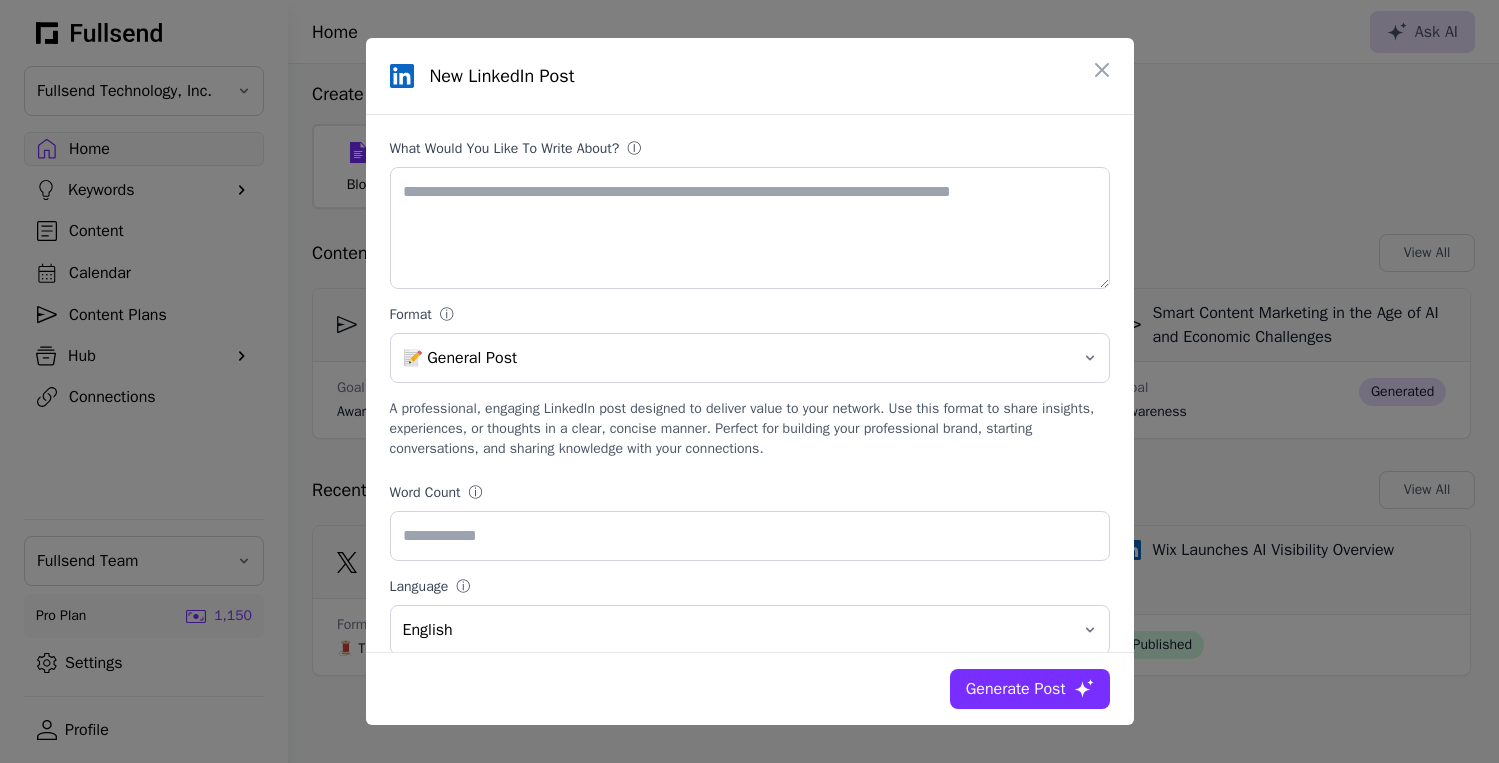 scroll, scrollTop: 27, scrollLeft: 0, axis: vertical 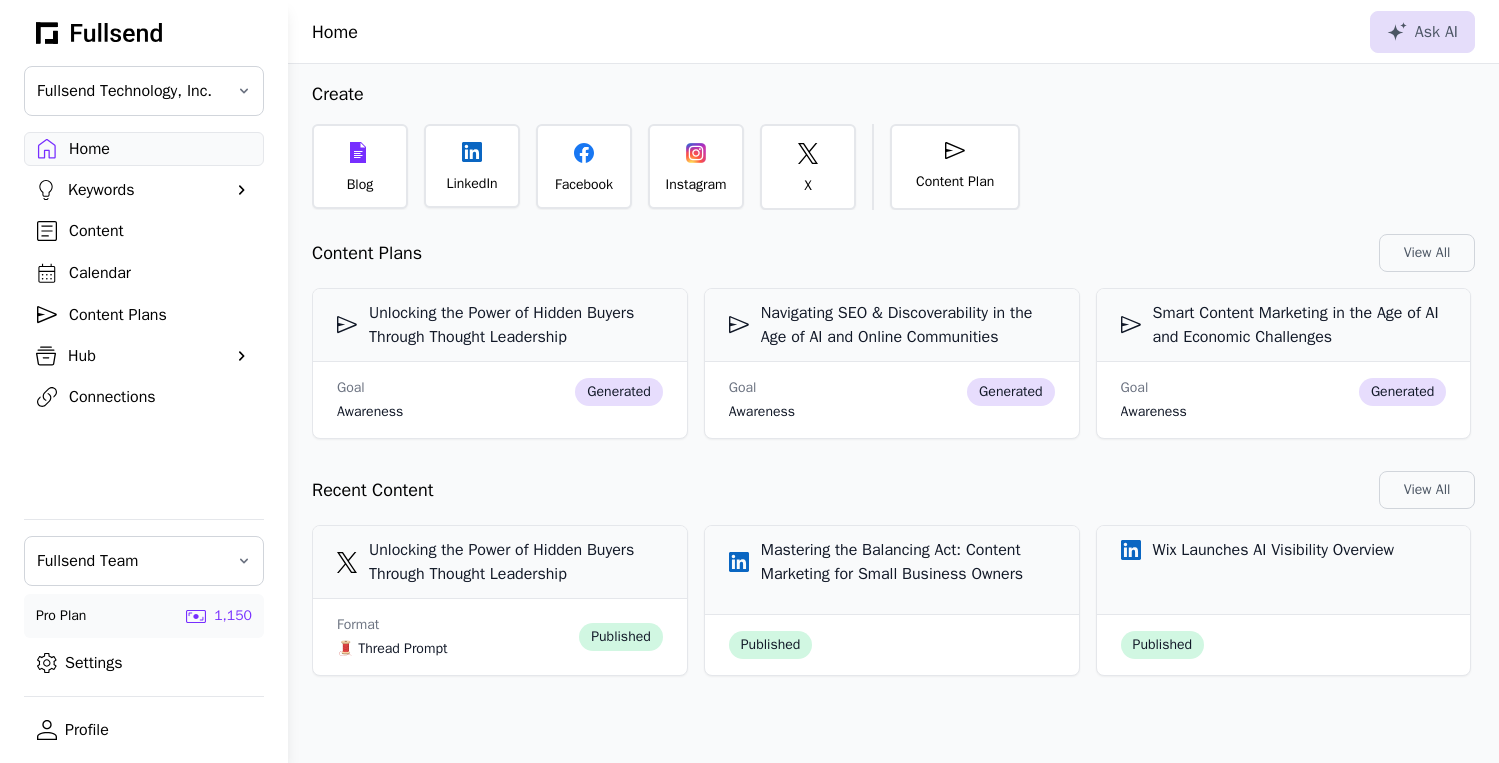 click on "Content Plans" at bounding box center [160, 315] 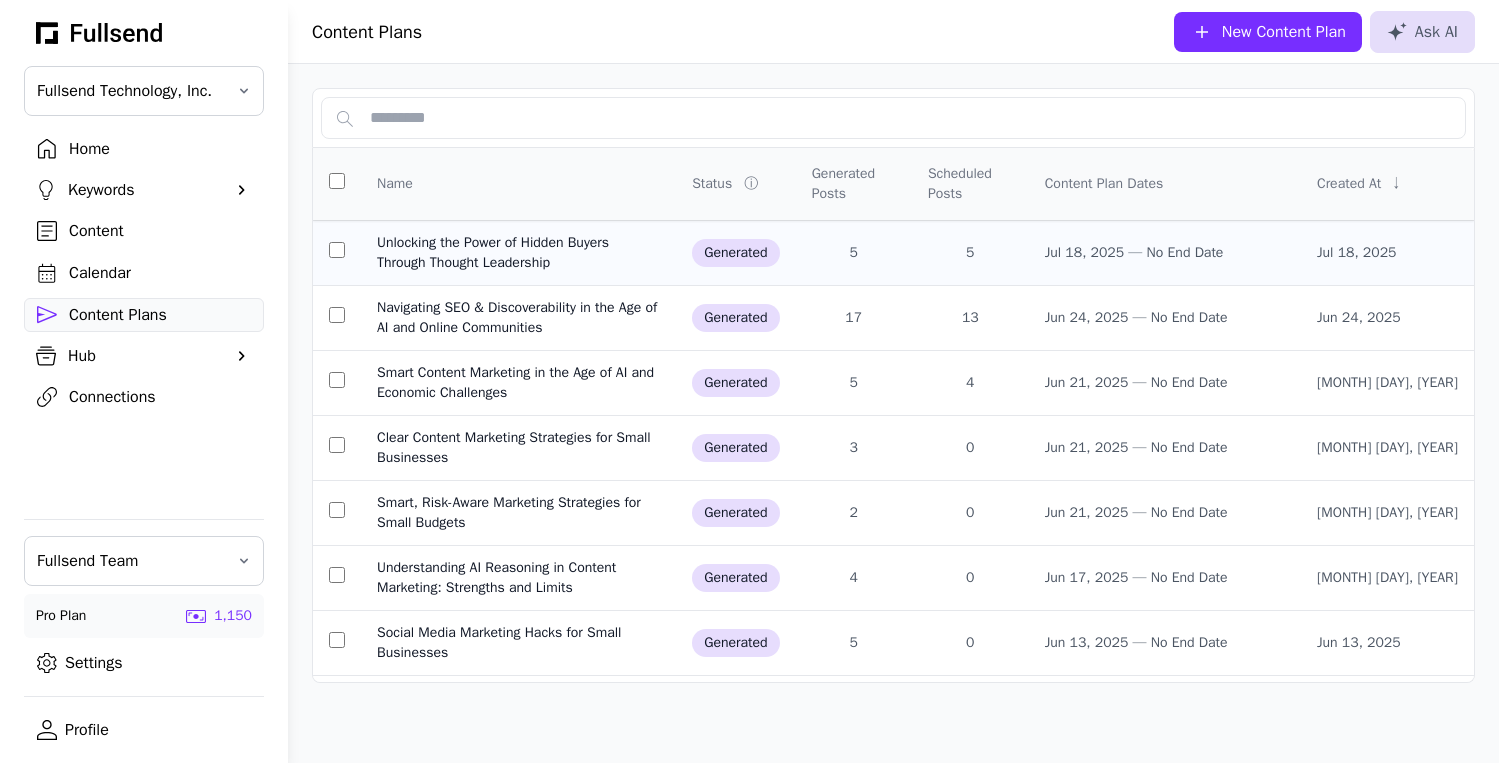 click on "Unlocking the Power of Hidden Buyers Through Thought Leadership" 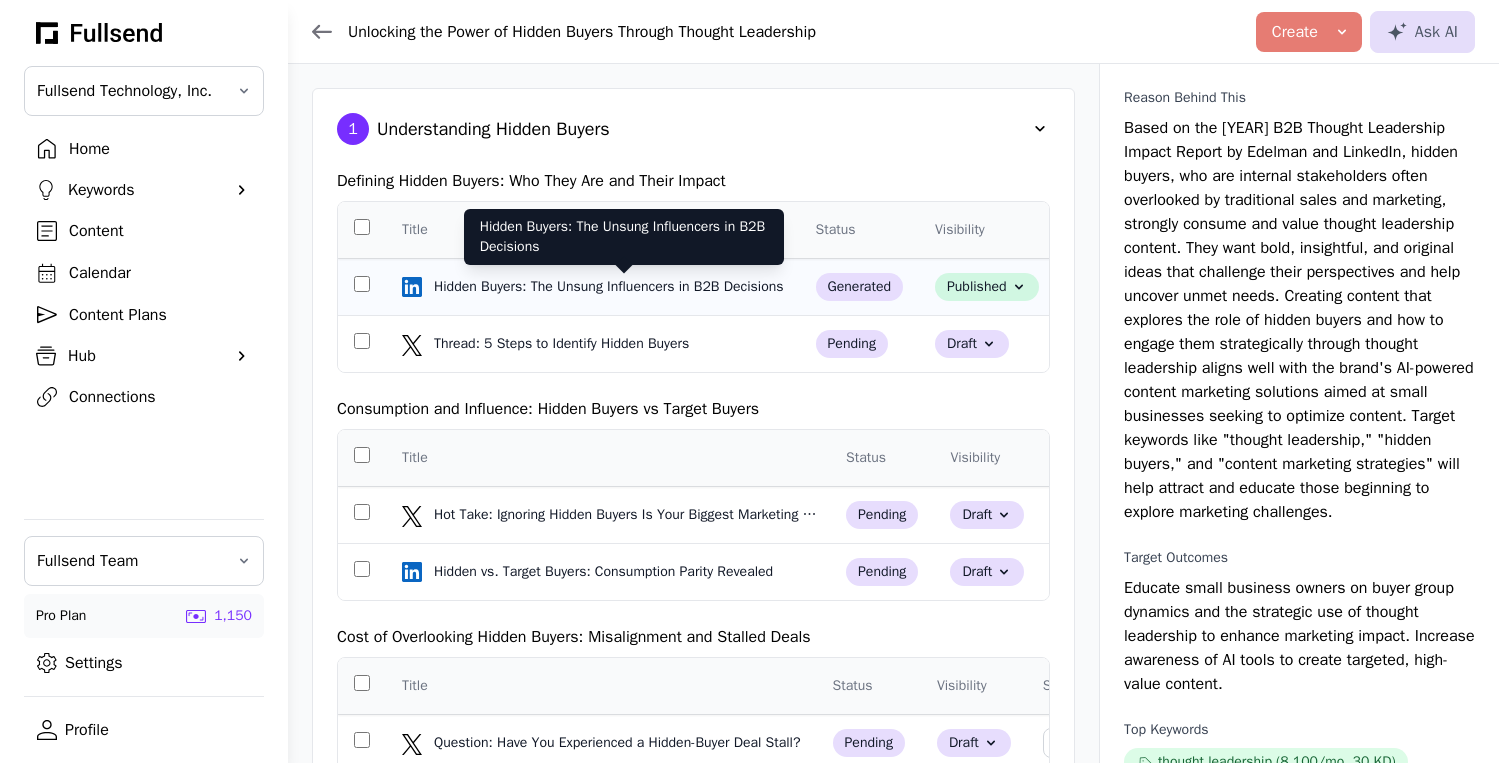 click on "Hidden Buyers: The Unsung Influencers in B2B Decisions" at bounding box center (611, 287) 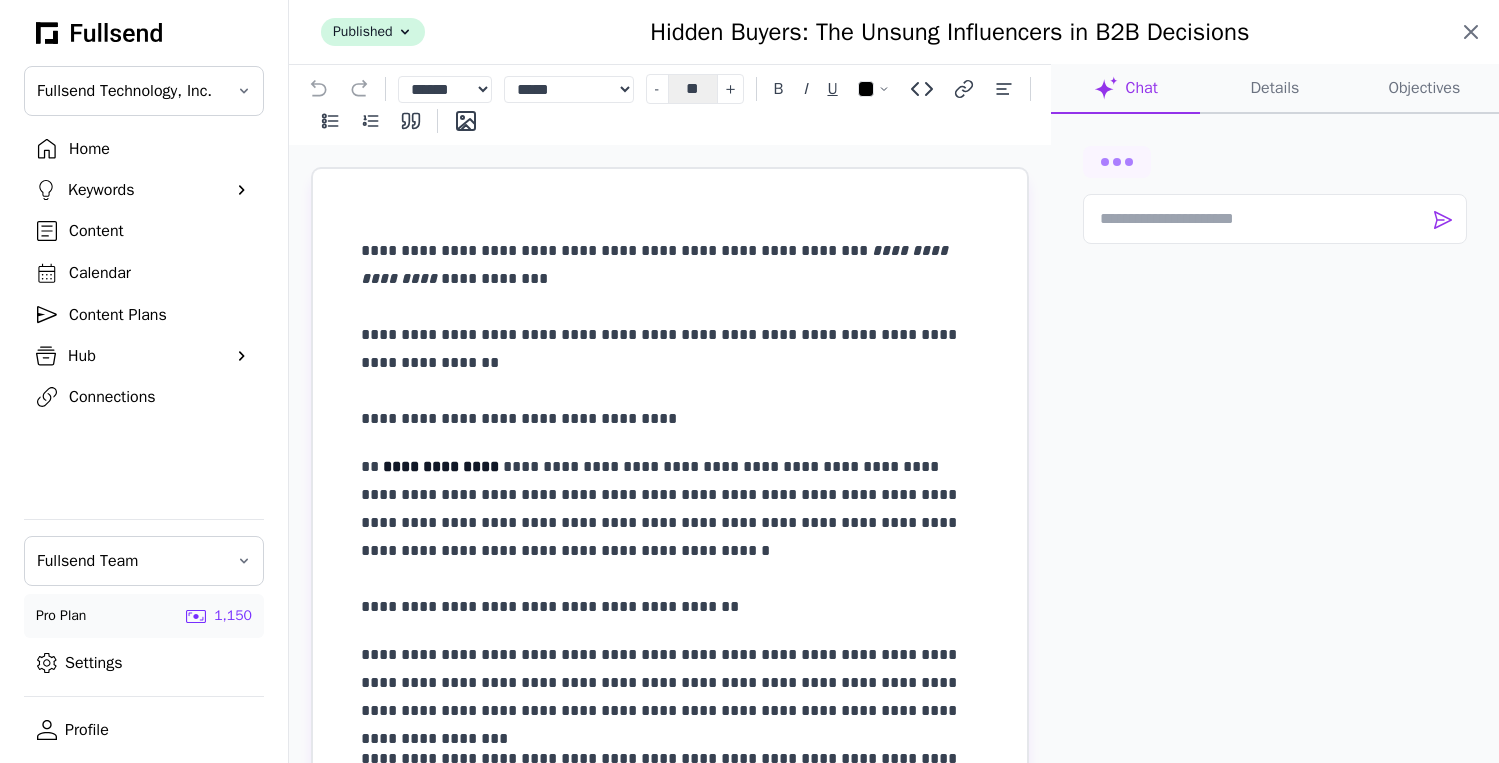 click 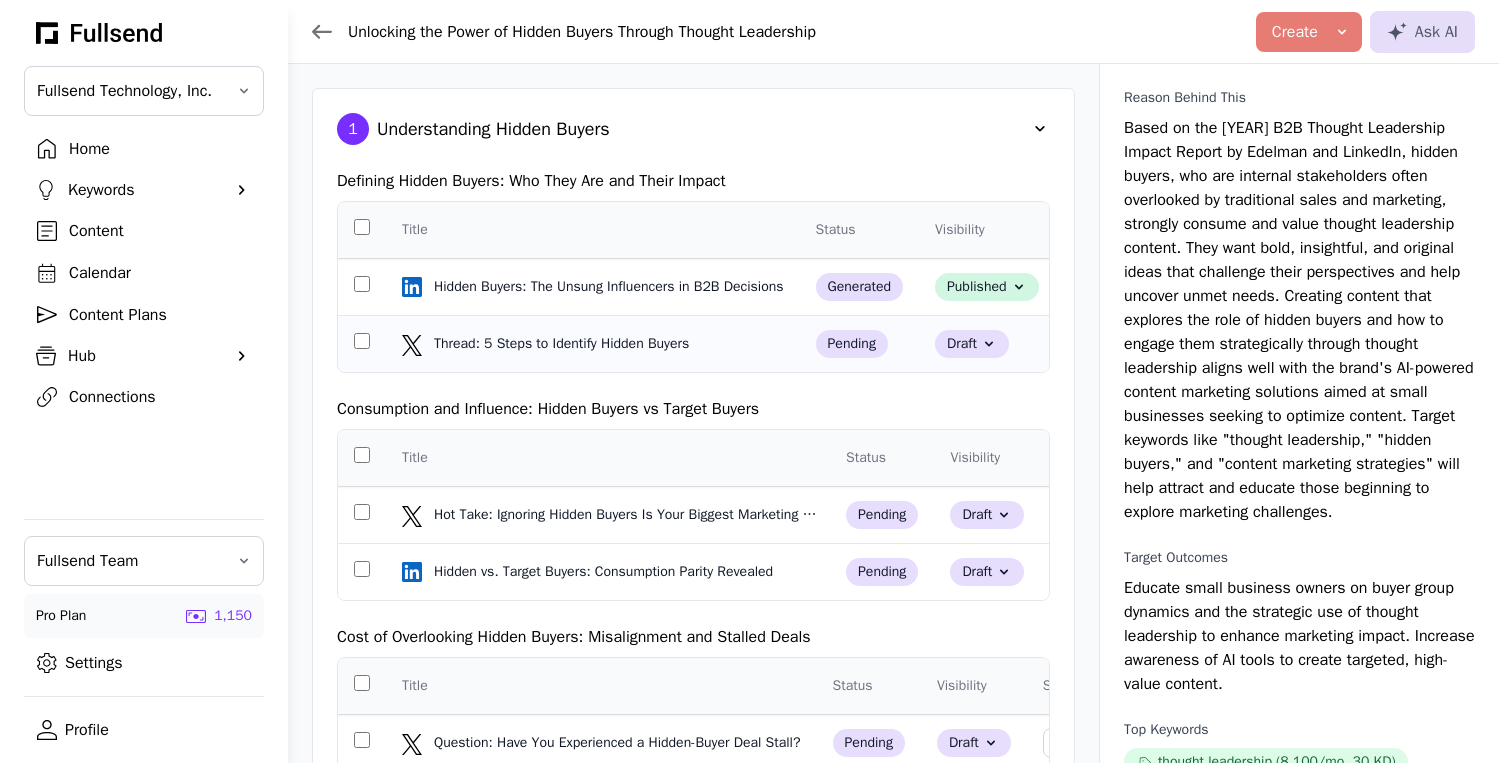 click on "Thread: 5 Steps to Identify Hidden Buyers" at bounding box center (563, 344) 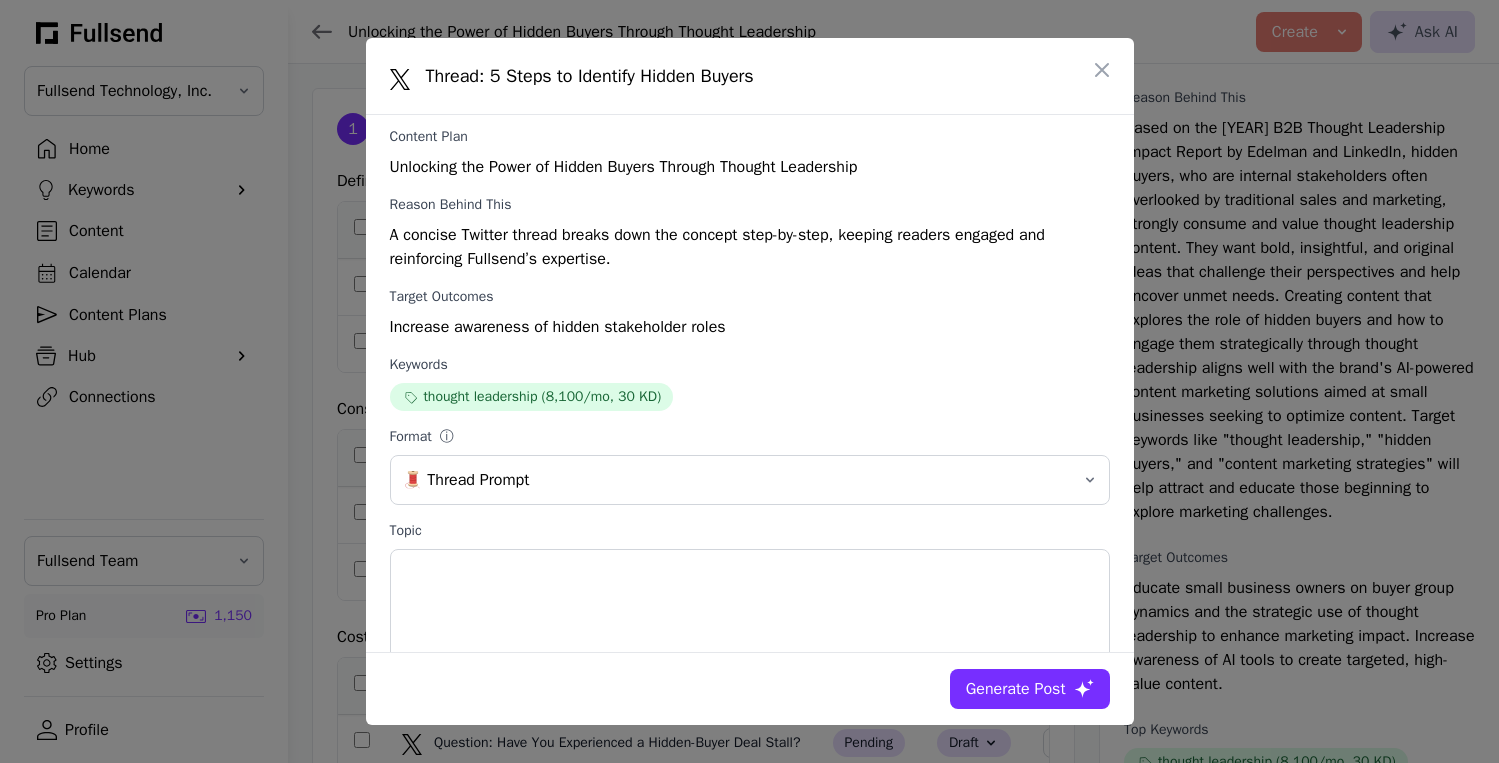 scroll, scrollTop: 103, scrollLeft: 0, axis: vertical 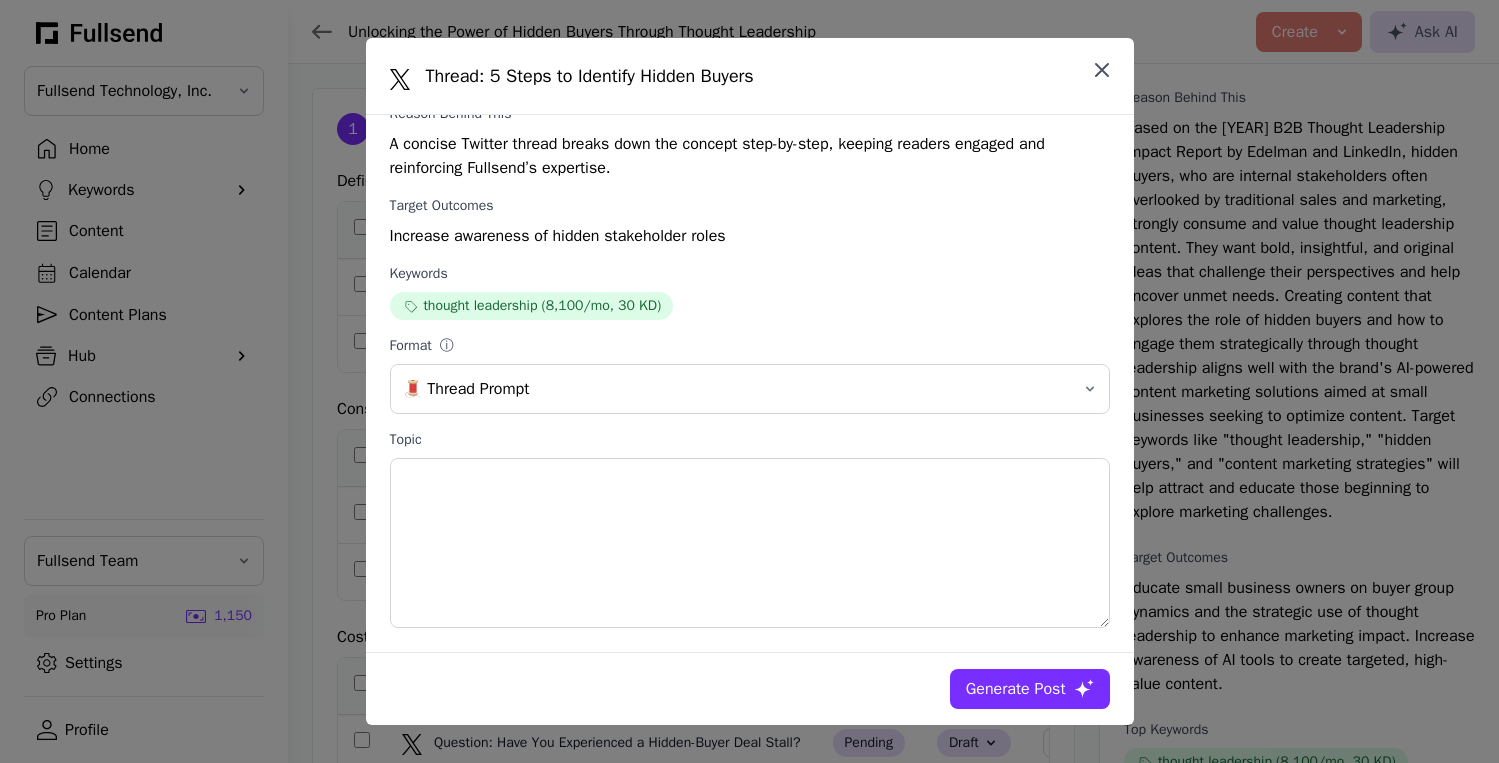 click 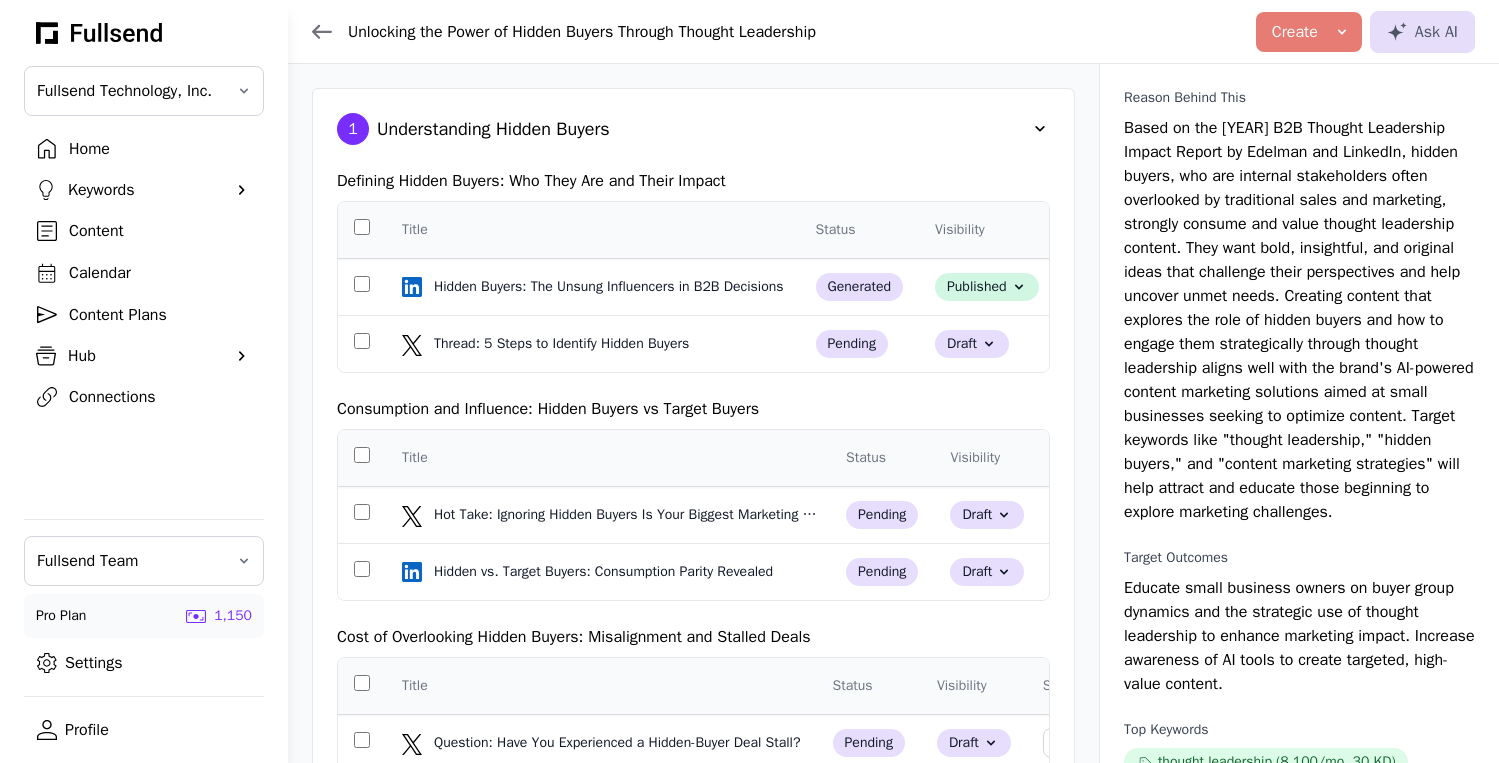 click on "Home" at bounding box center (160, 149) 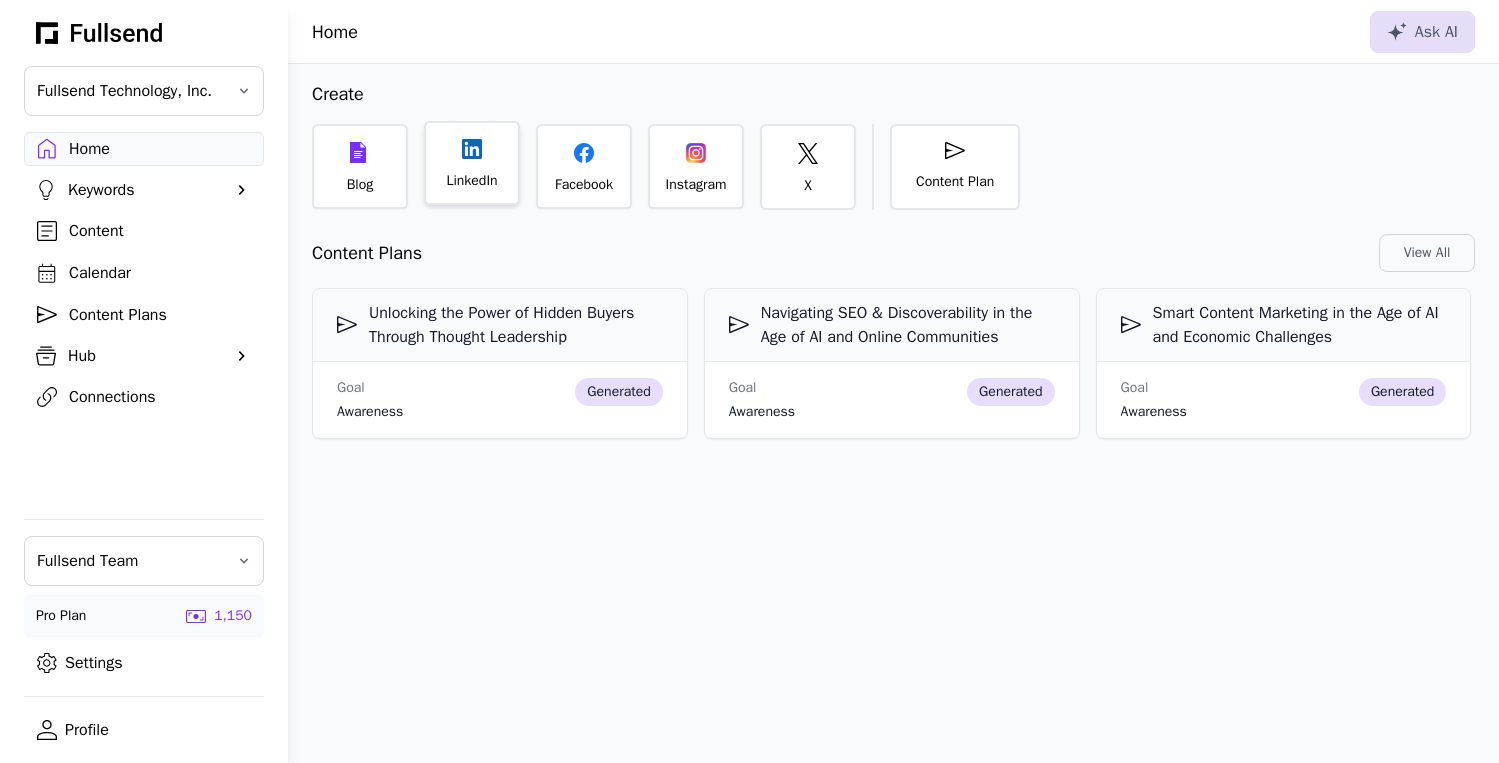 click on "LinkedIn" at bounding box center [472, 163] 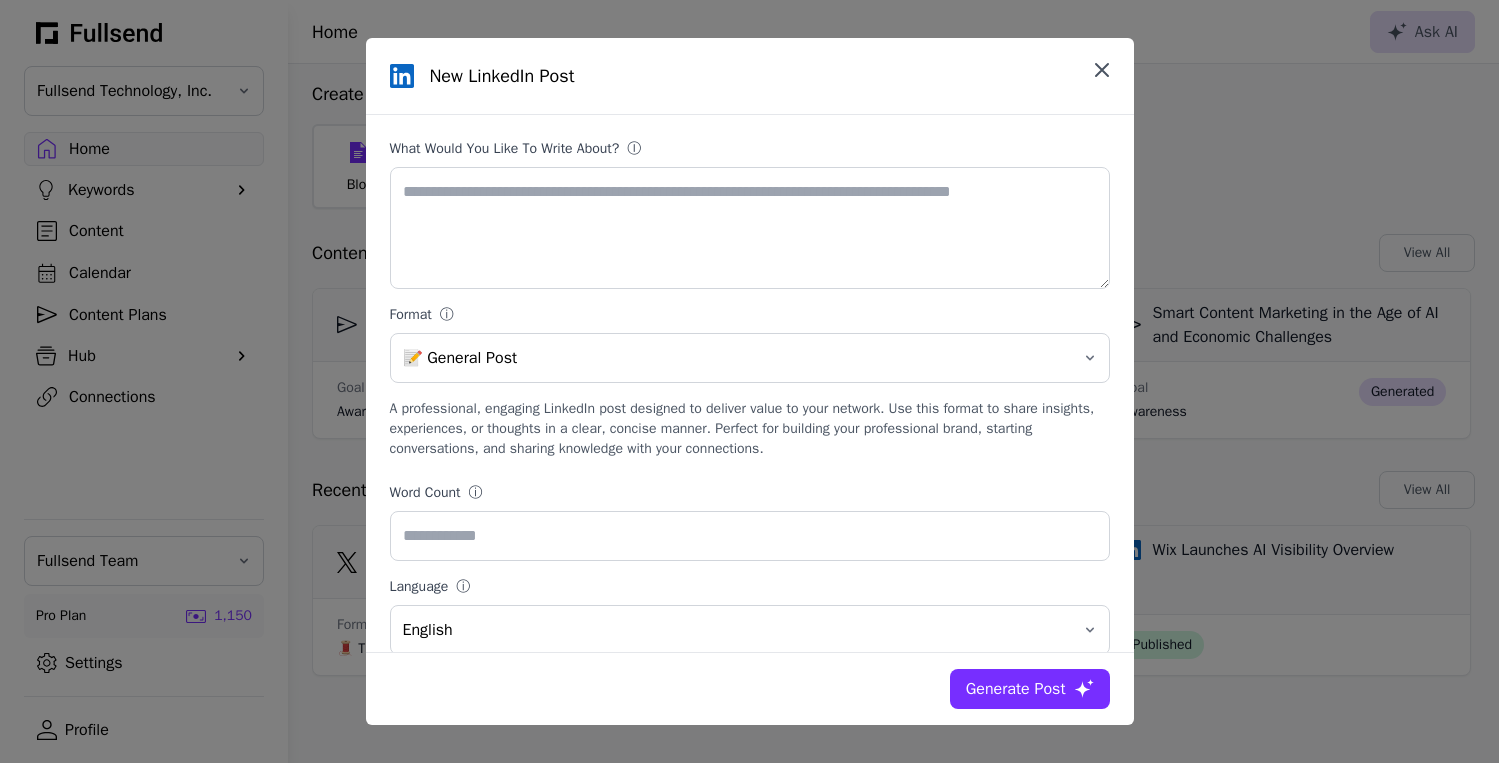 click 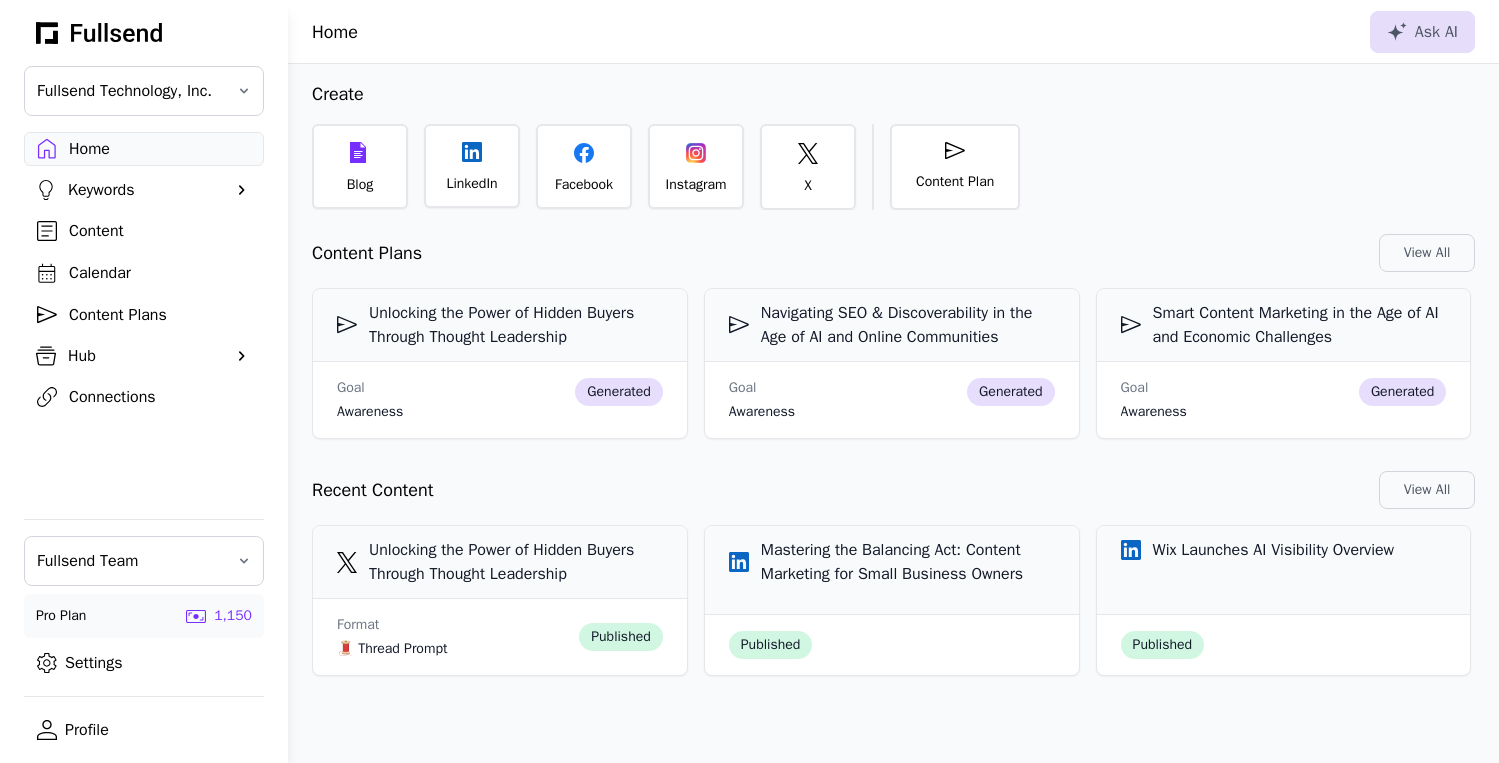click on "Calendar" at bounding box center [160, 273] 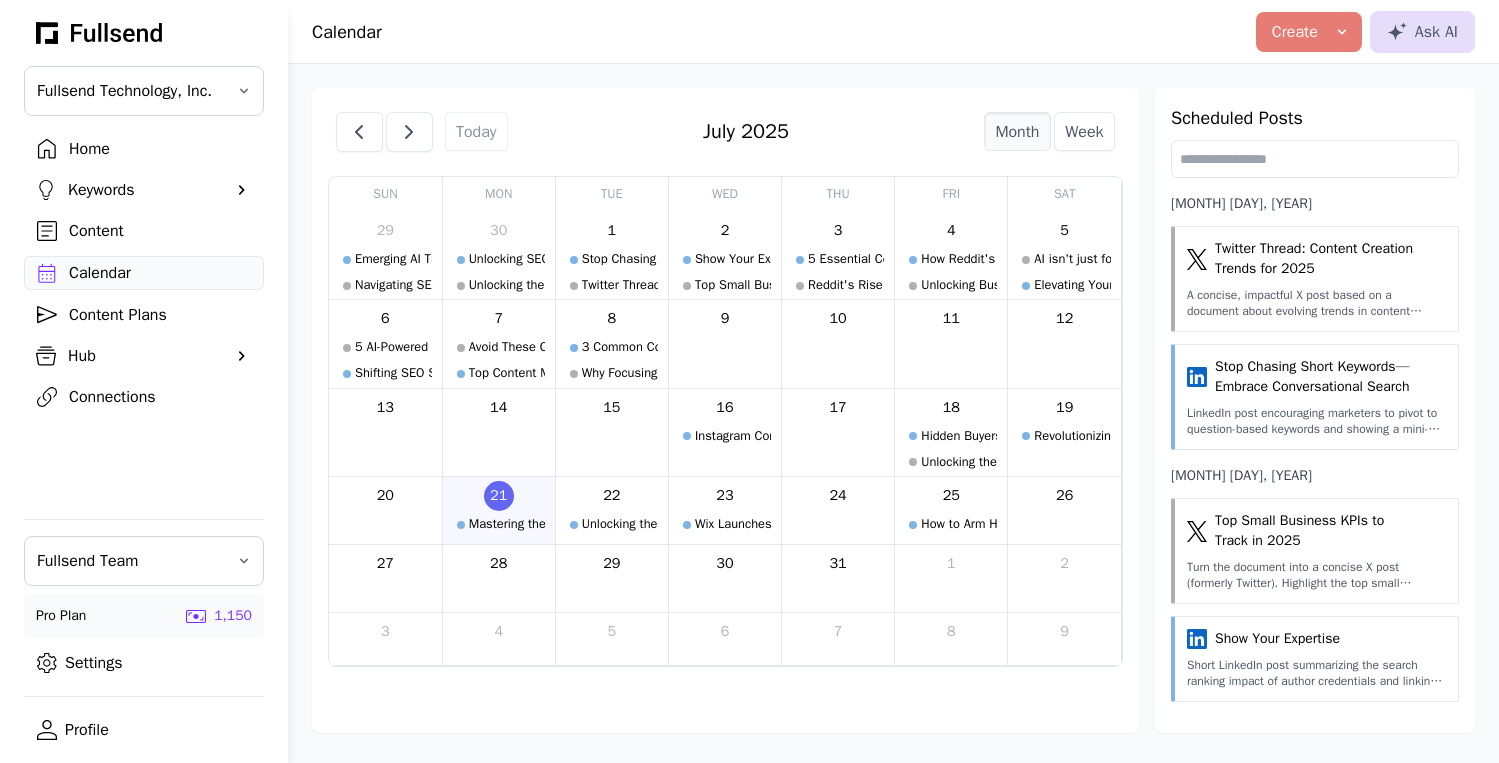 click on "Home" at bounding box center [160, 149] 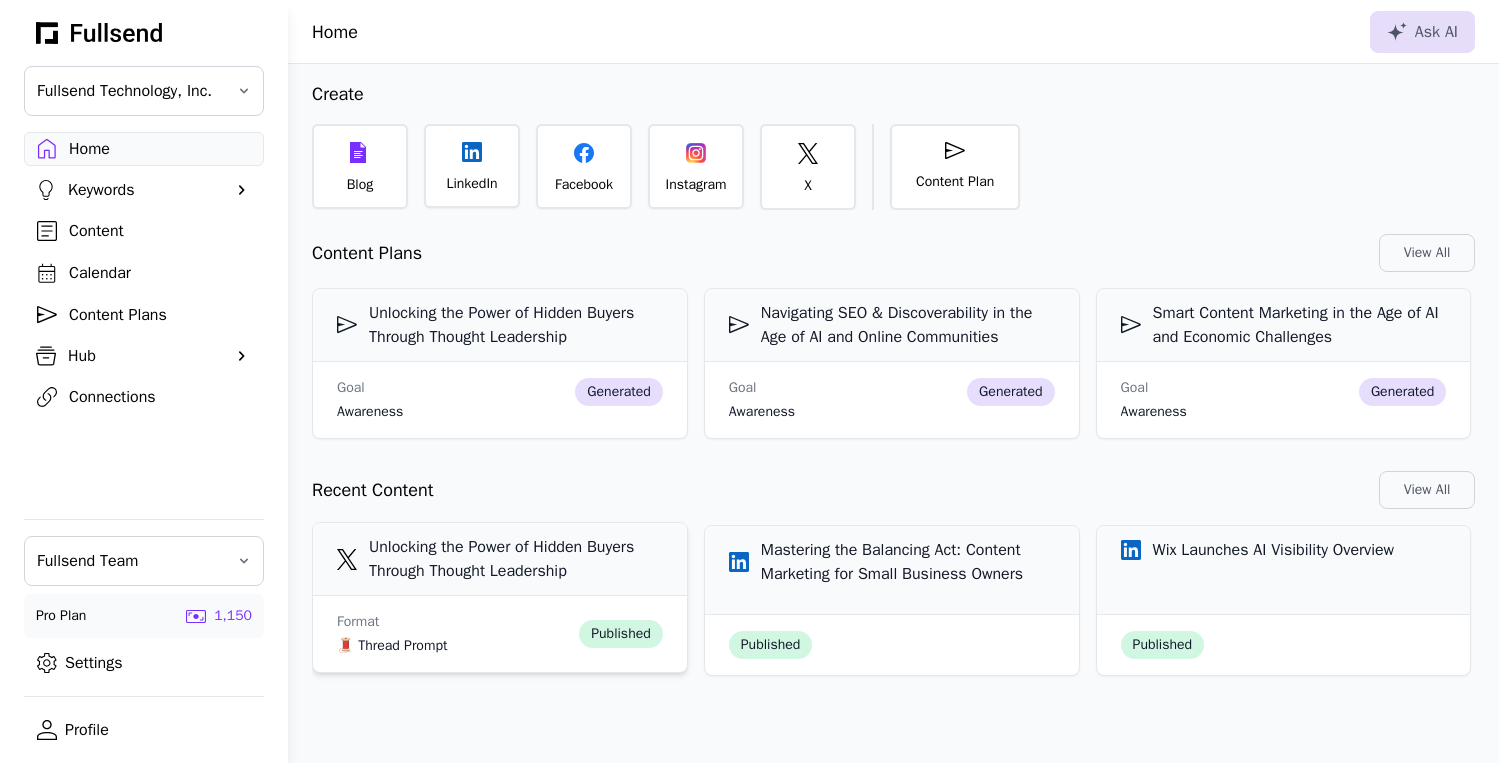 click on "Unlocking the Power of Hidden Buyers Through Thought Leadership" at bounding box center [500, 559] 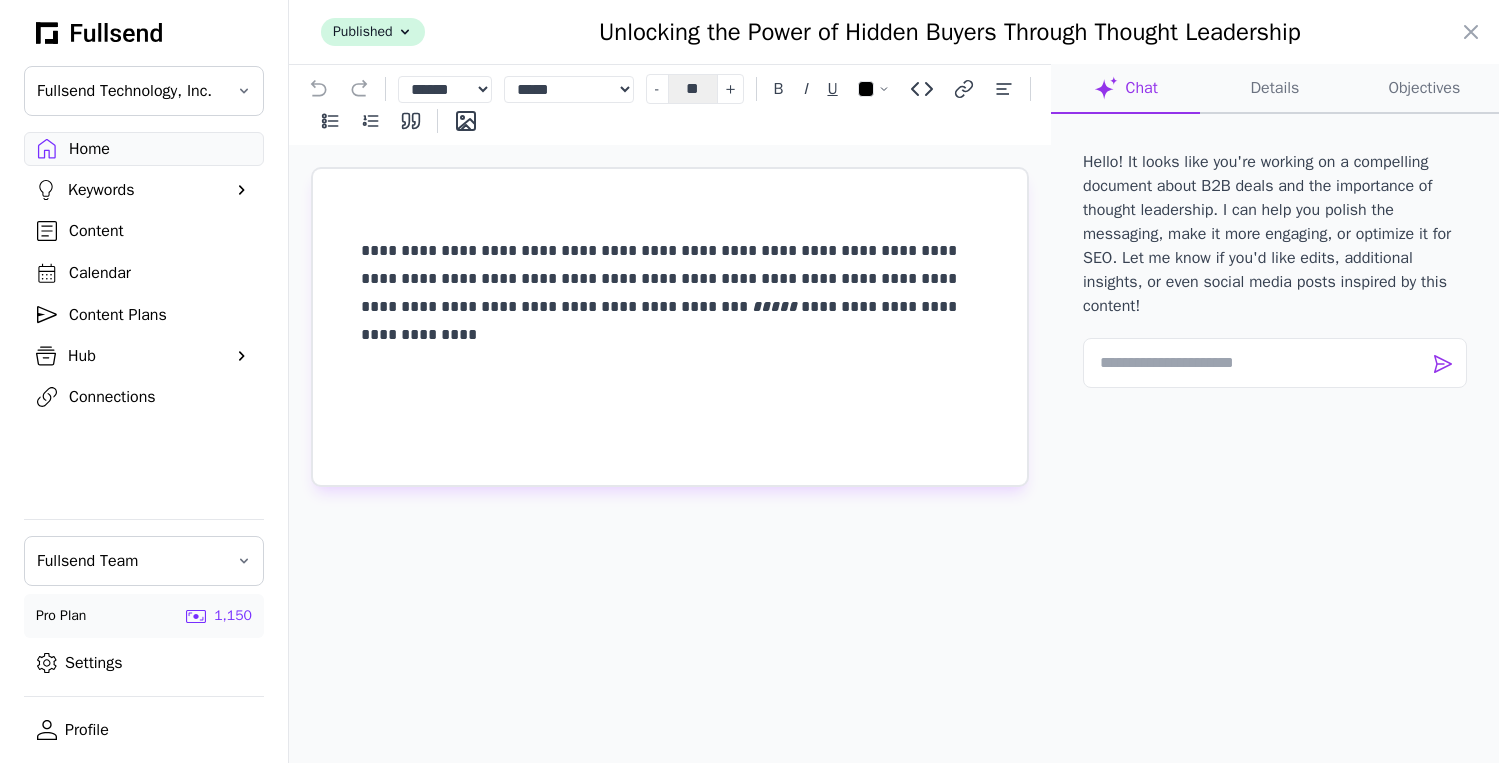 click on "Details" 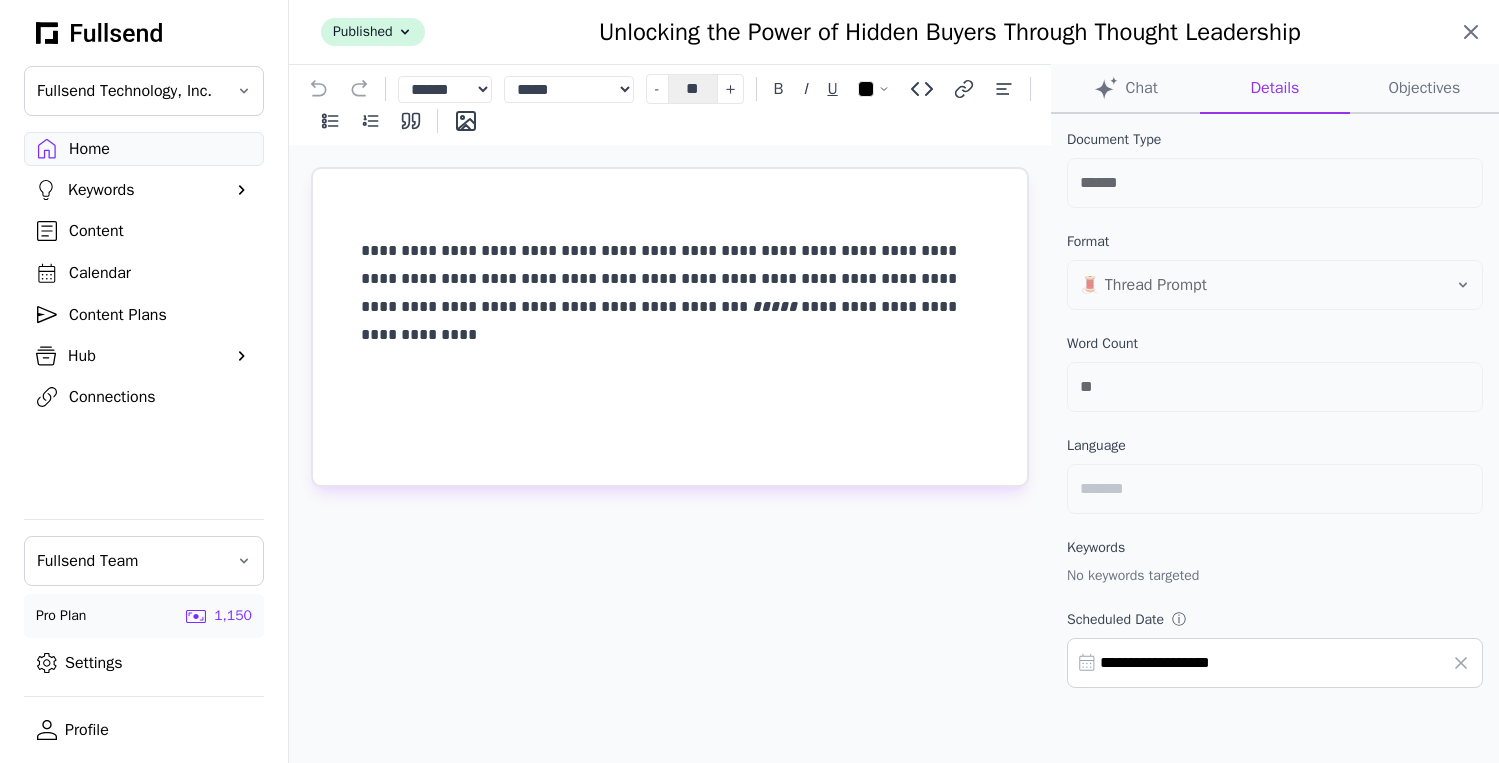 click 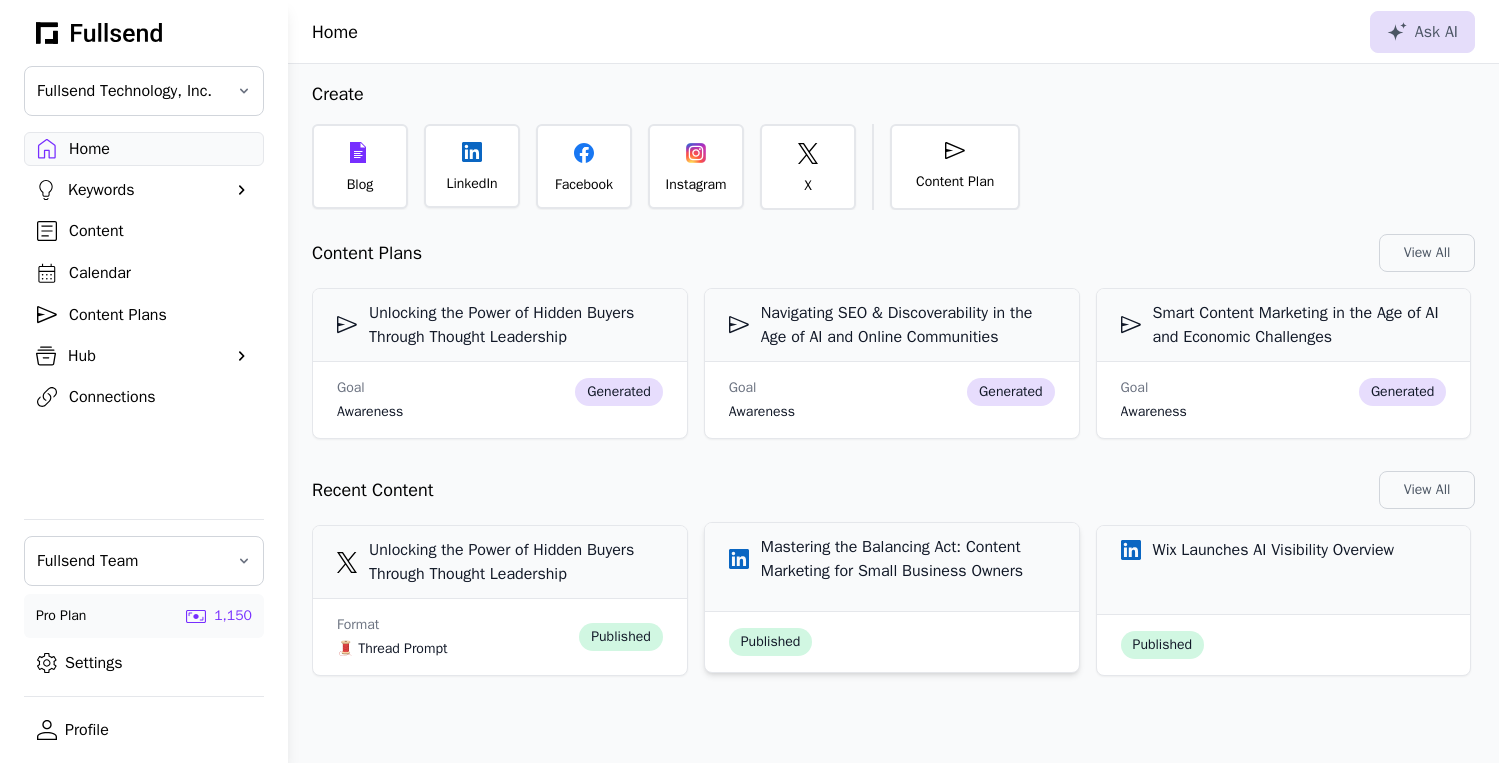 click on "Mastering the Balancing Act: Content Marketing for Small Business Owners" at bounding box center (892, 559) 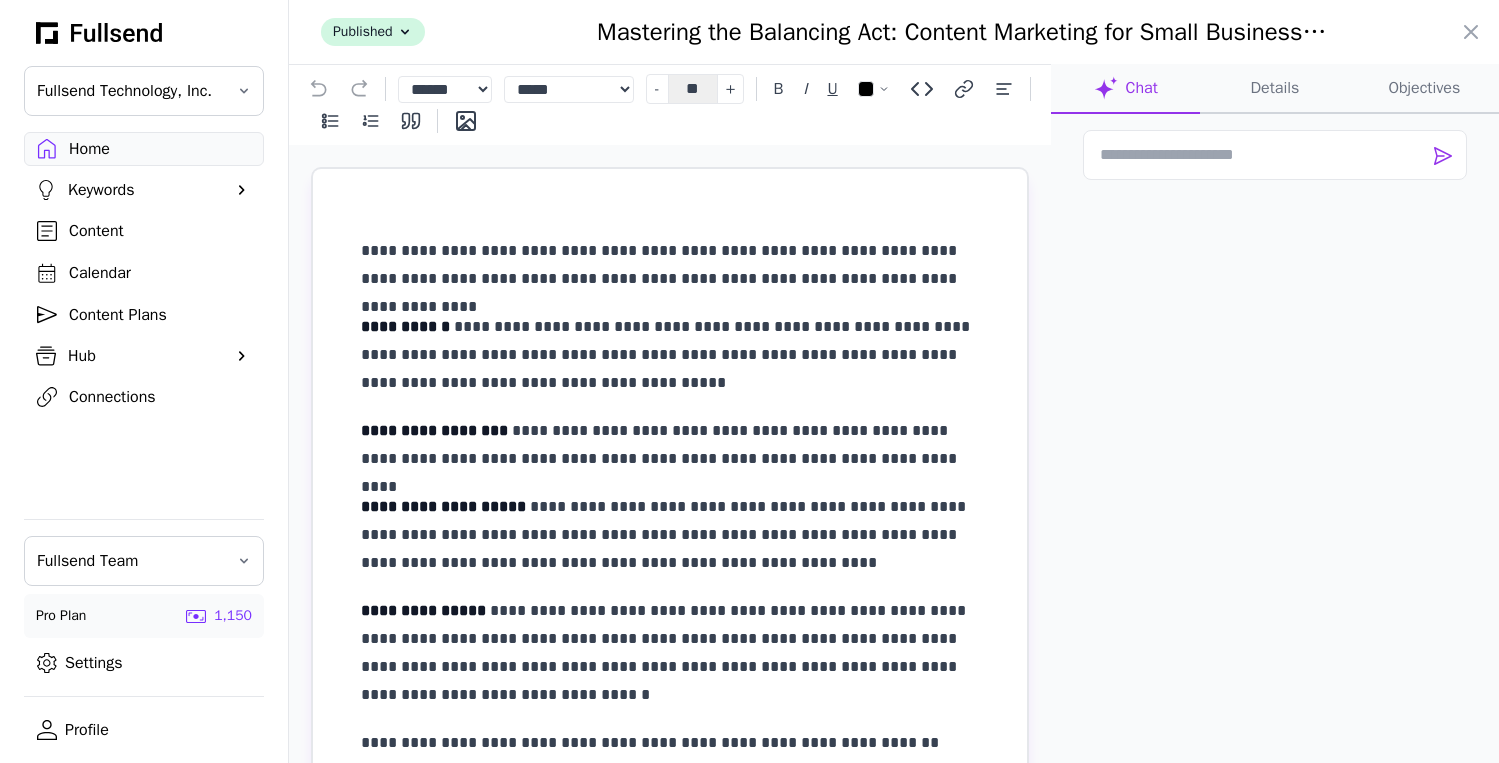click on "Details" 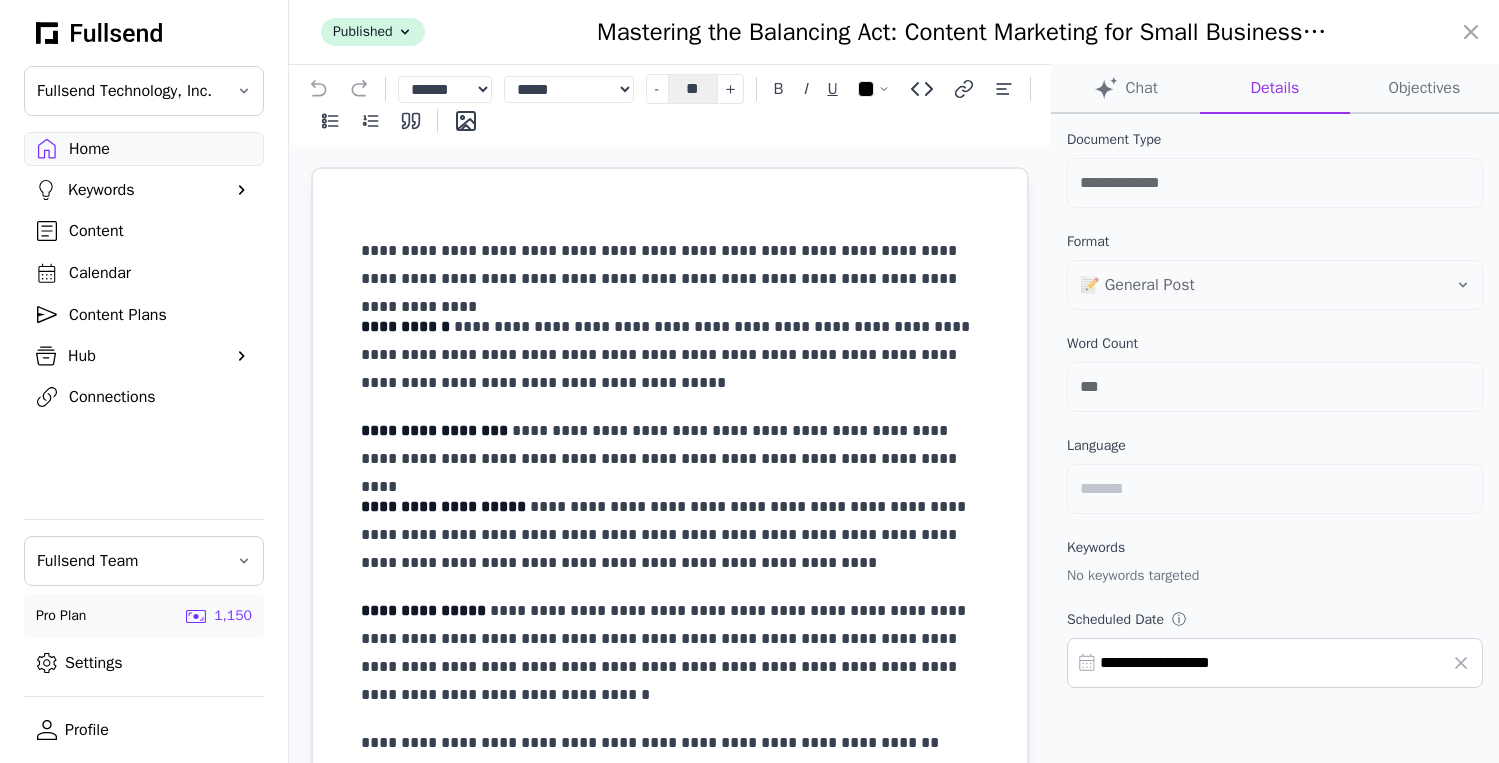 click at bounding box center [749, 381] 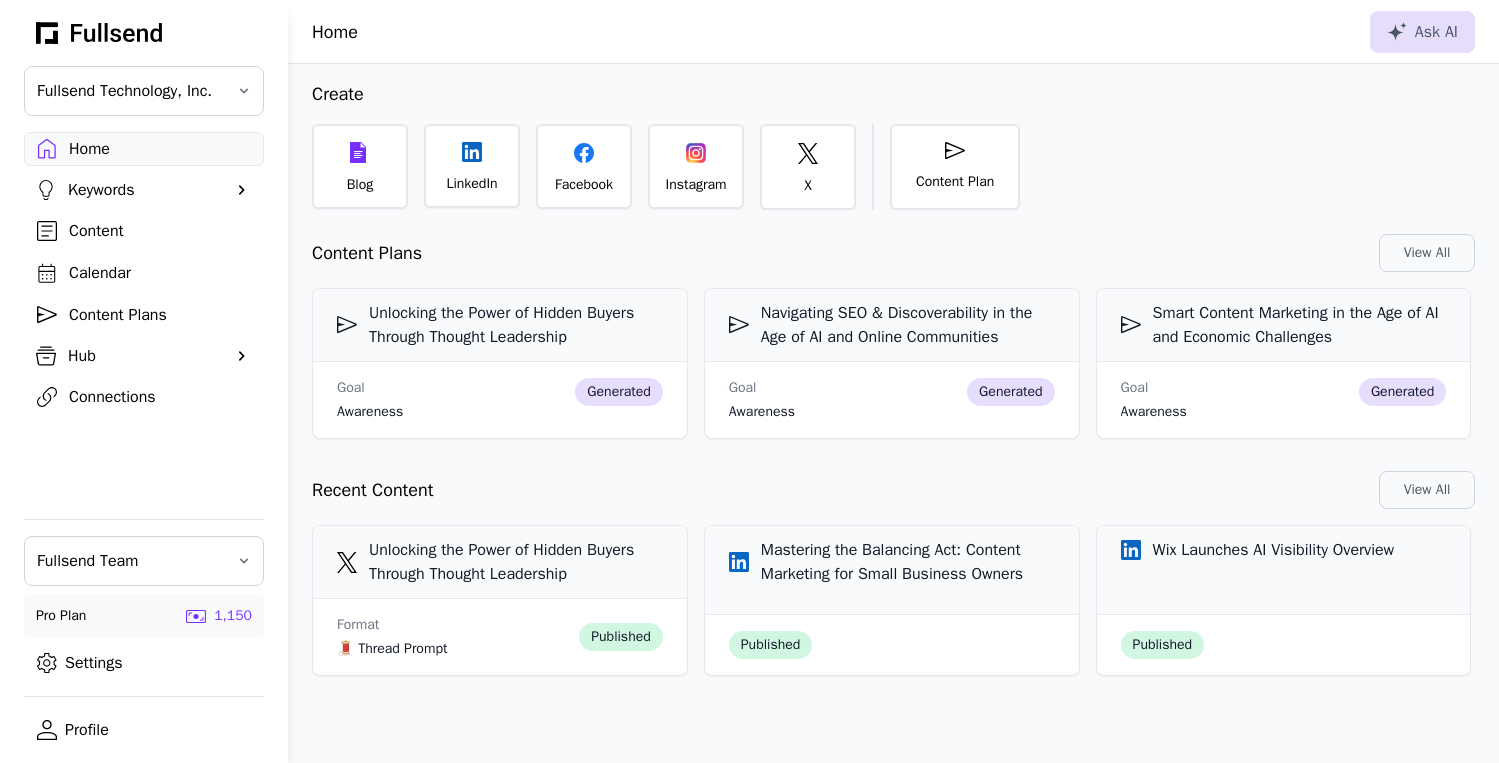 click on "Content" at bounding box center (160, 231) 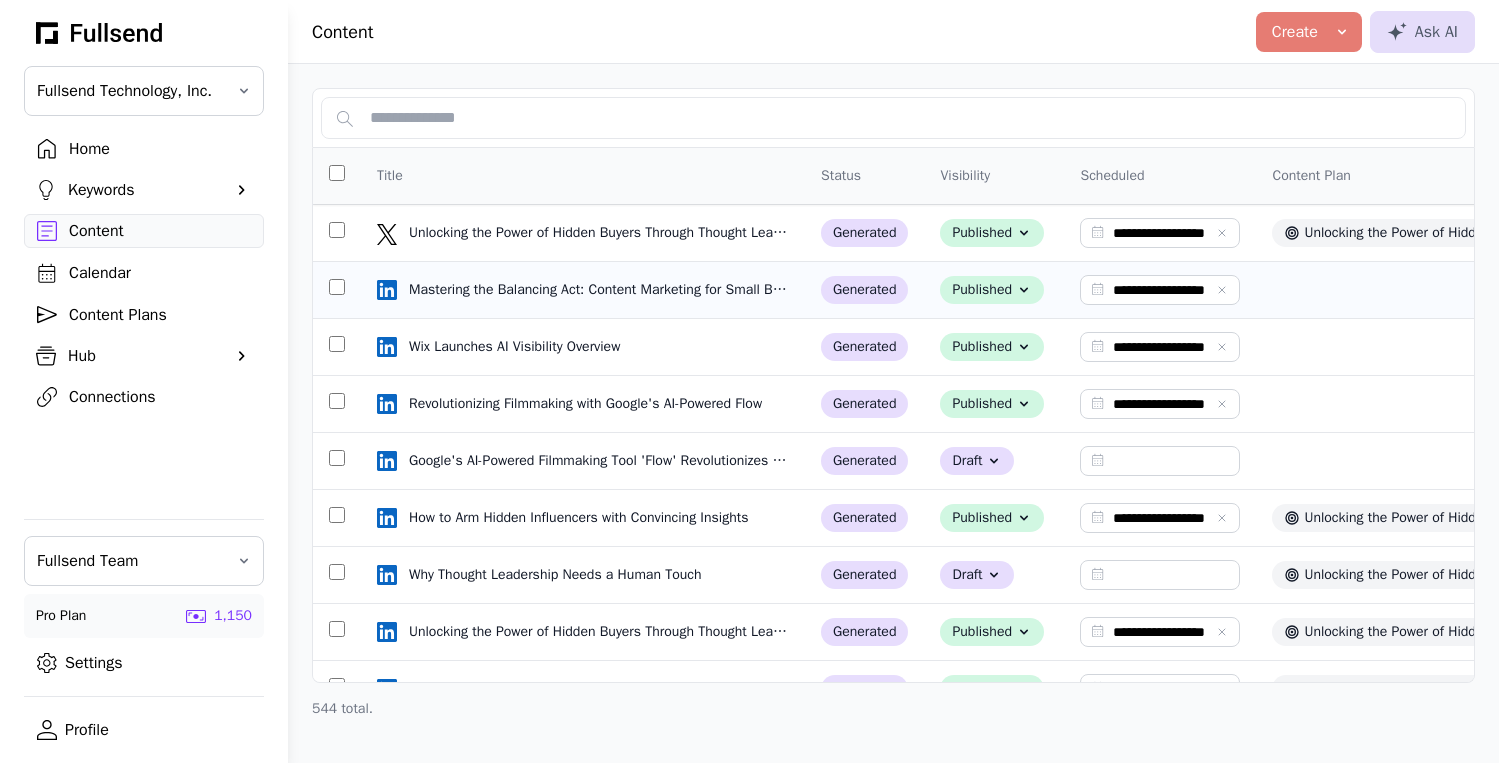 scroll, scrollTop: 0, scrollLeft: 3, axis: horizontal 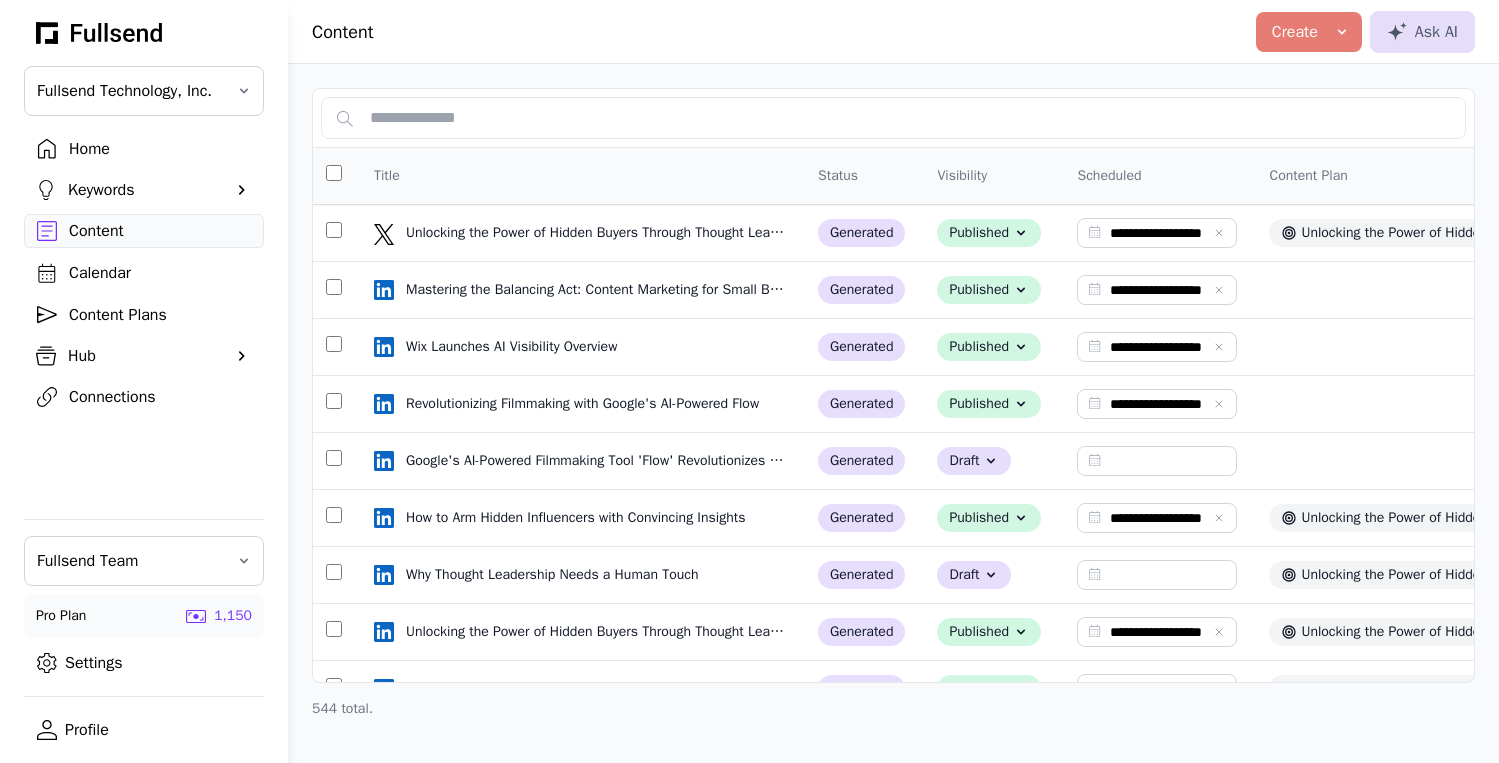 click on "Content Plans" at bounding box center [160, 315] 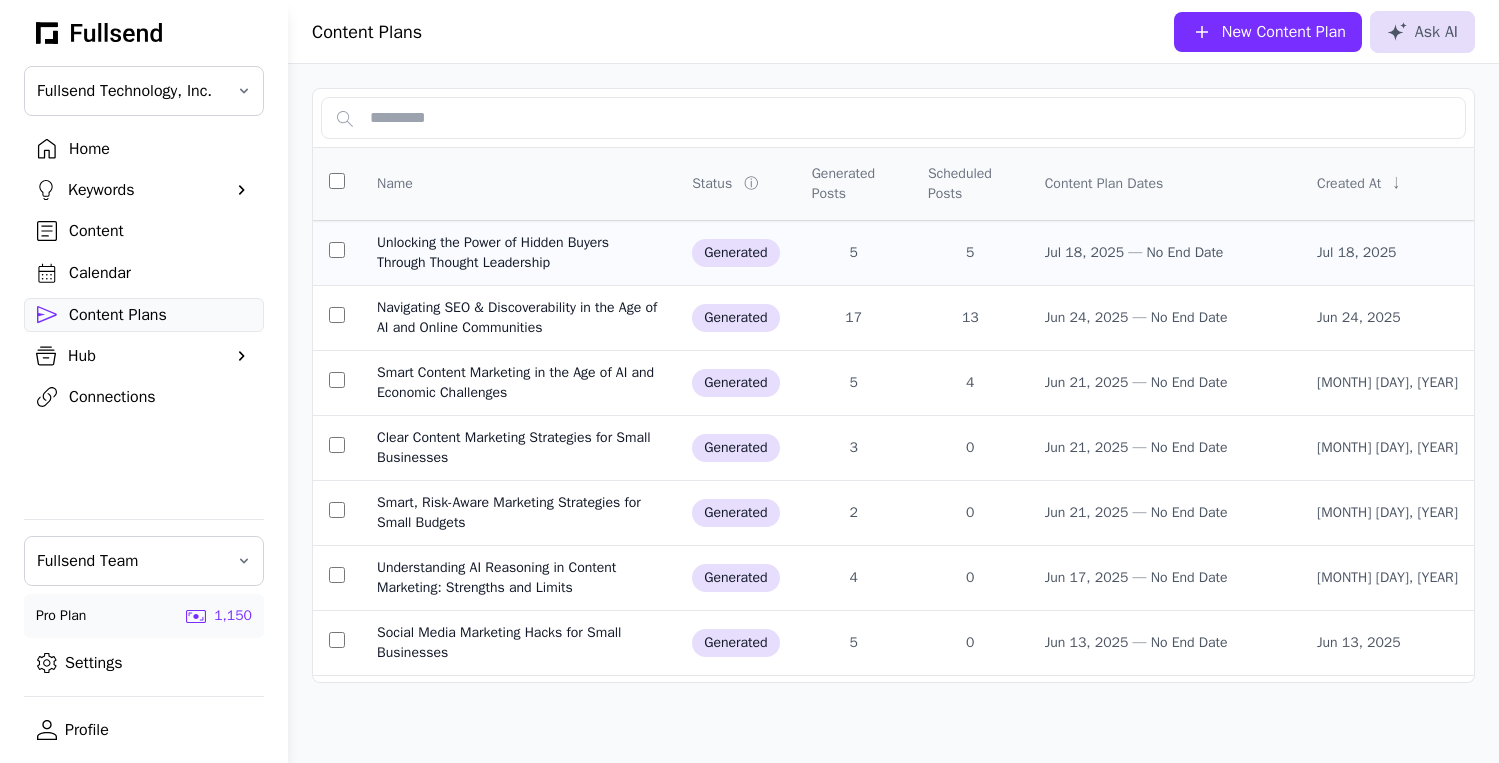 click on "Unlocking the Power of Hidden Buyers Through Thought Leadership" 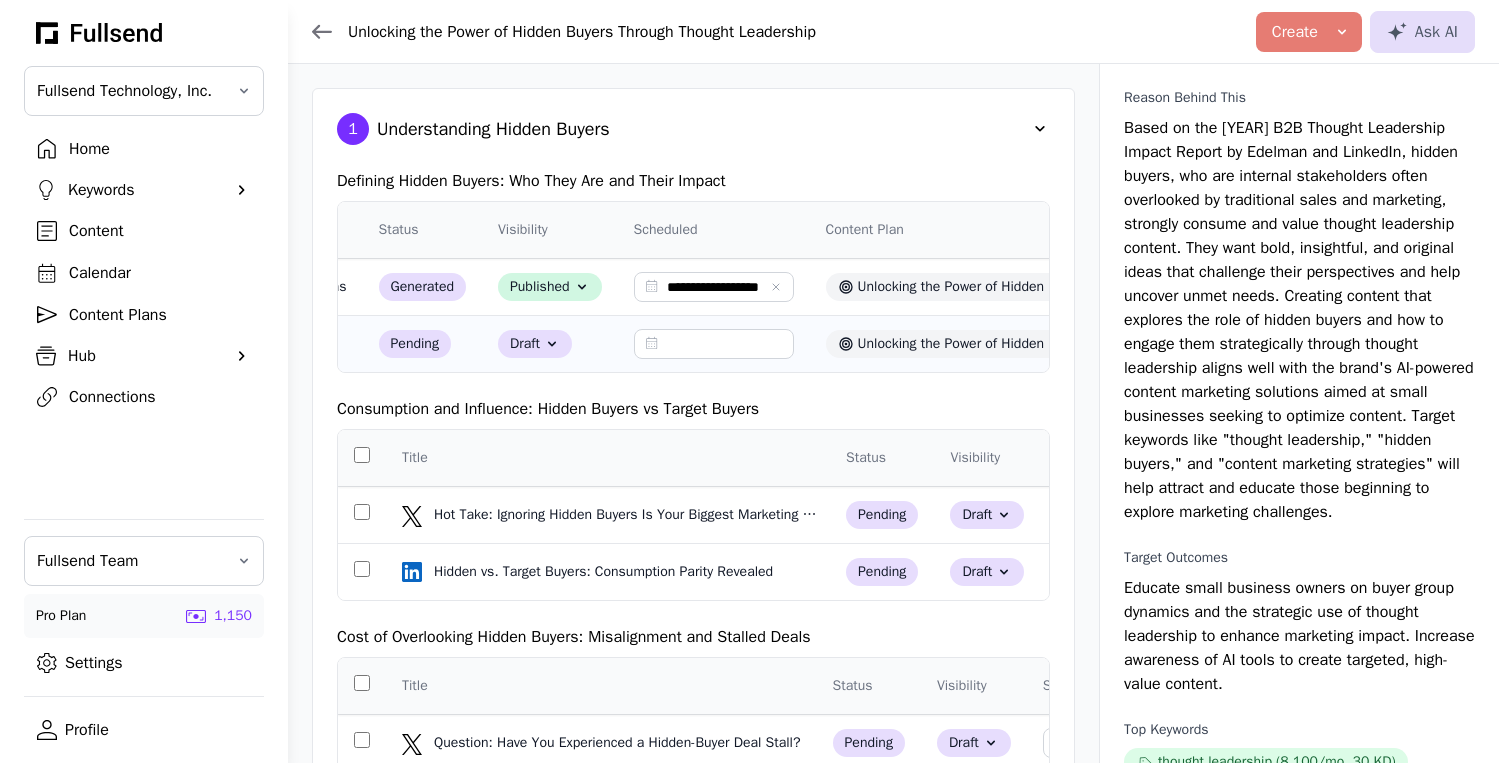 scroll, scrollTop: 0, scrollLeft: 445, axis: horizontal 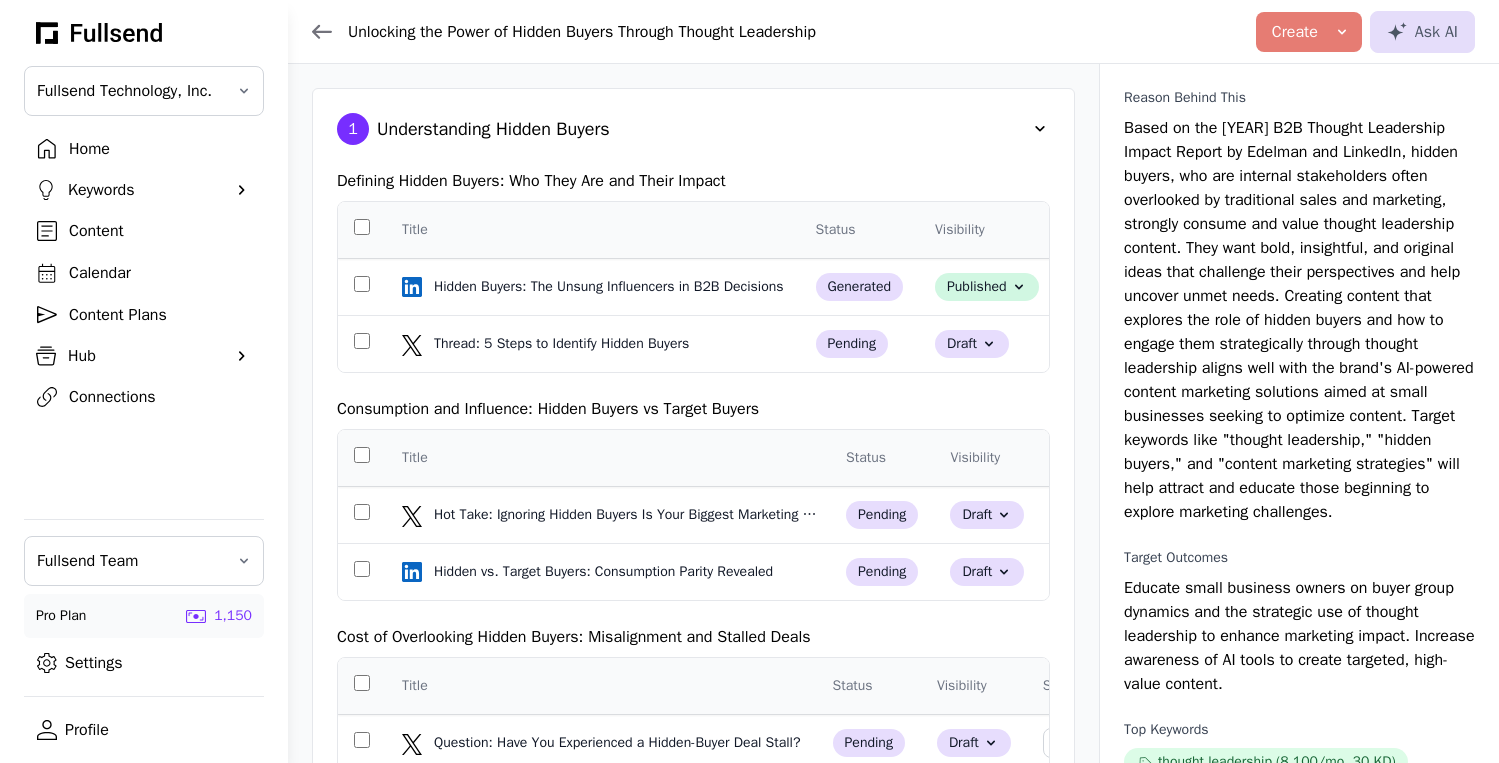 click on "Calendar" at bounding box center (160, 273) 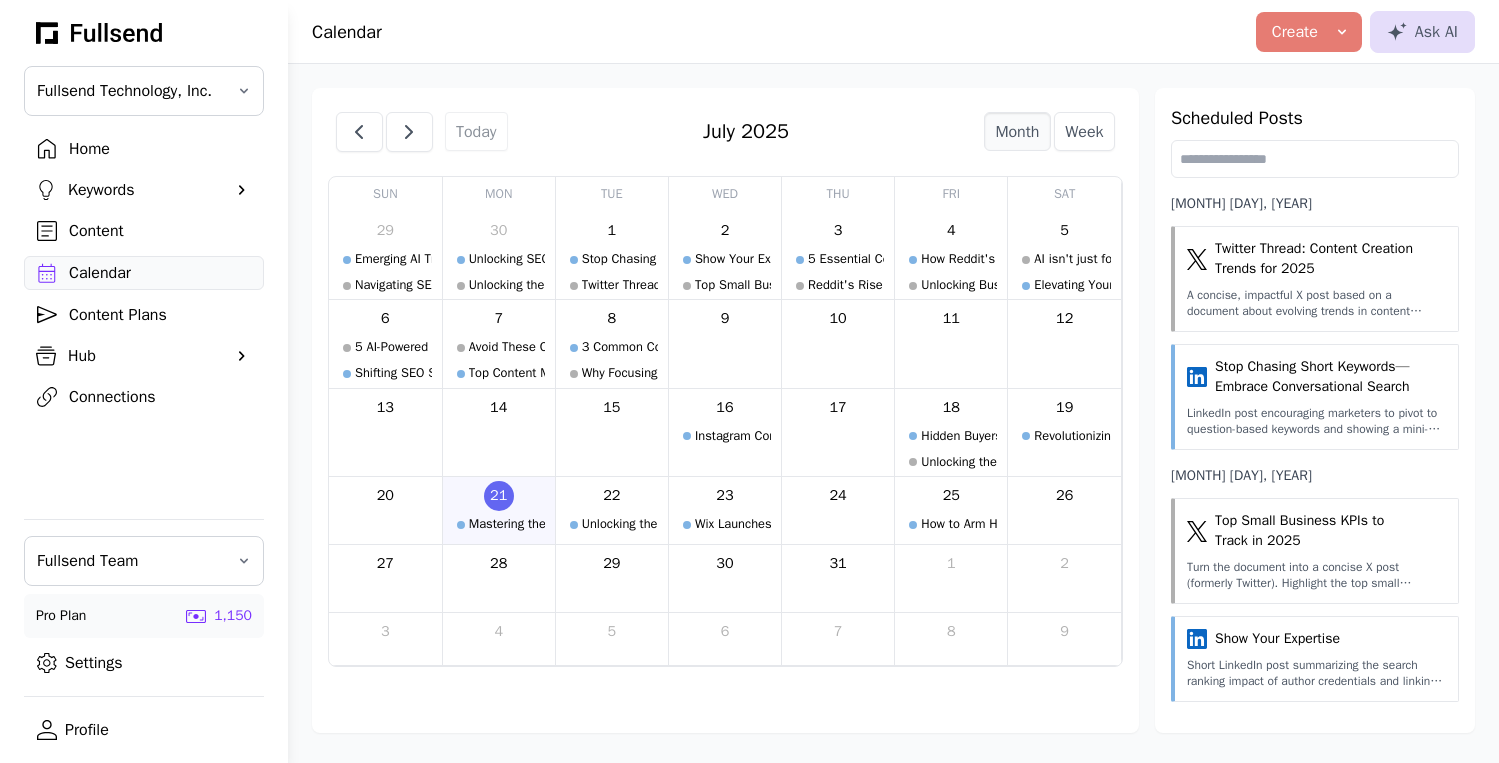 click at bounding box center (612, 440) 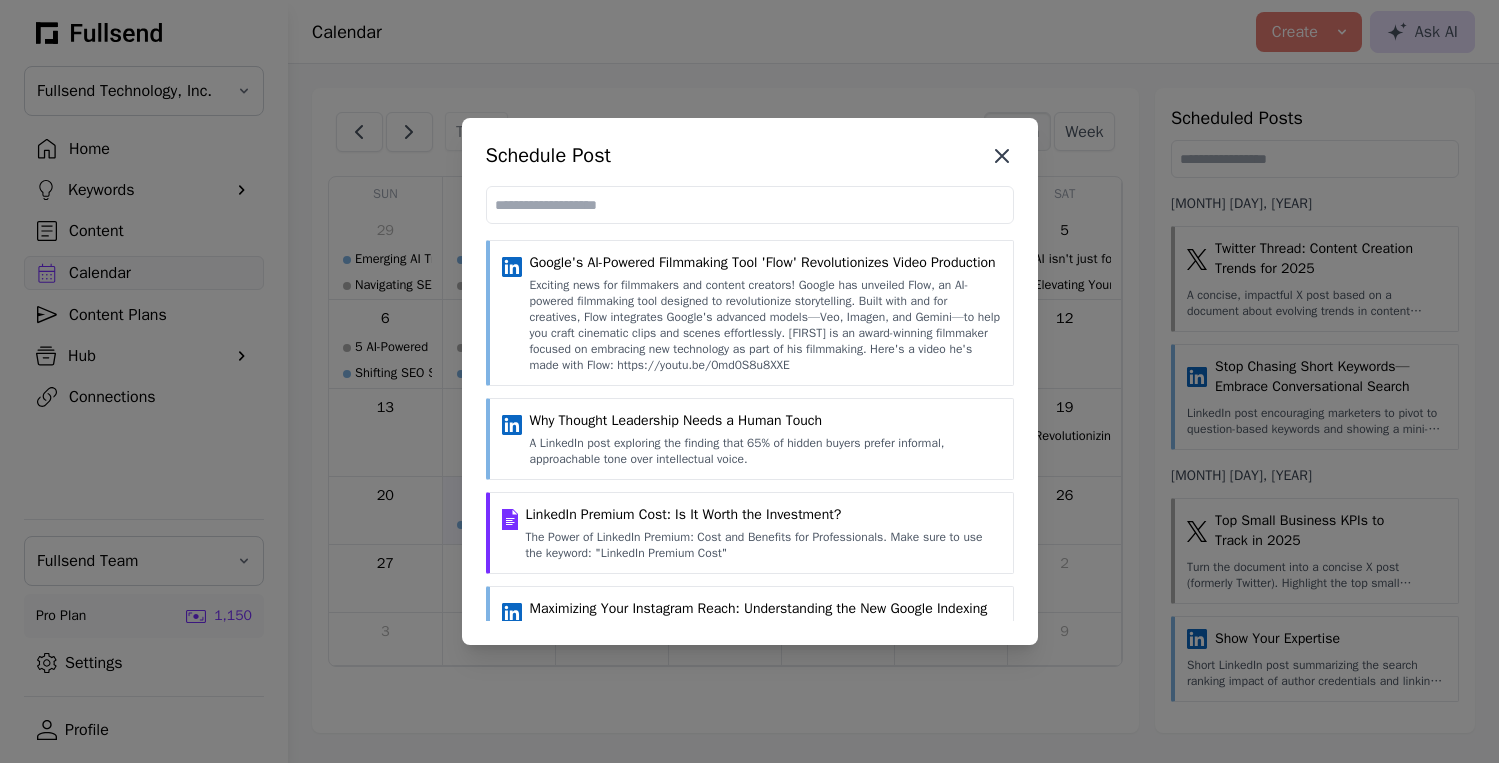 click 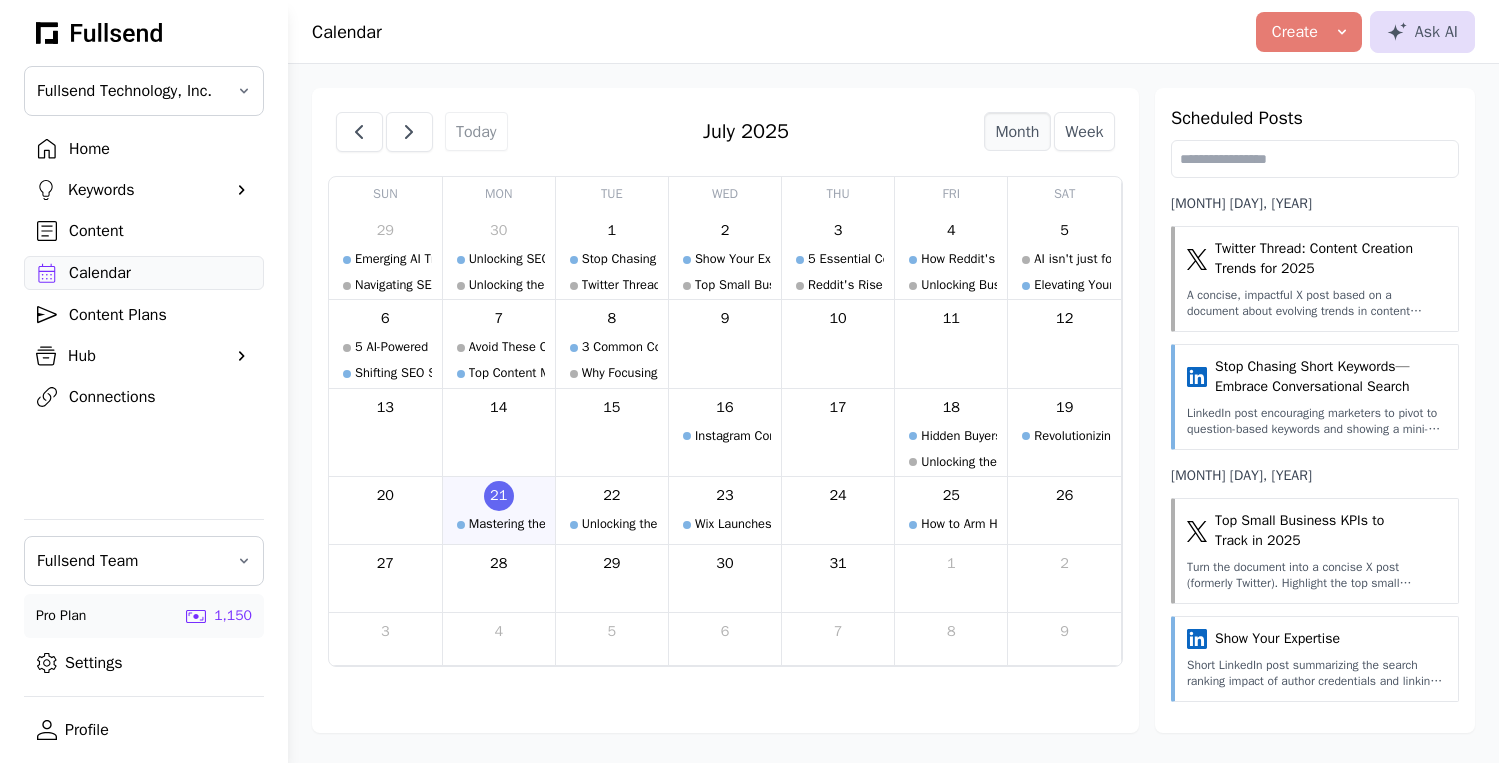 click at bounding box center [612, 440] 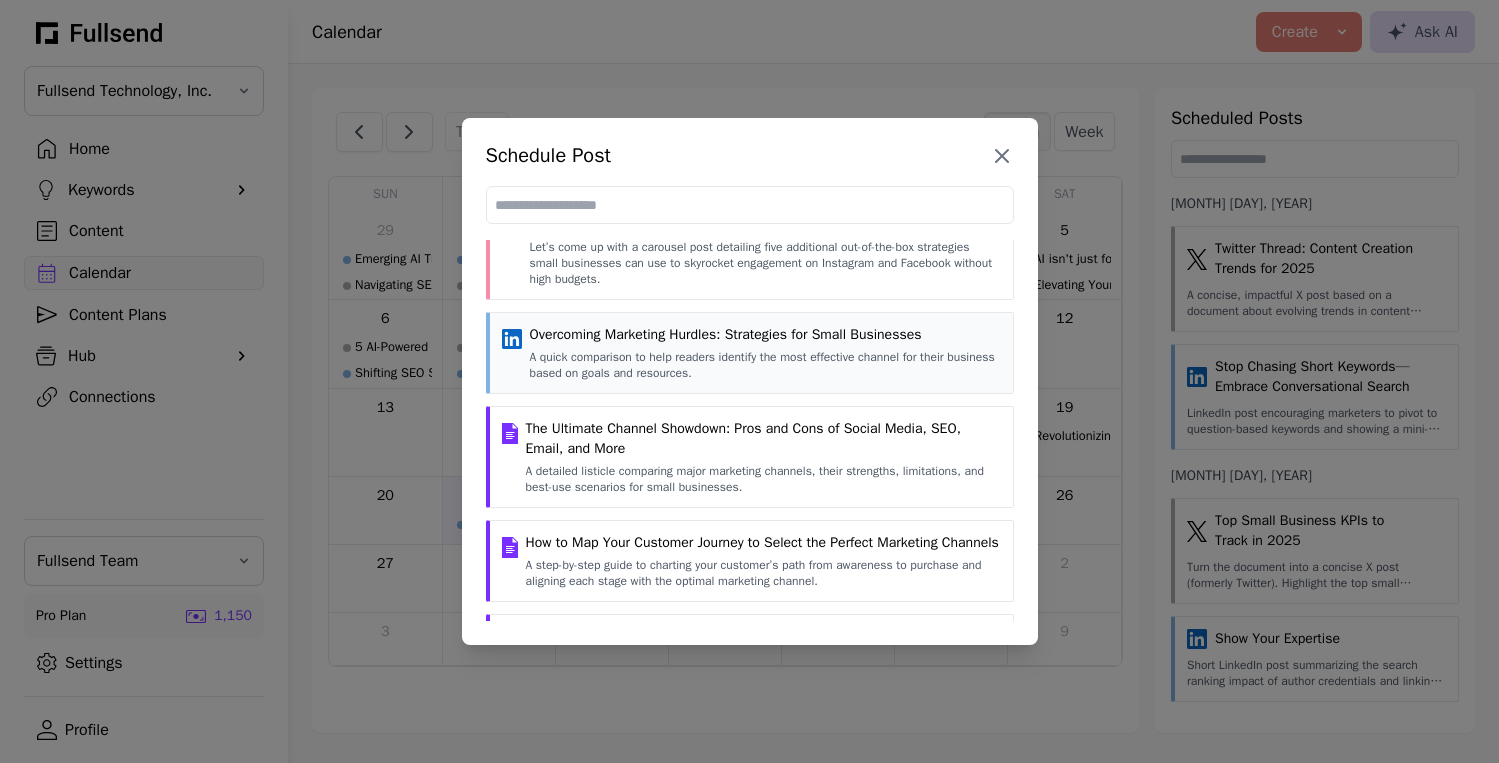 scroll, scrollTop: 1996, scrollLeft: 0, axis: vertical 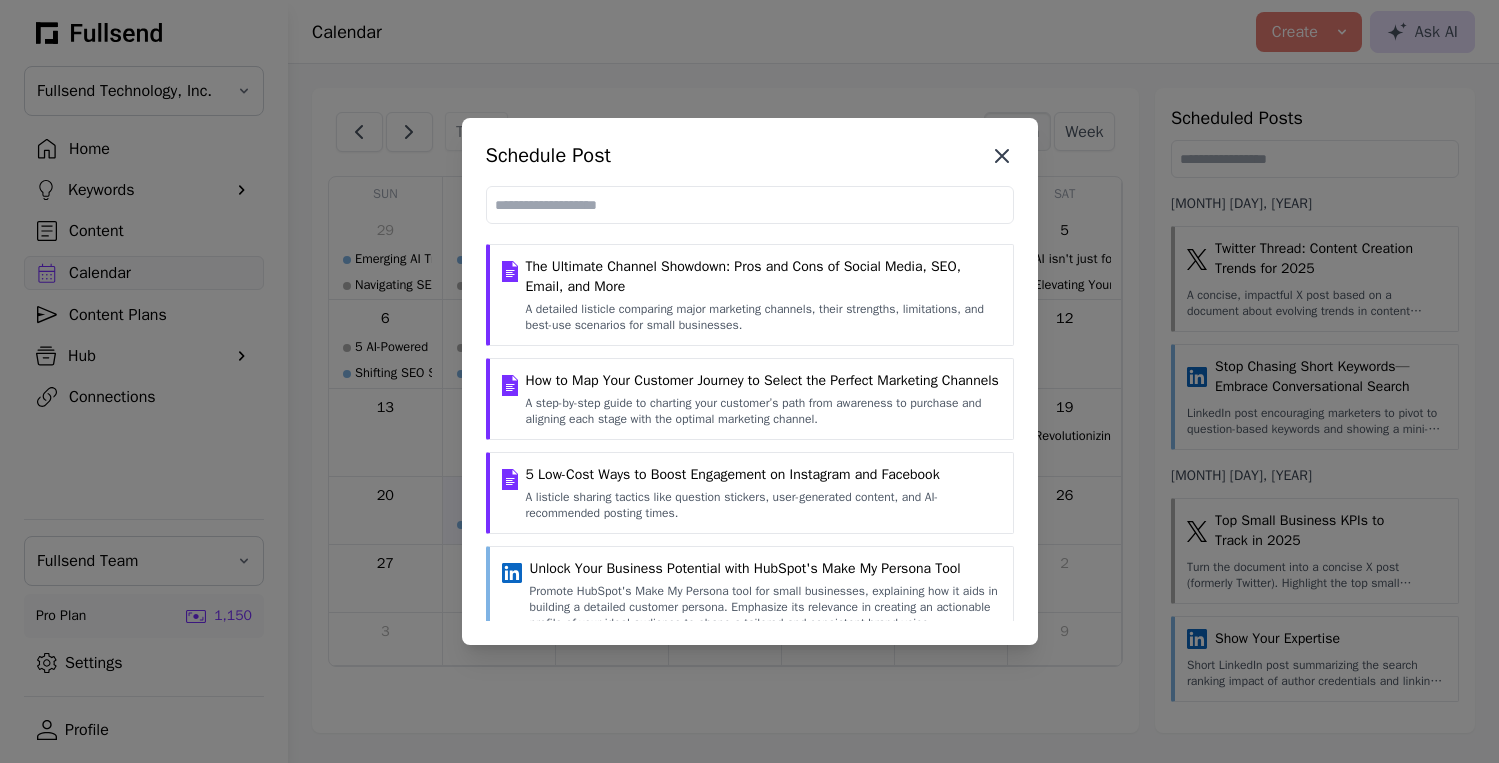 click 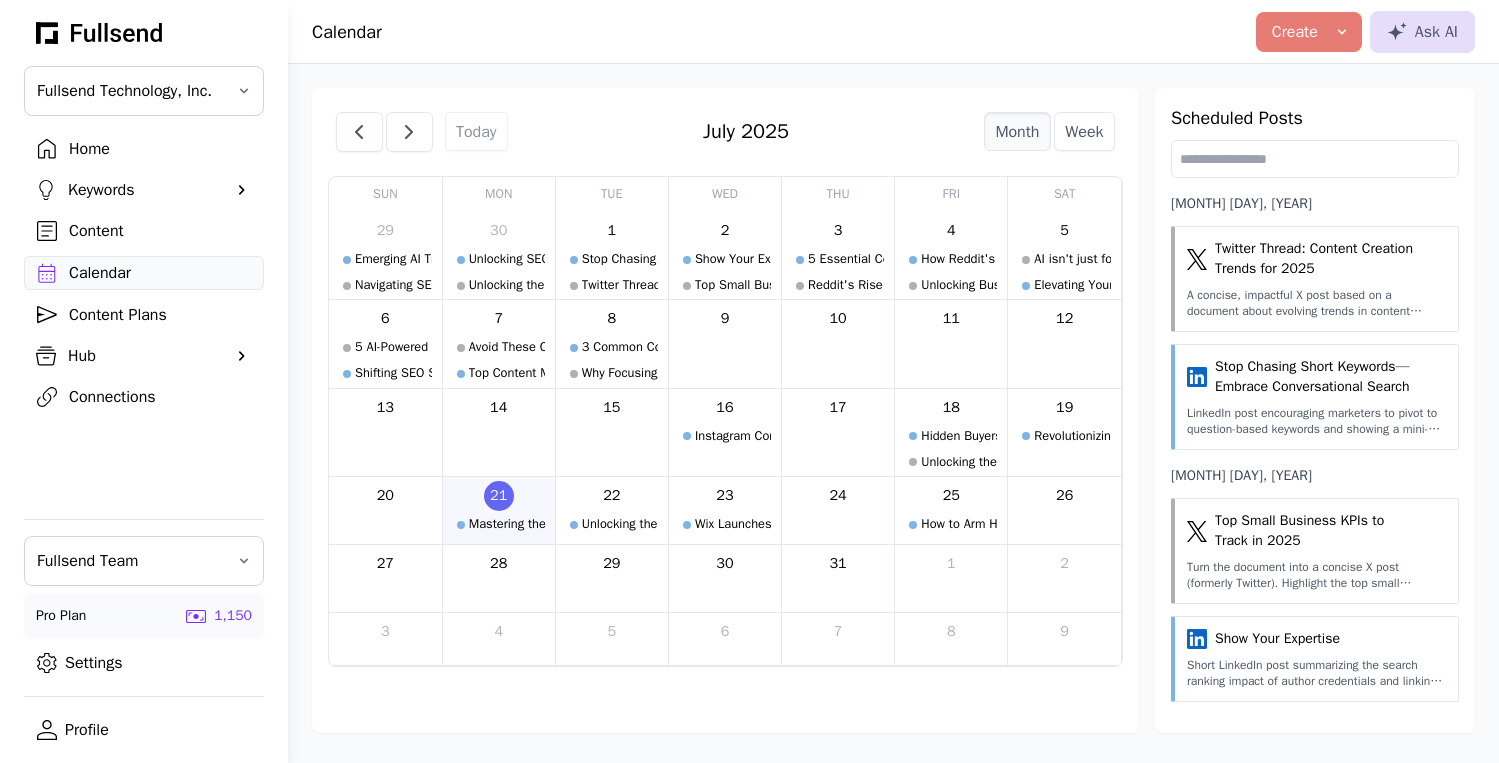 click at bounding box center [725, 351] 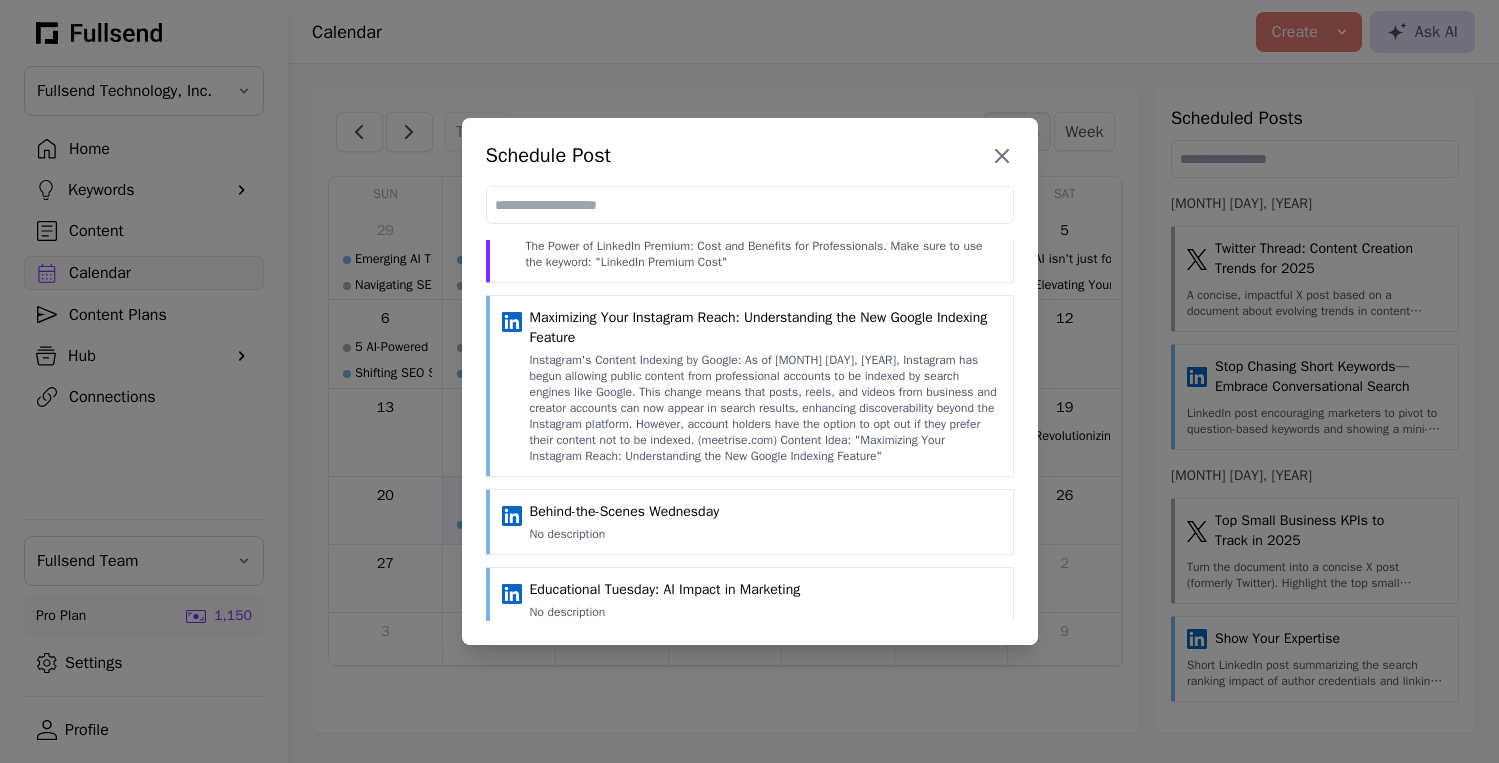 scroll, scrollTop: 0, scrollLeft: 0, axis: both 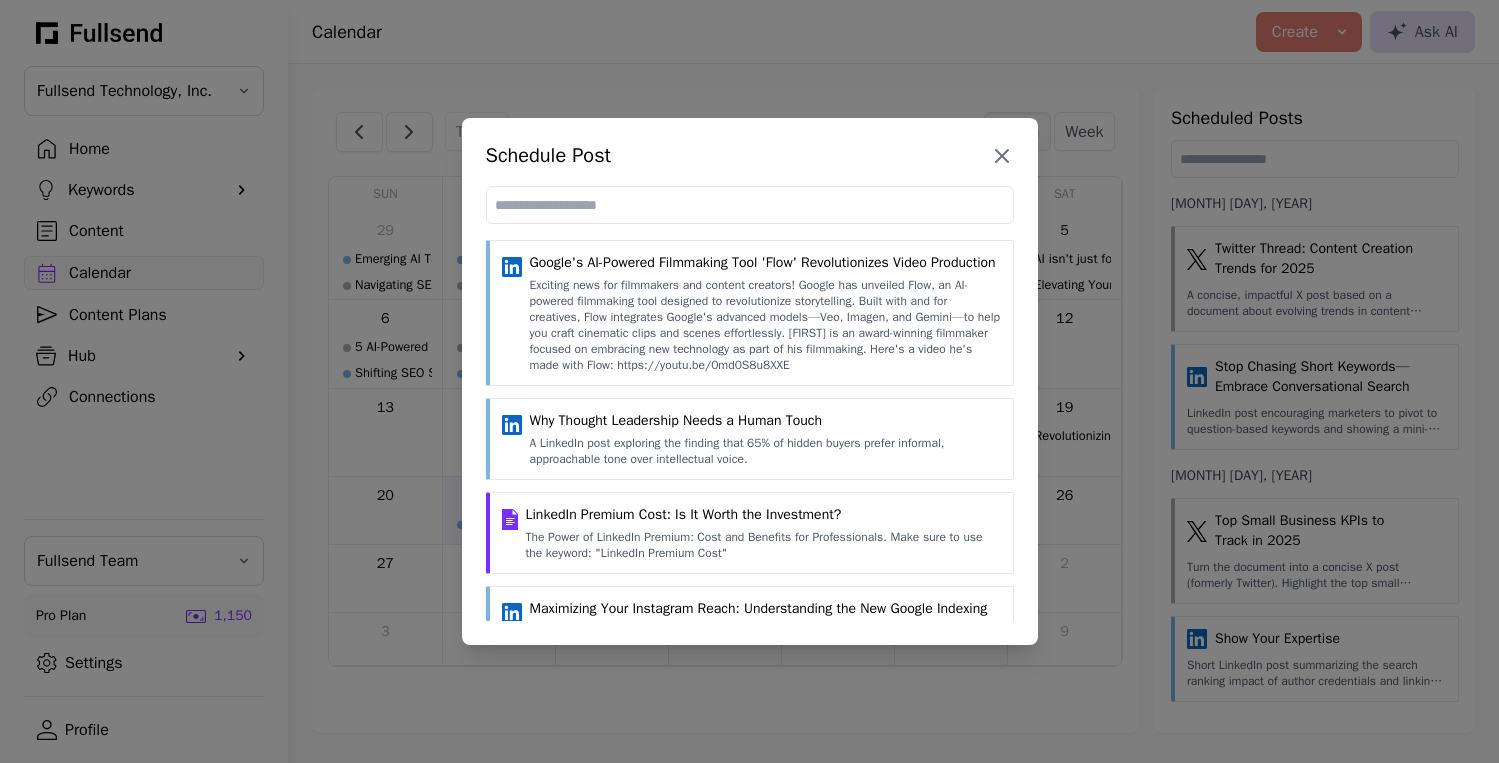 click at bounding box center [750, 205] 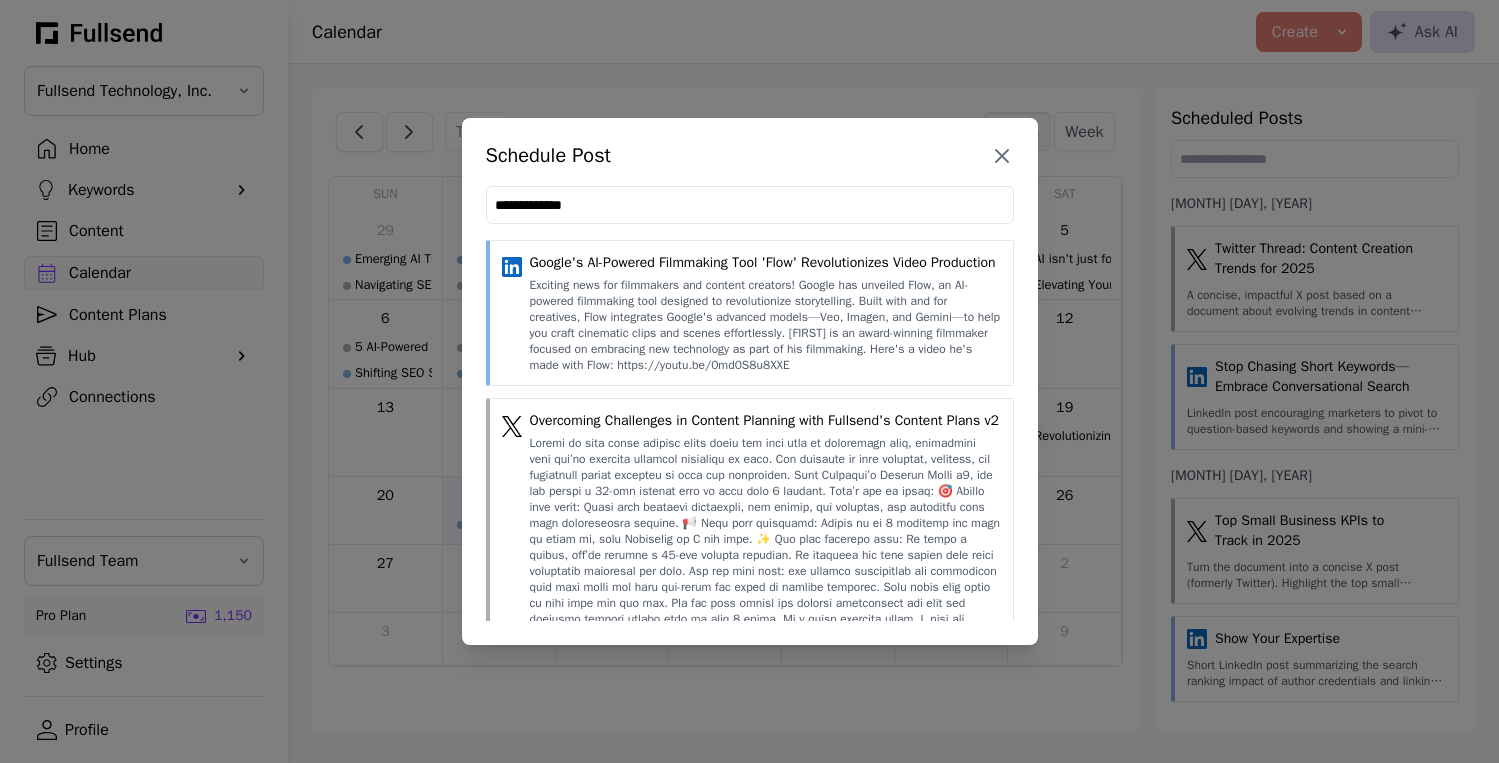 type on "**********" 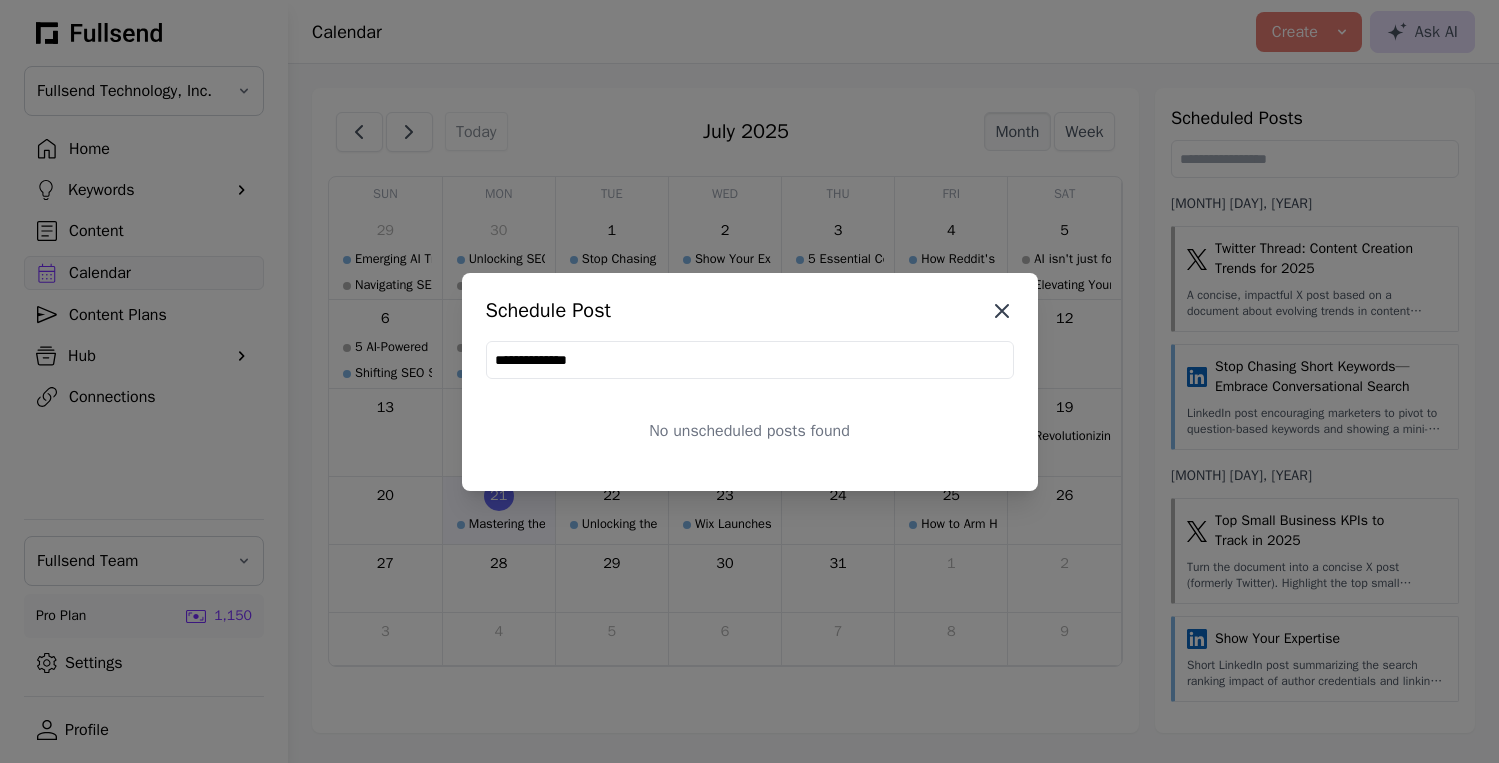 click 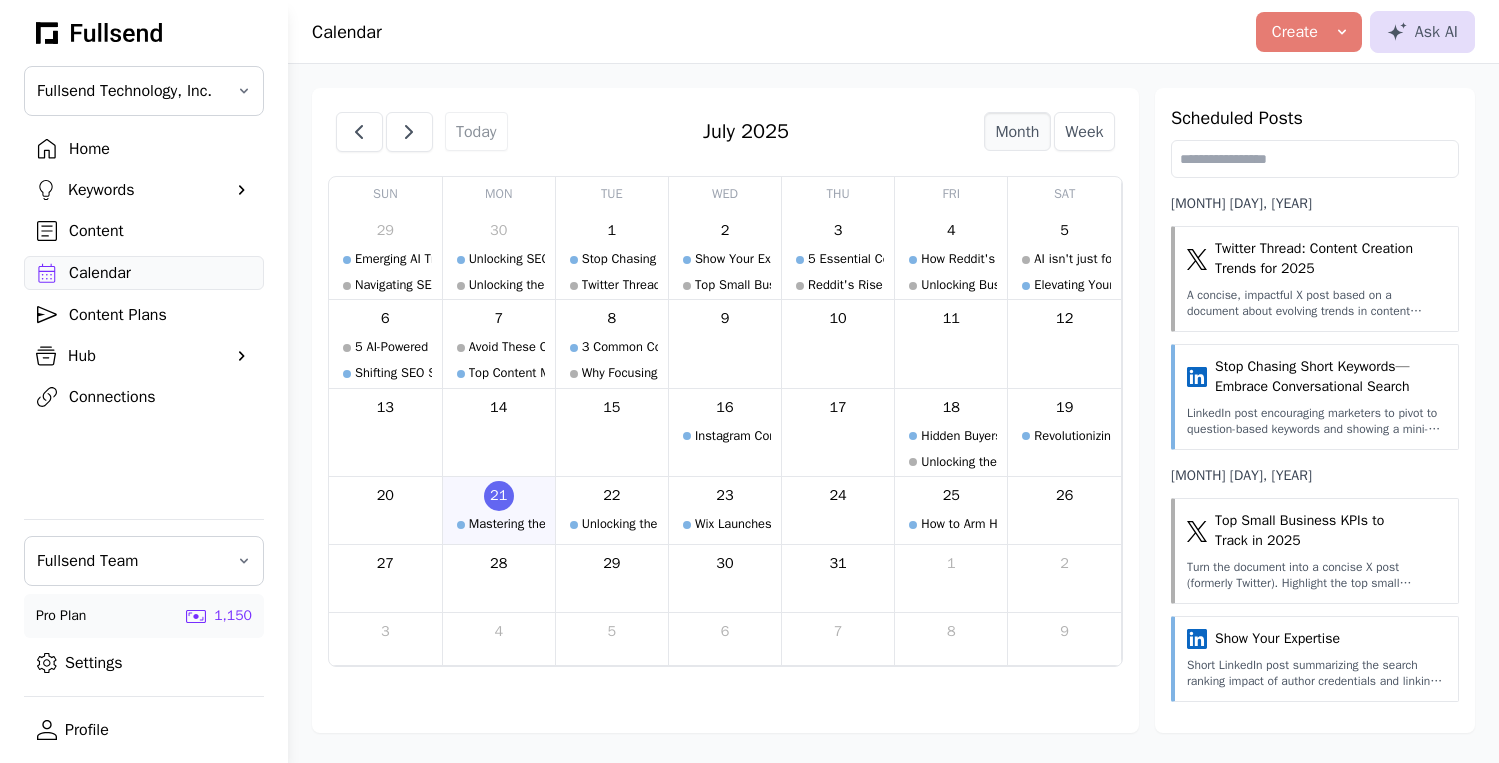 click at bounding box center [725, 351] 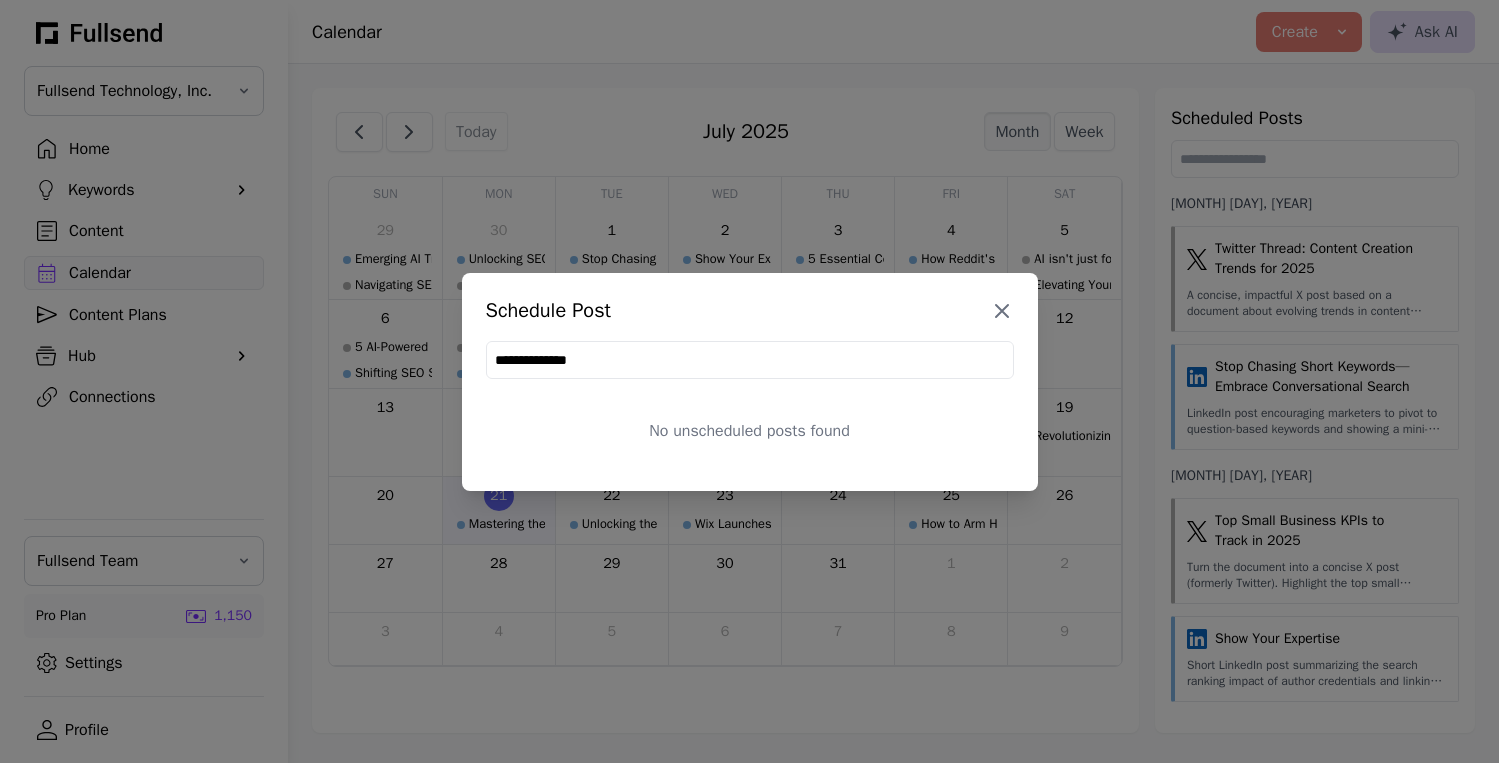 click on "**********" at bounding box center (750, 360) 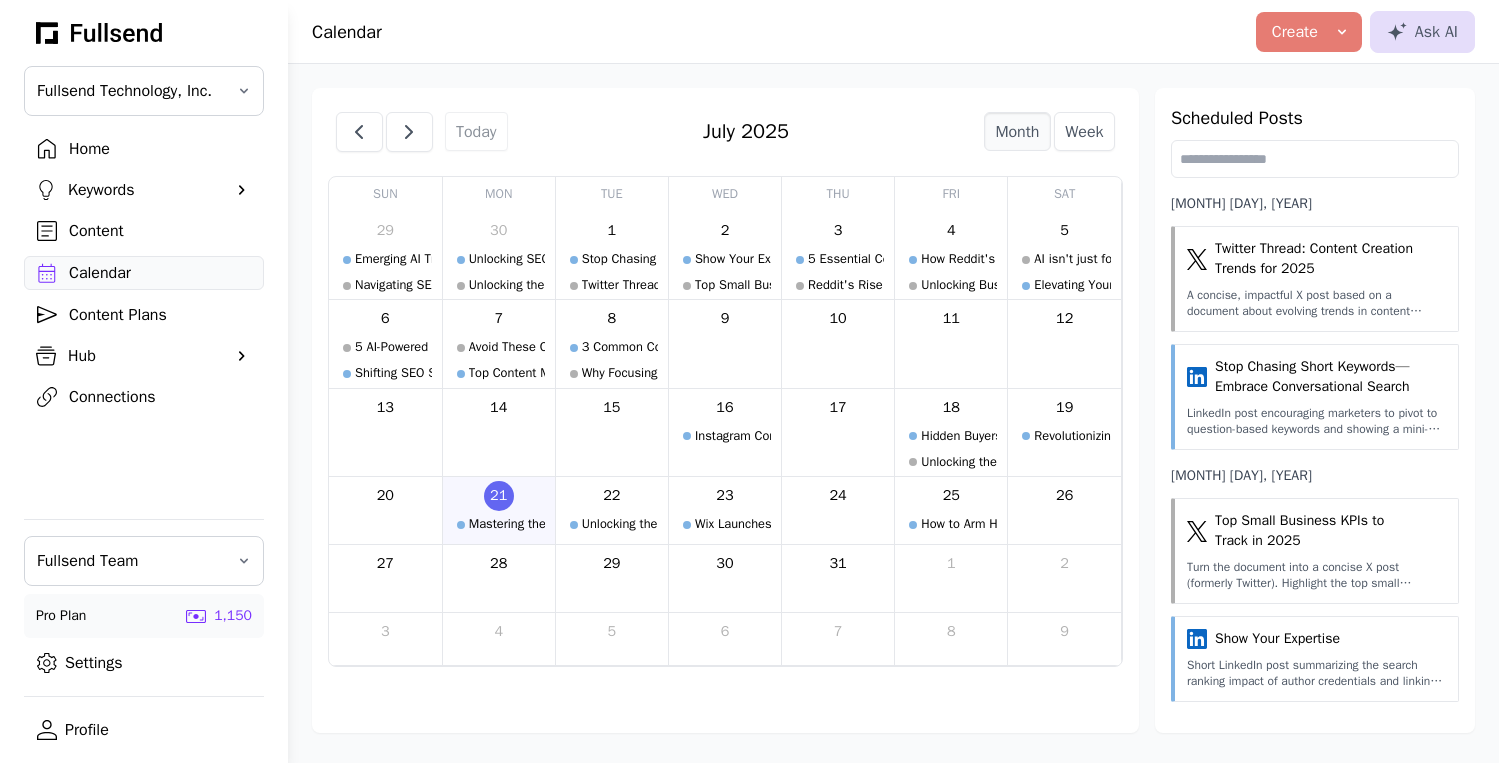 click at bounding box center (725, 351) 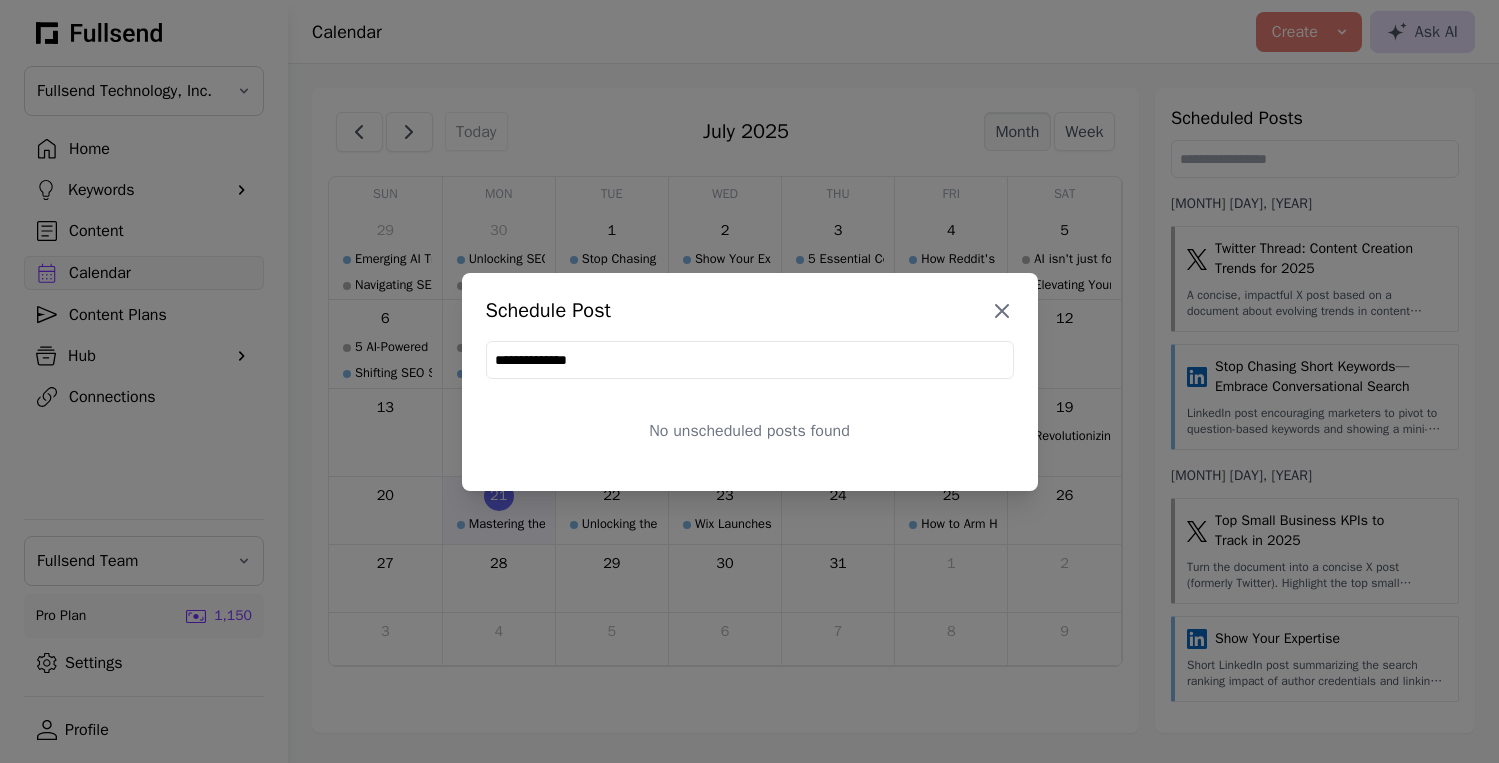click on "**********" at bounding box center [750, 360] 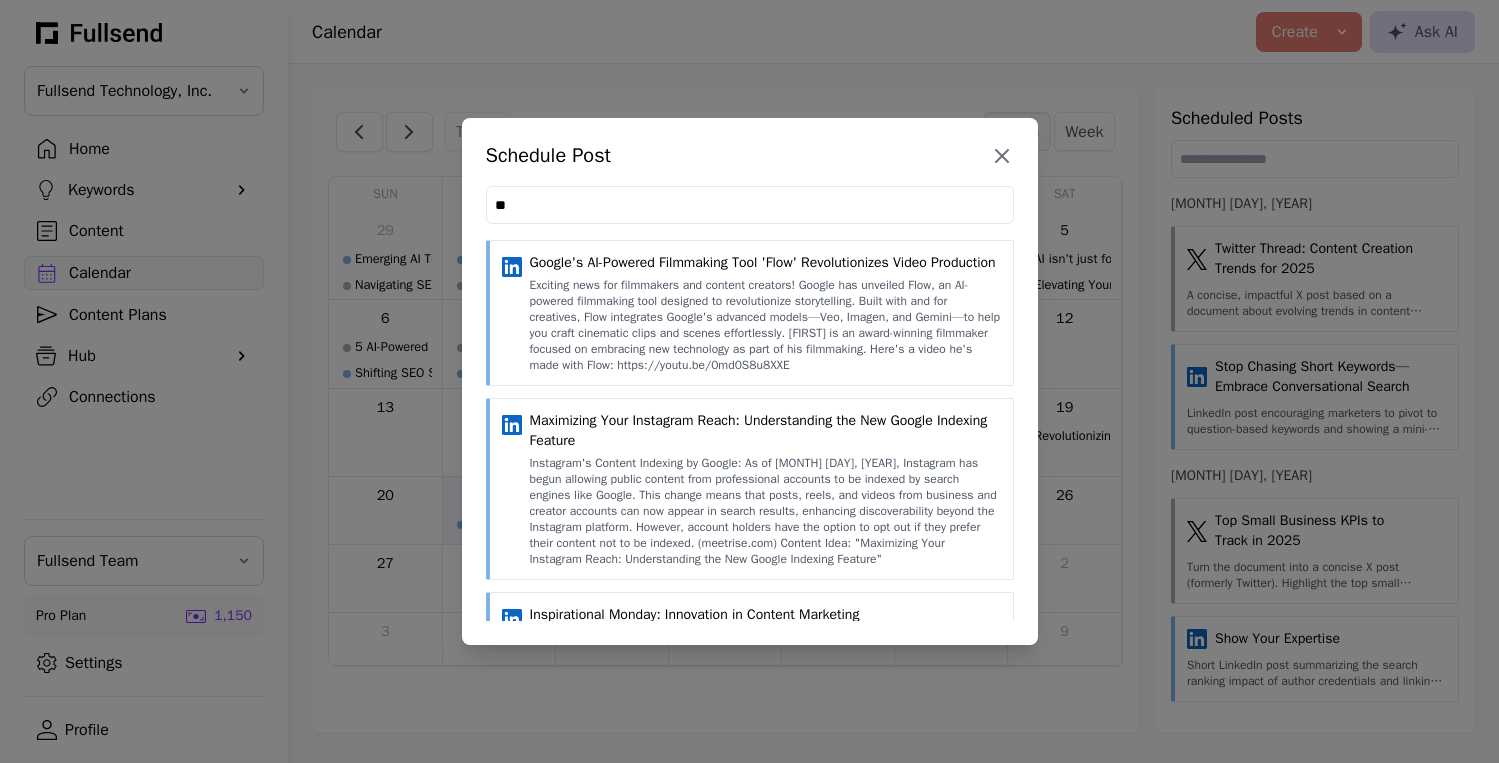 type on "*" 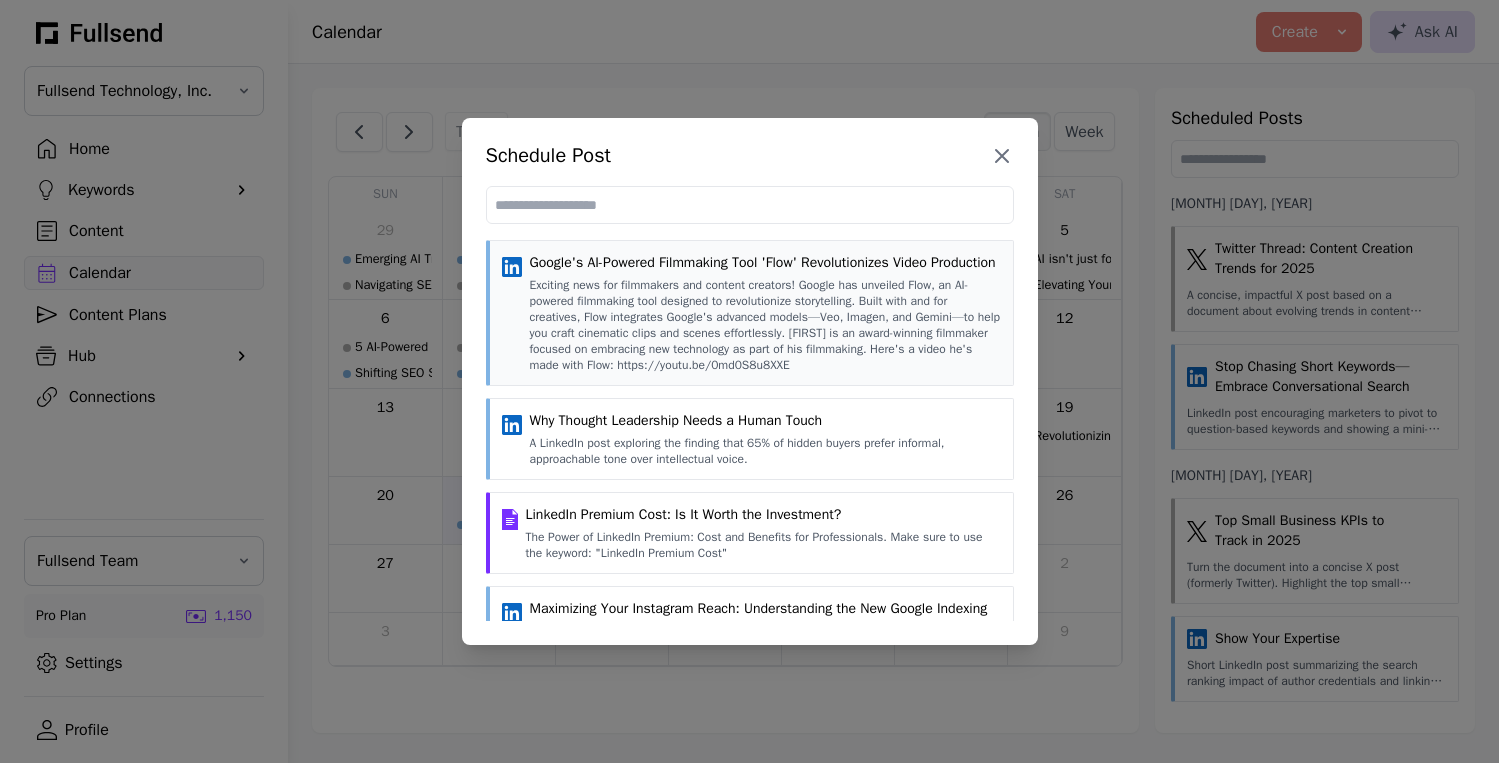 type 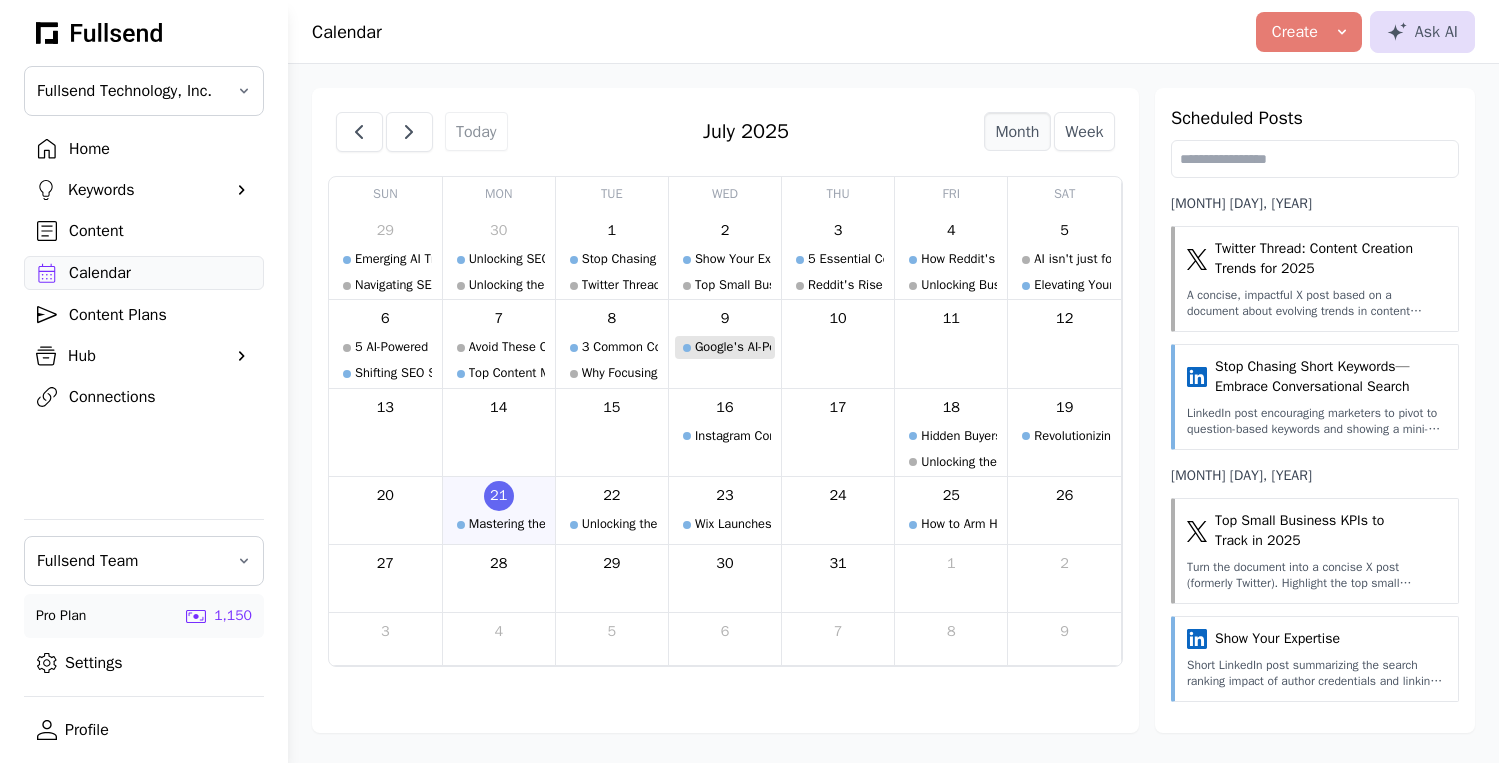 click on "Google's AI-Powered Filmmaking Tool 'Flow' Revolutionizes Video Production" 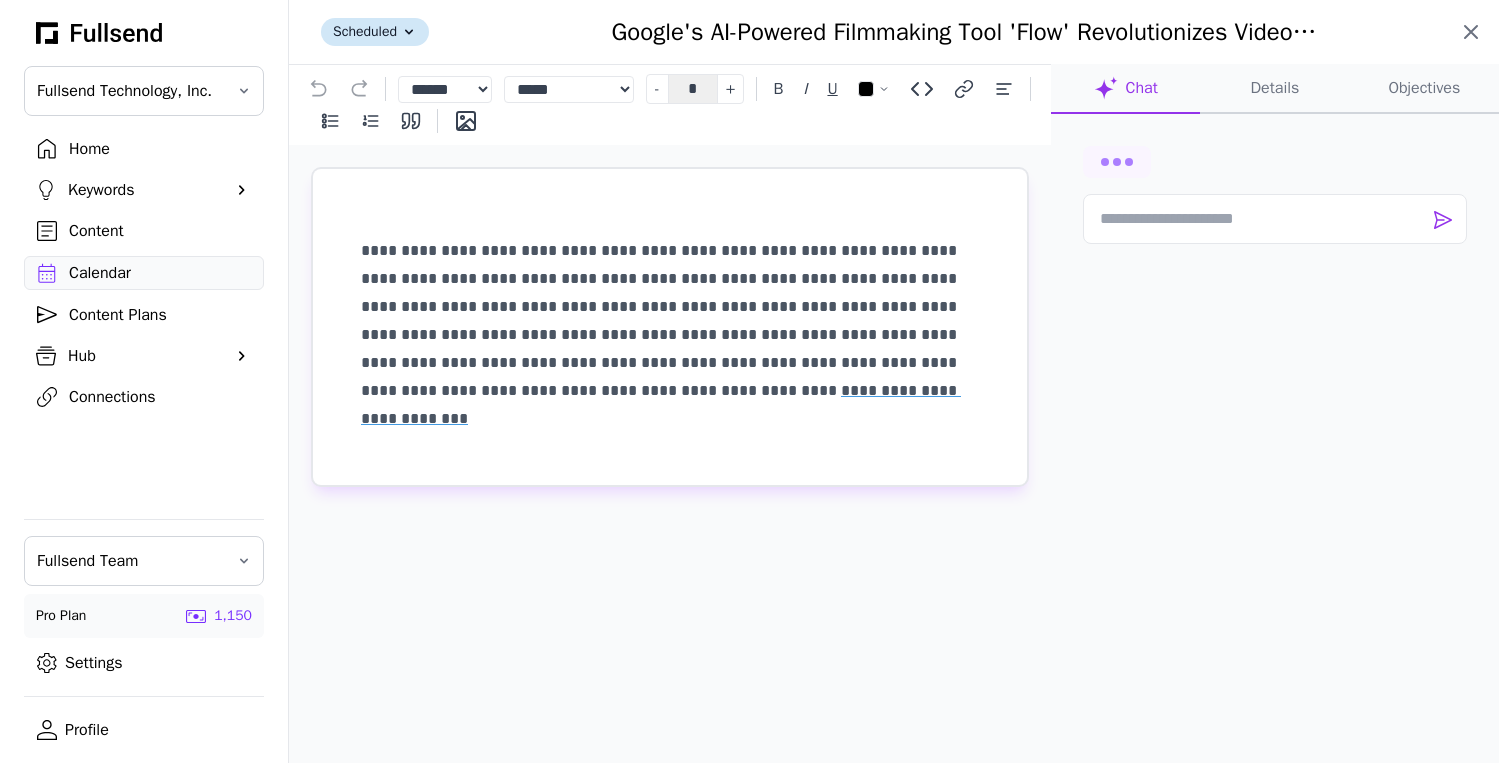 click 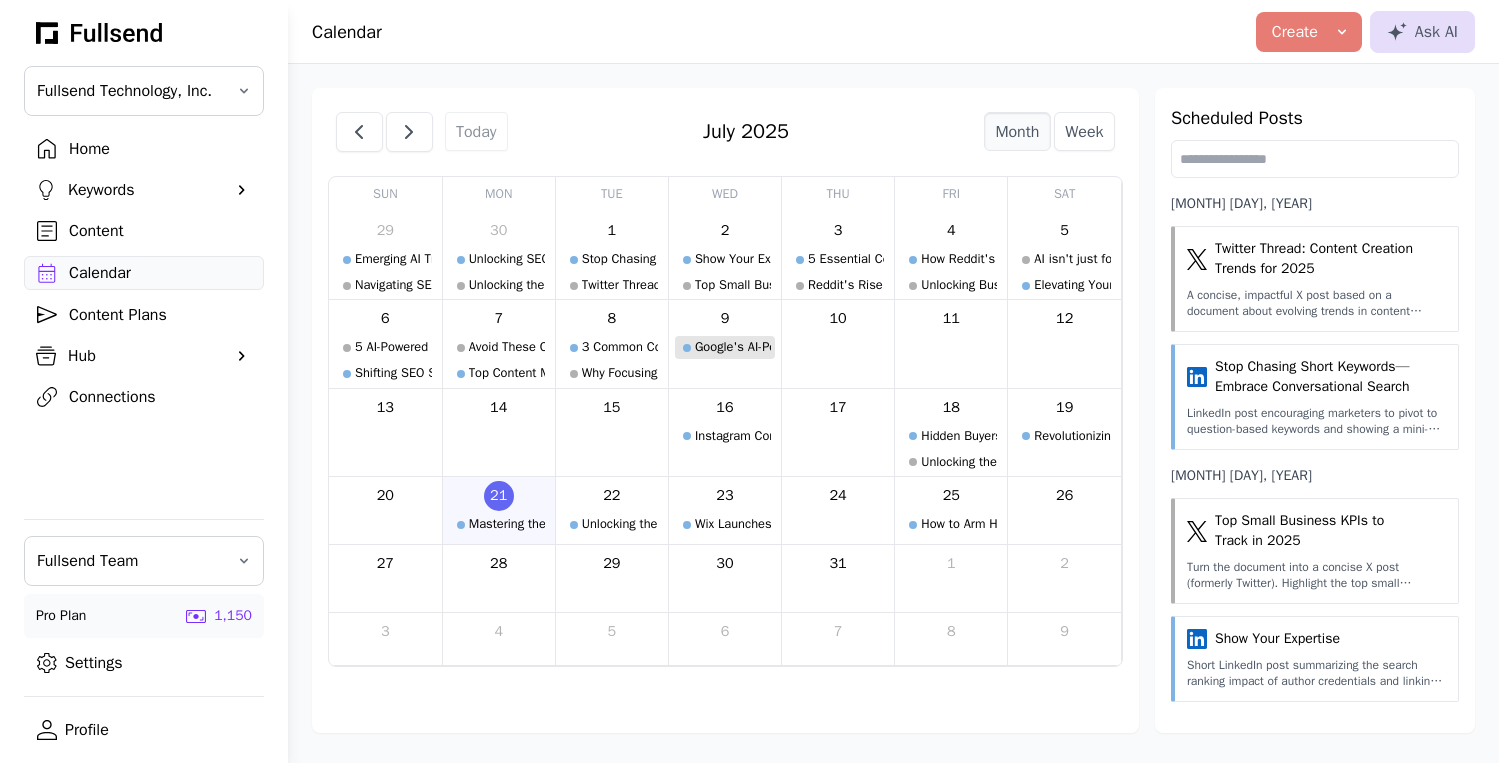 click on "Google's AI-Powered Filmmaking Tool 'Flow' Revolutionizes Video Production" 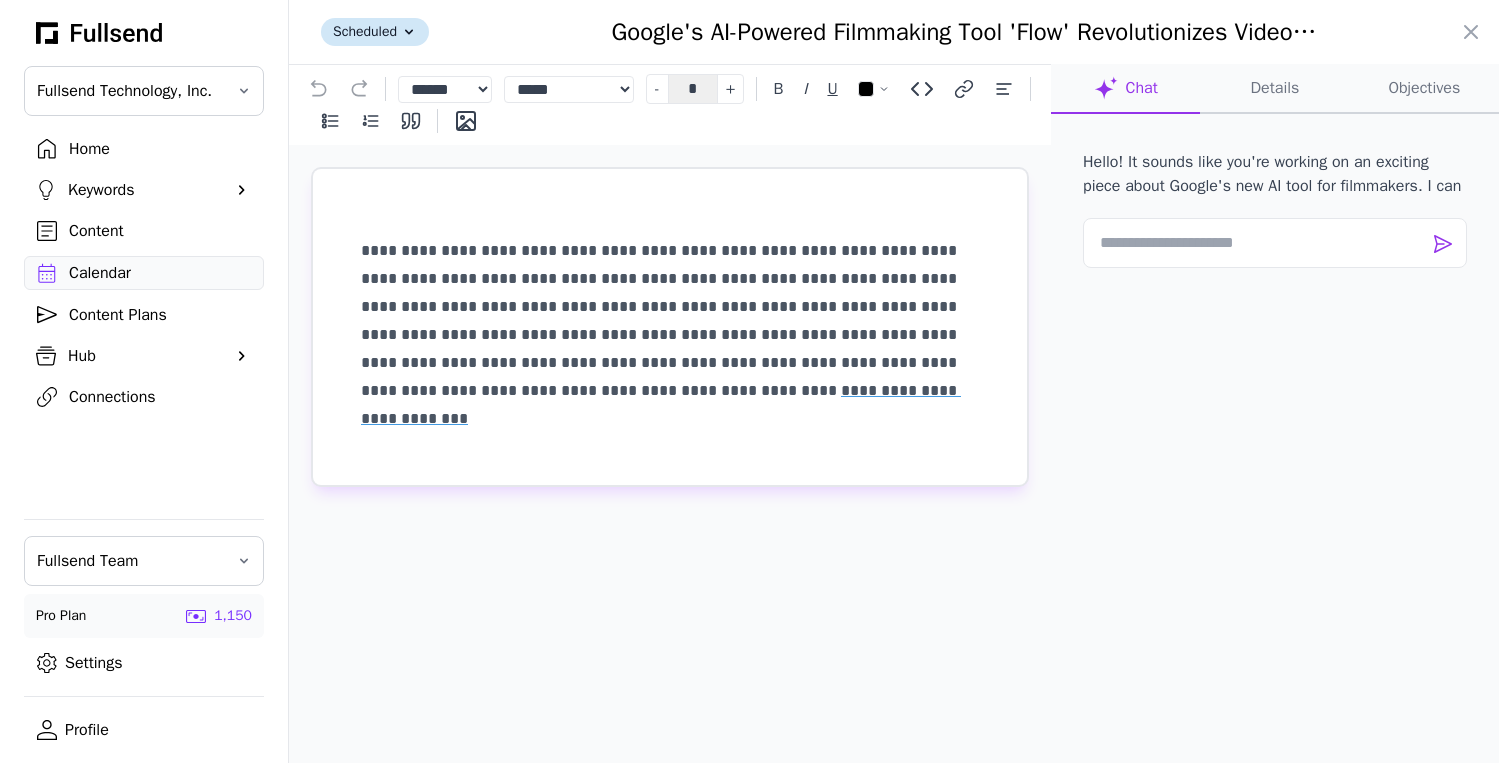 click on "Details" 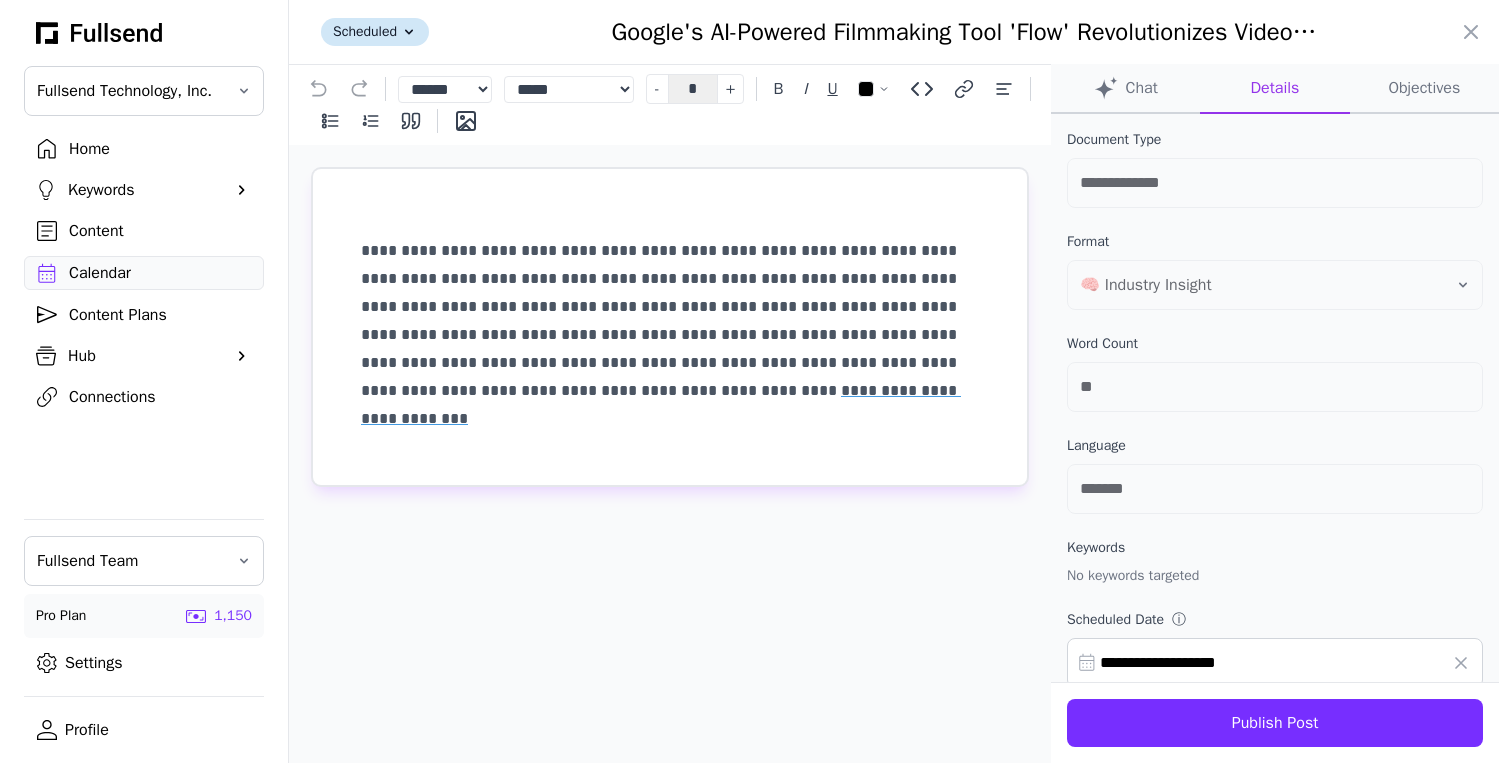 click 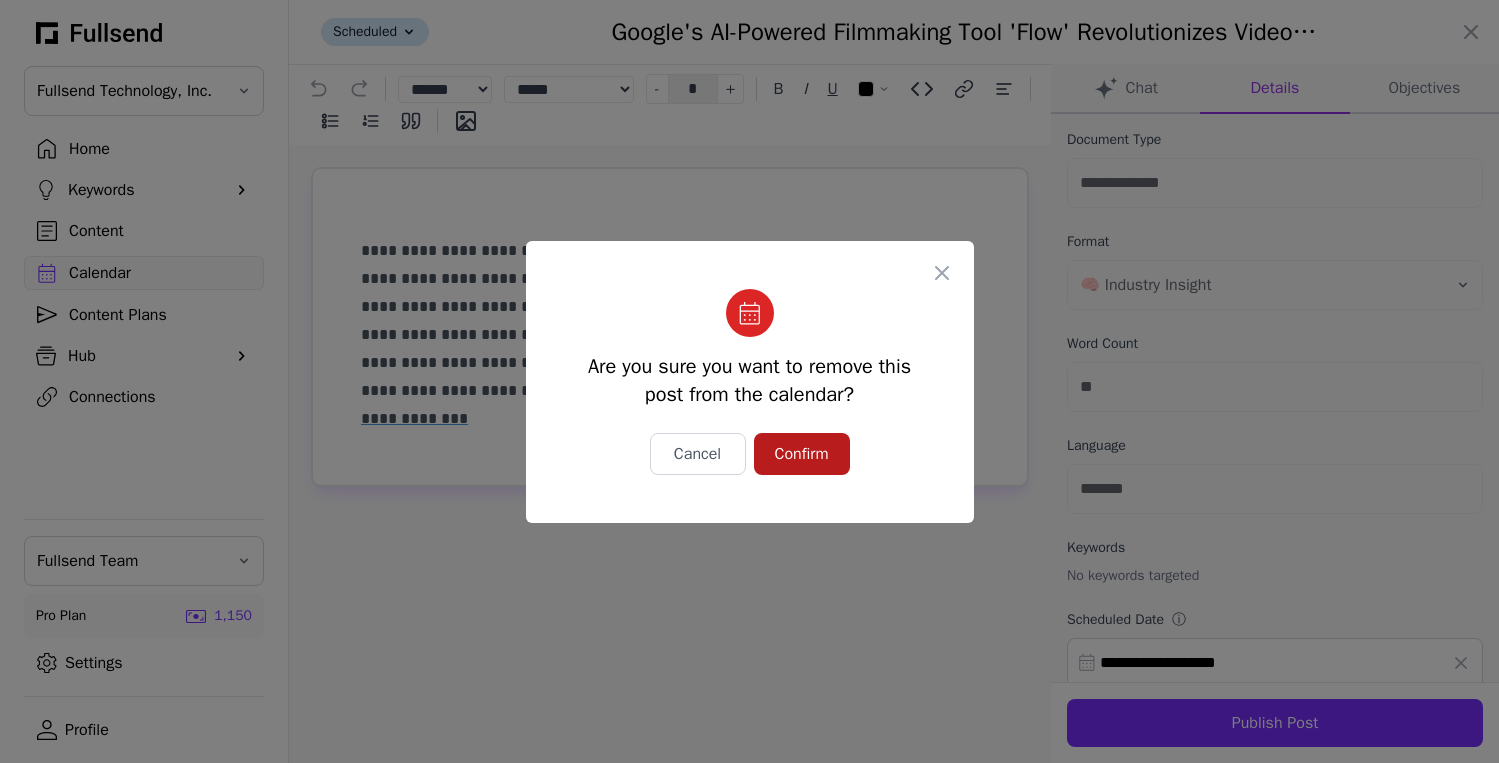 click on "Confirm" at bounding box center (802, 454) 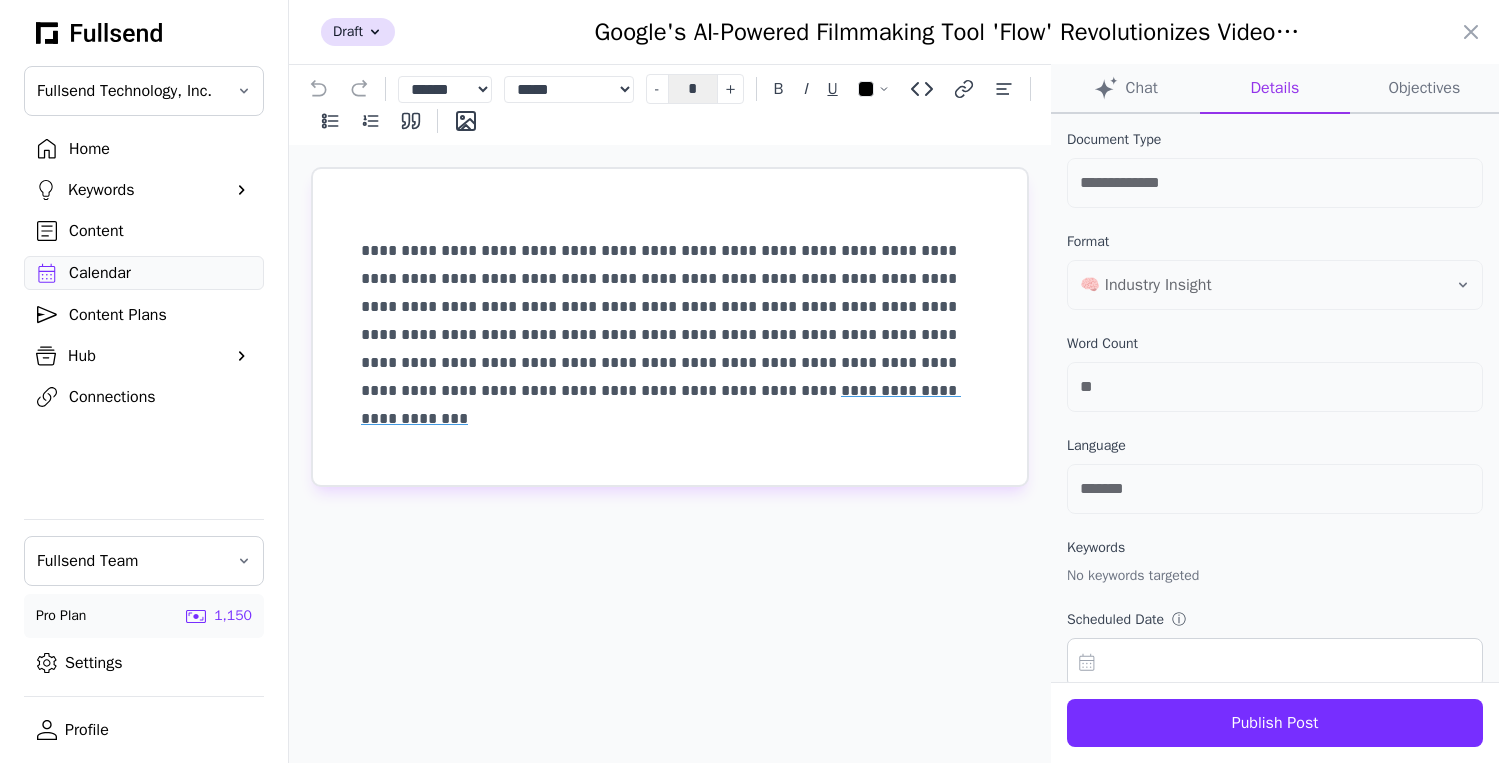 click at bounding box center [749, 381] 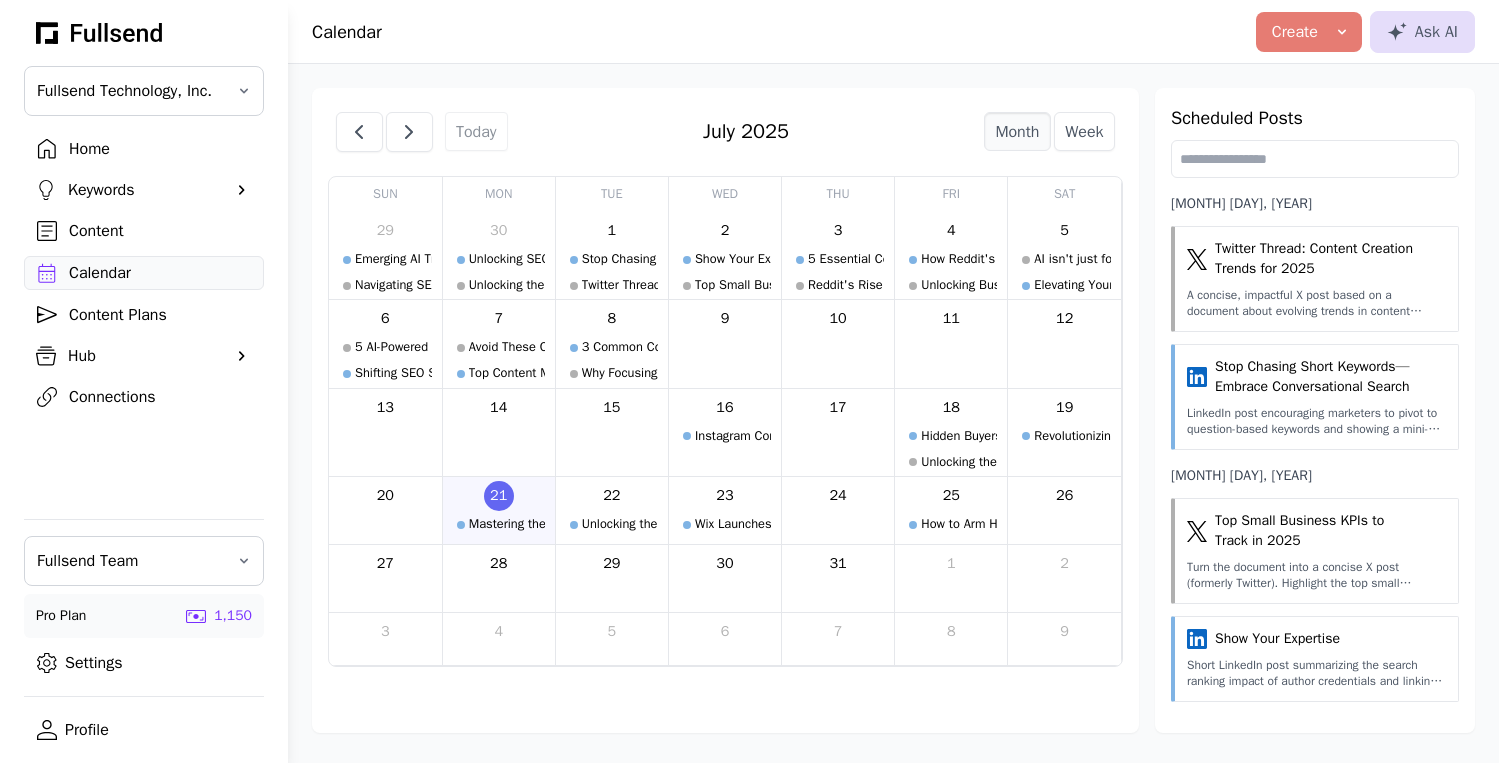 click on "Connections" at bounding box center [160, 397] 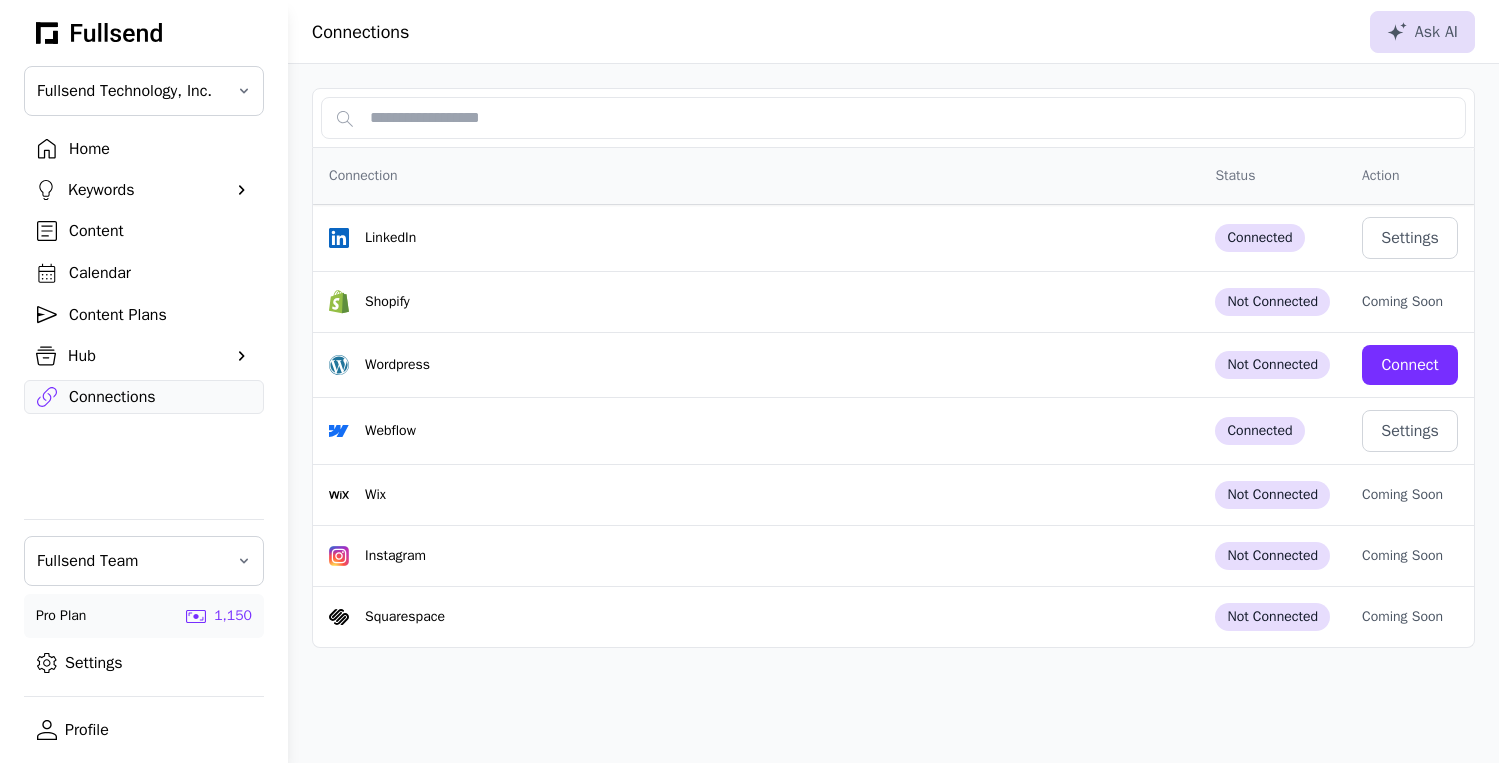 click on "Settings" at bounding box center (144, 663) 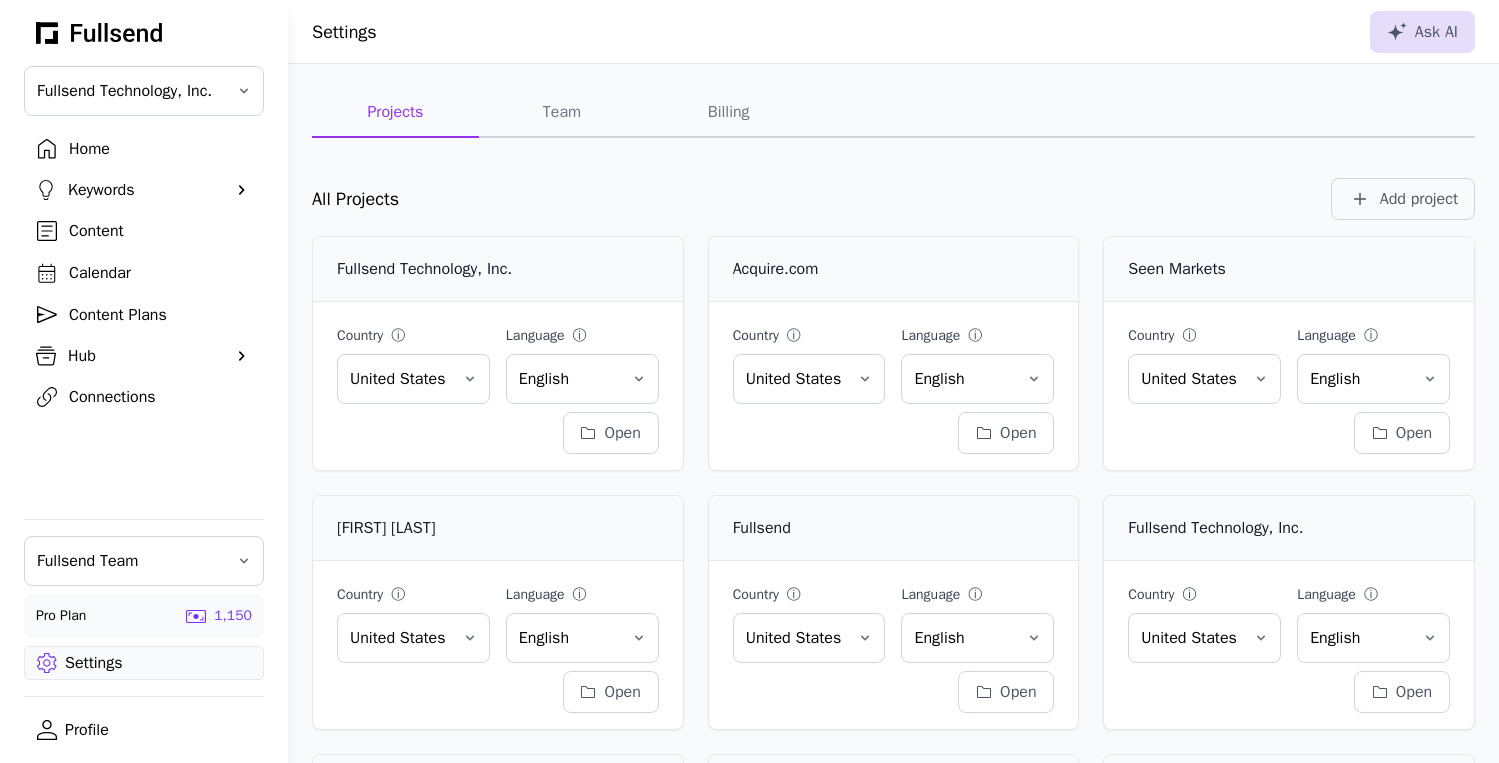 click on "Team" 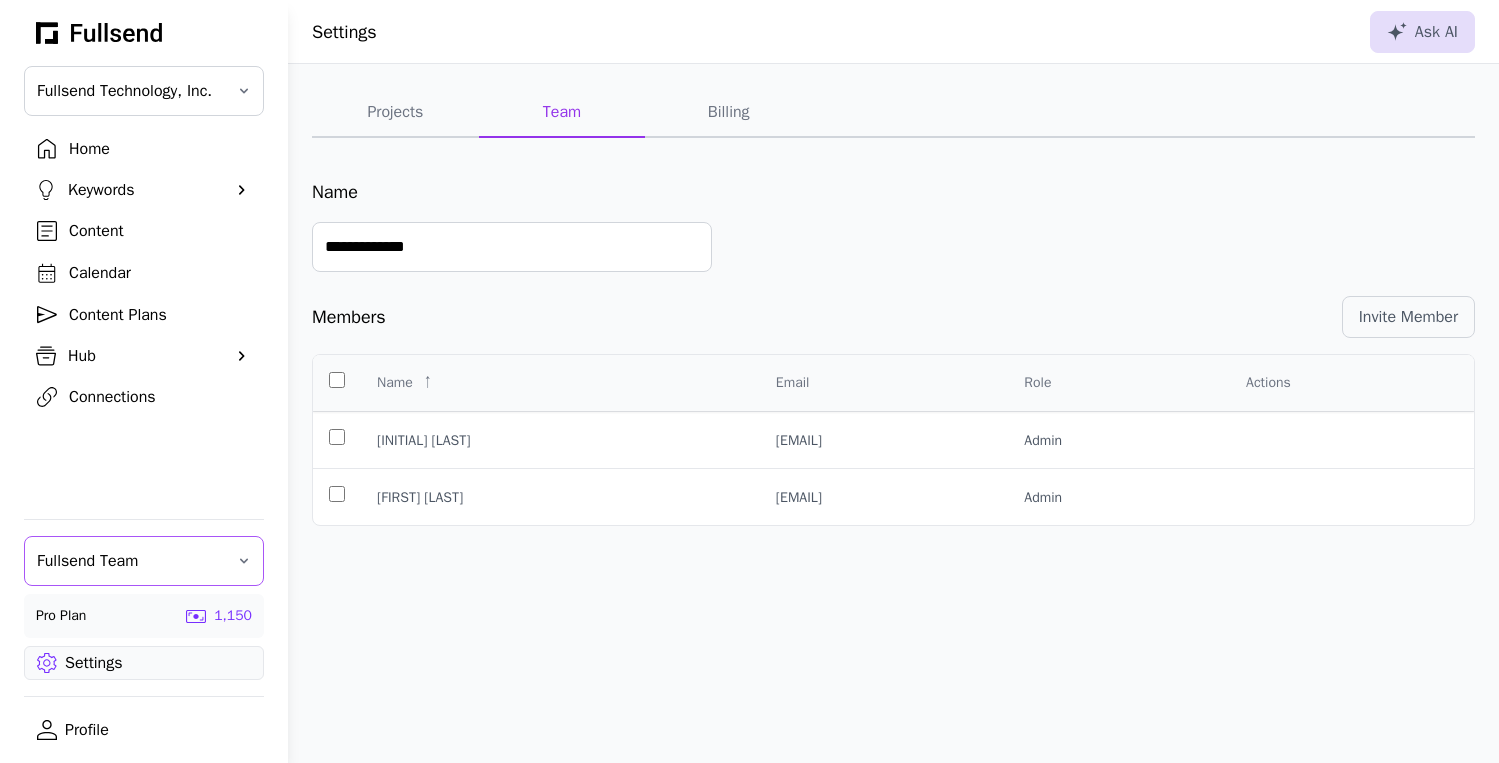 click on "Fullsend Team" at bounding box center [130, 561] 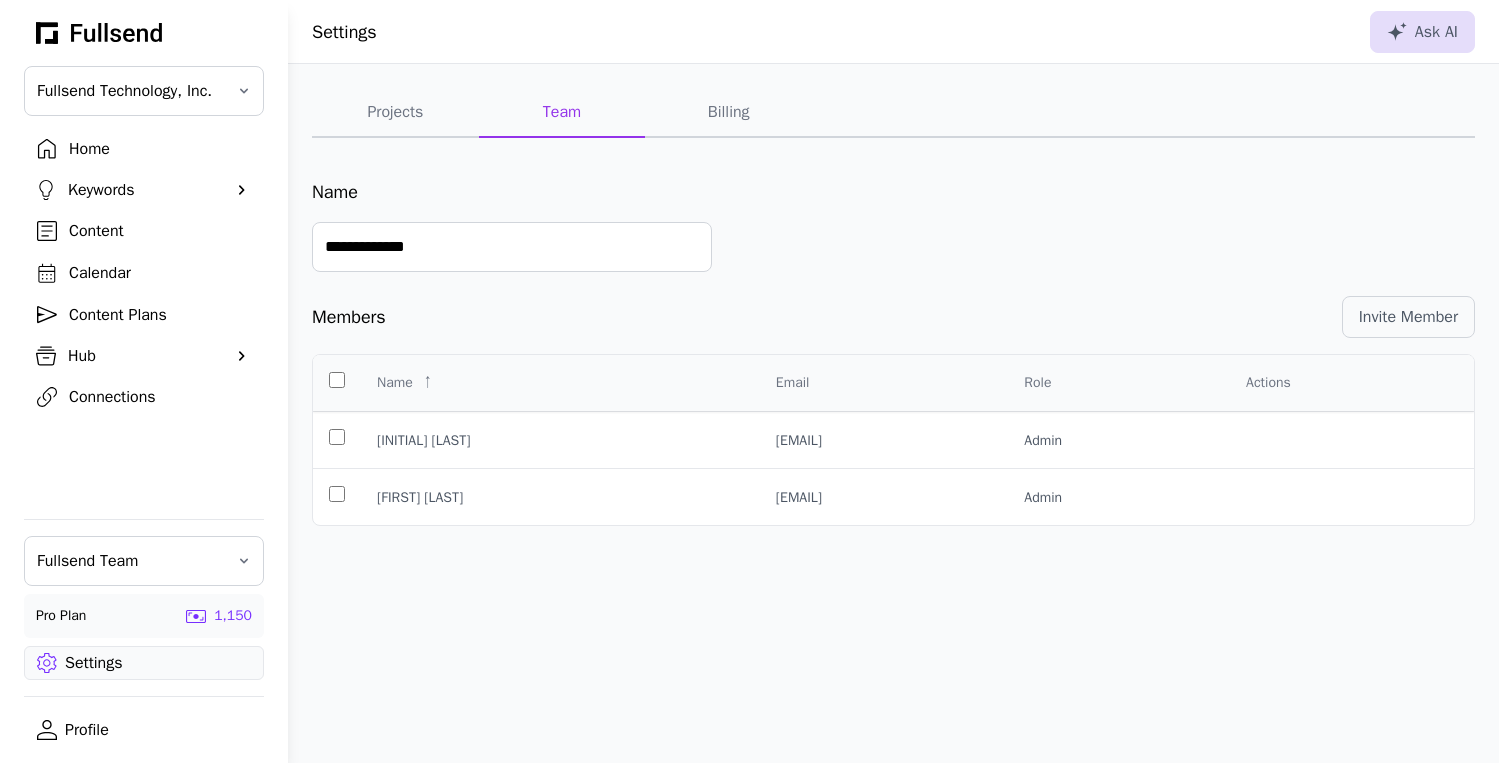 click on "Home  Keywords Suggestions  Company Keywords  Competitor Keywords  Content  Calendar  Content Plans  Hub Profile  Brand  Core Topics  Additional Context  Published Content  Files  Connections" at bounding box center [144, 313] 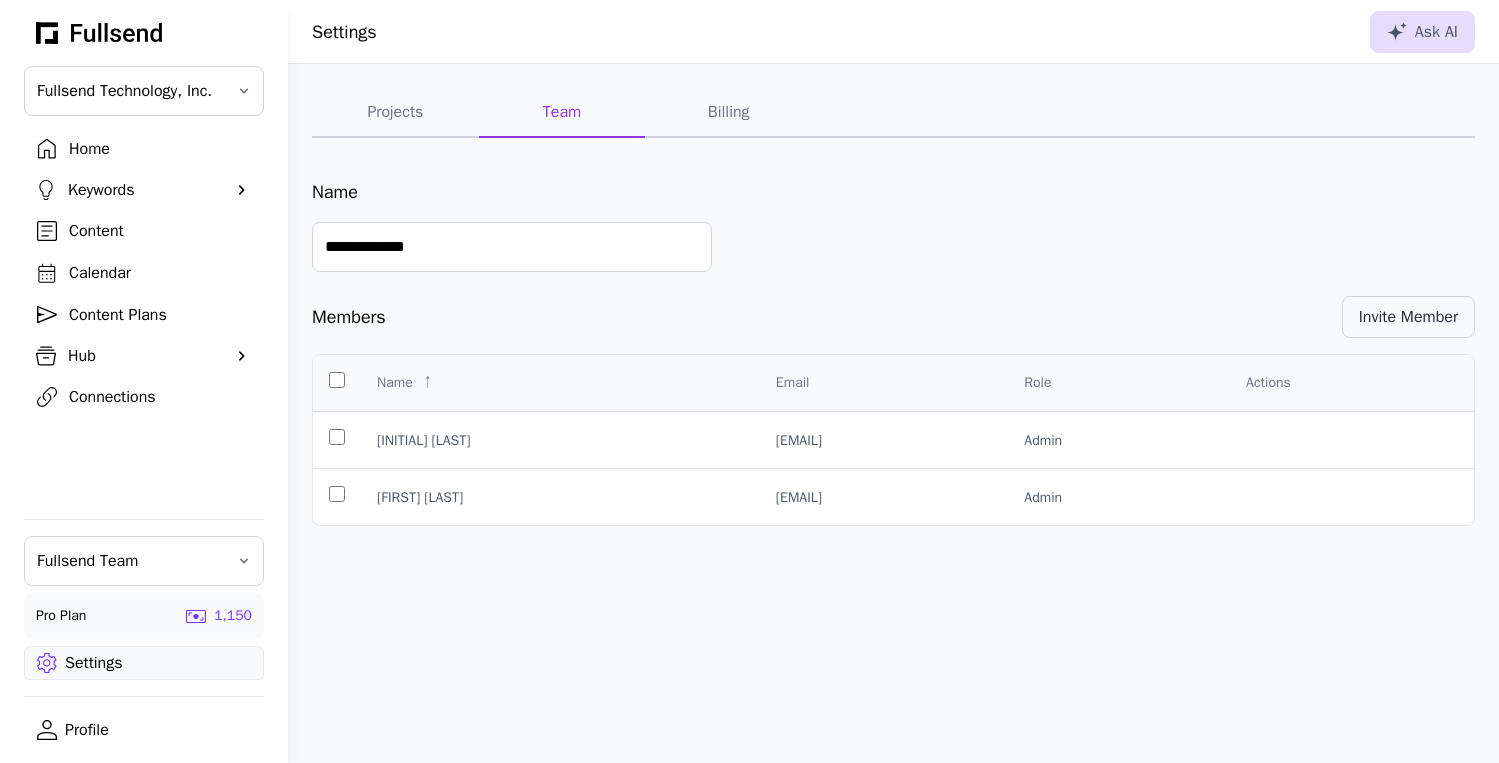 click on "Invite Member" at bounding box center [1408, 317] 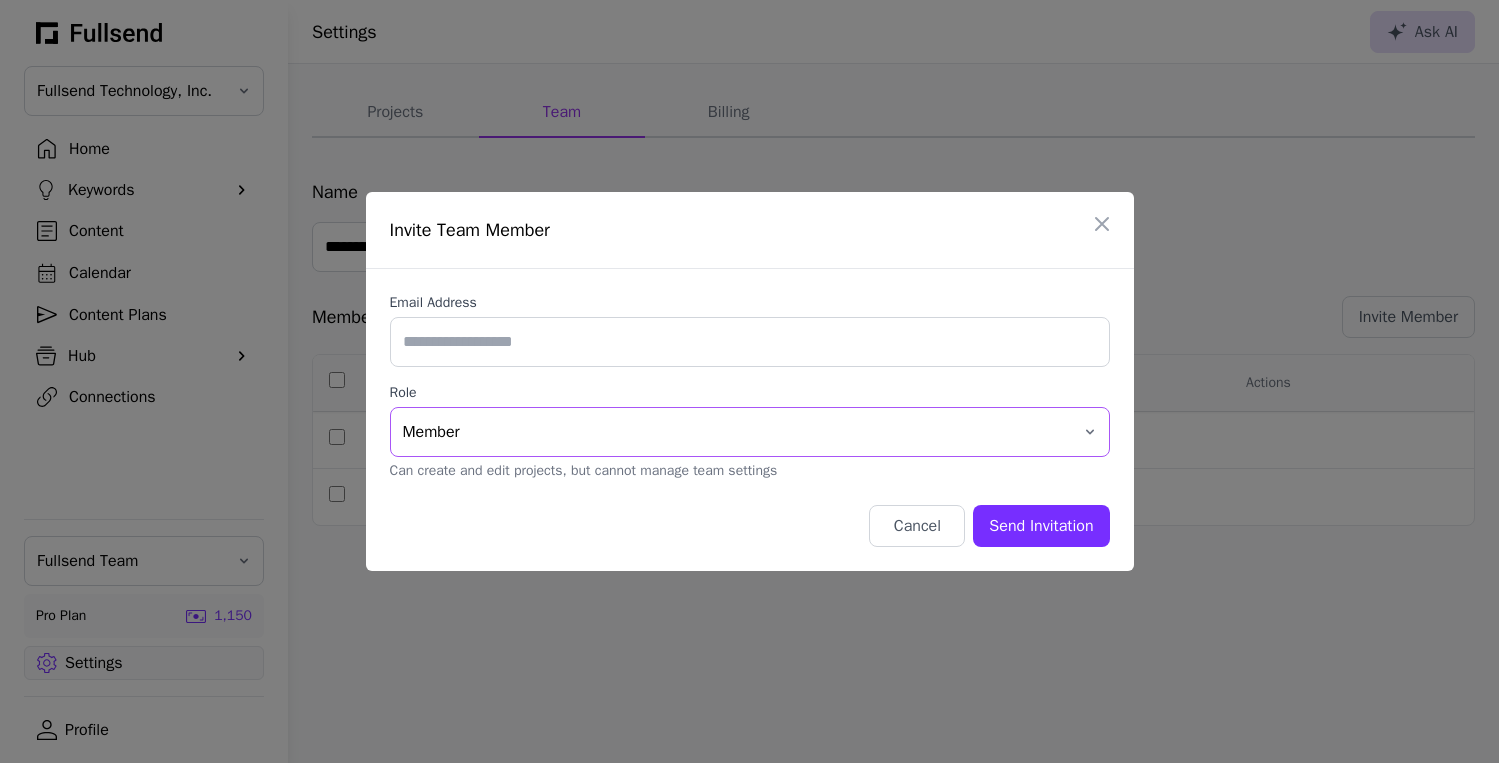click on "Member" at bounding box center (736, 432) 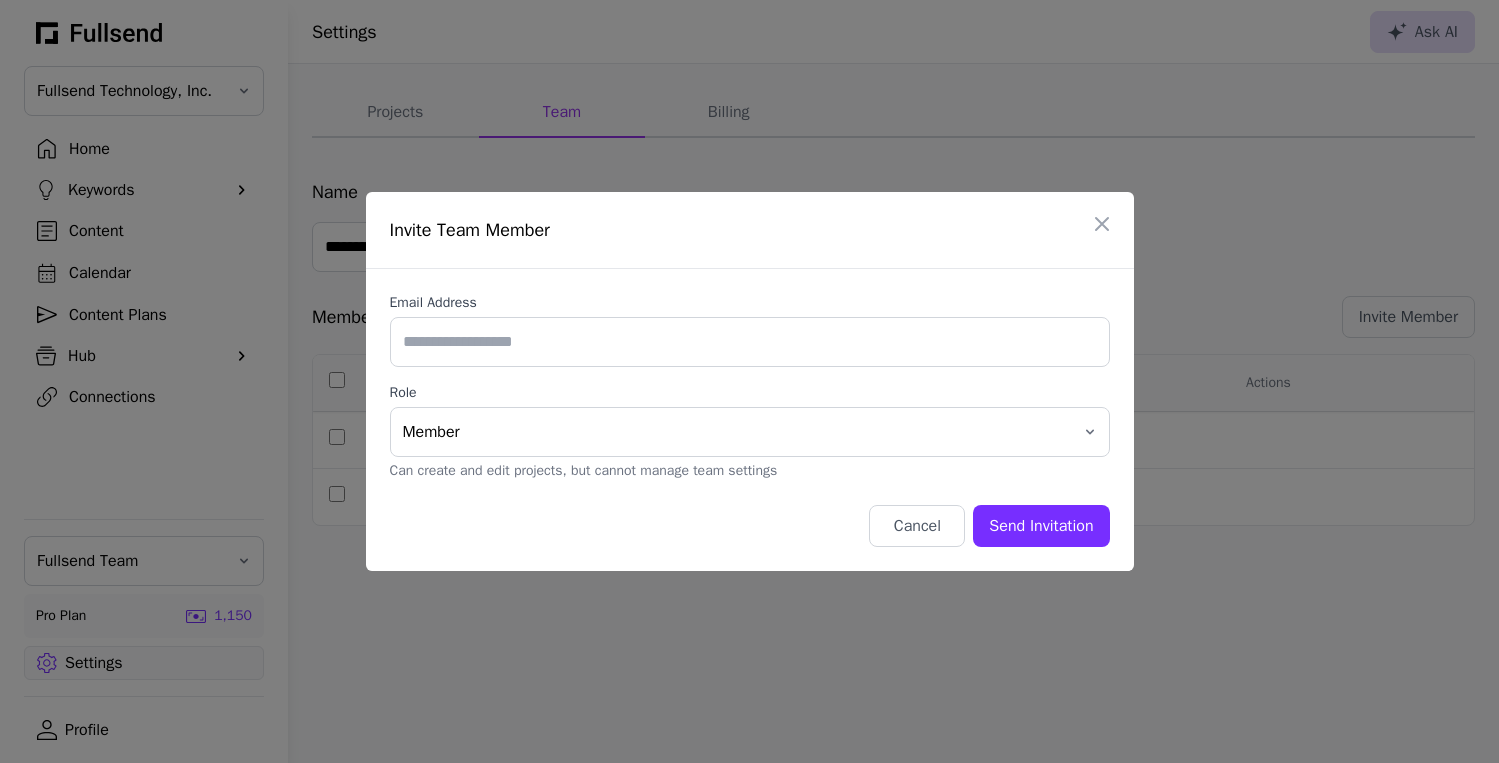 click on "Email Address Role Member Can create and edit projects, but cannot manage team settings Cancel Send Invitation" at bounding box center (750, 420) 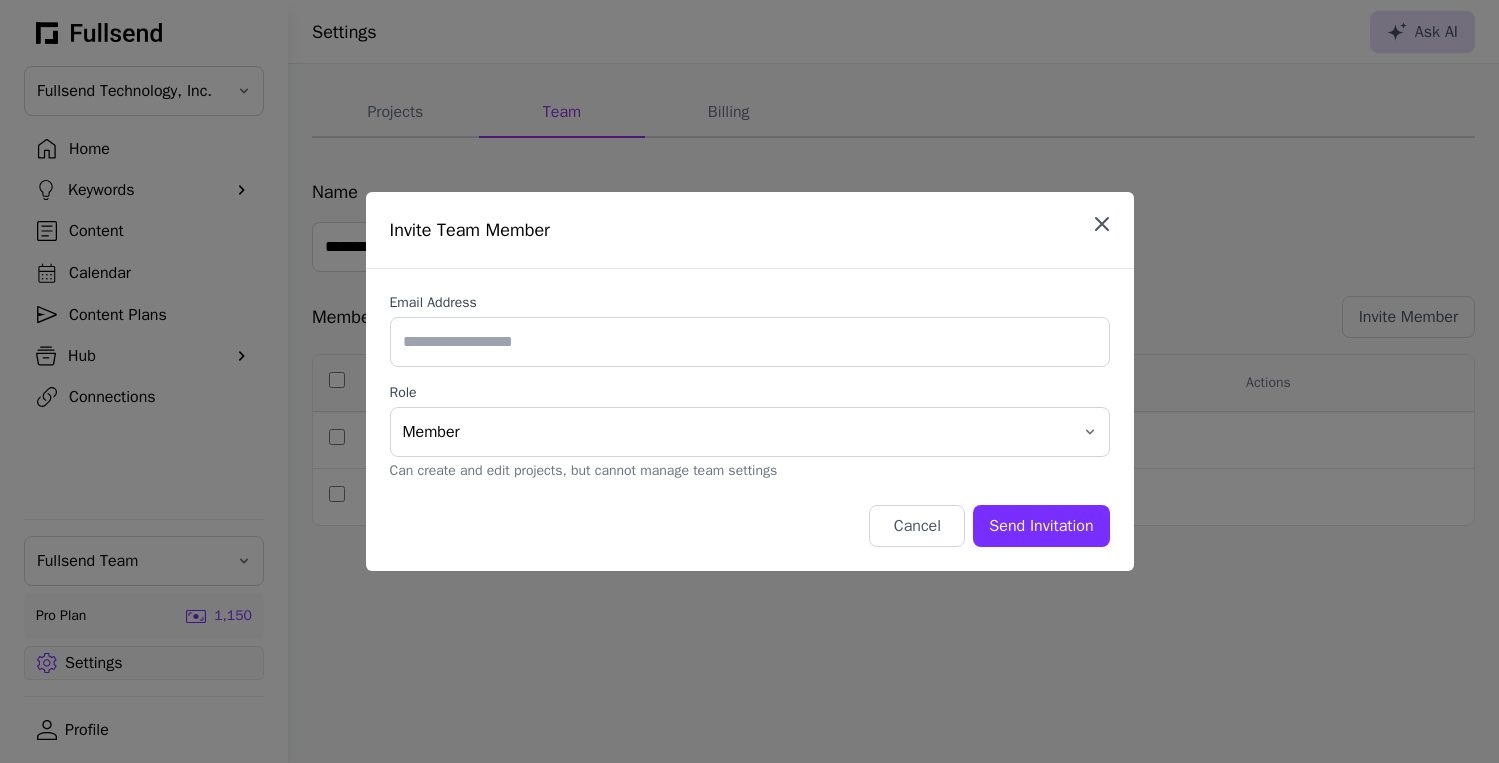 click 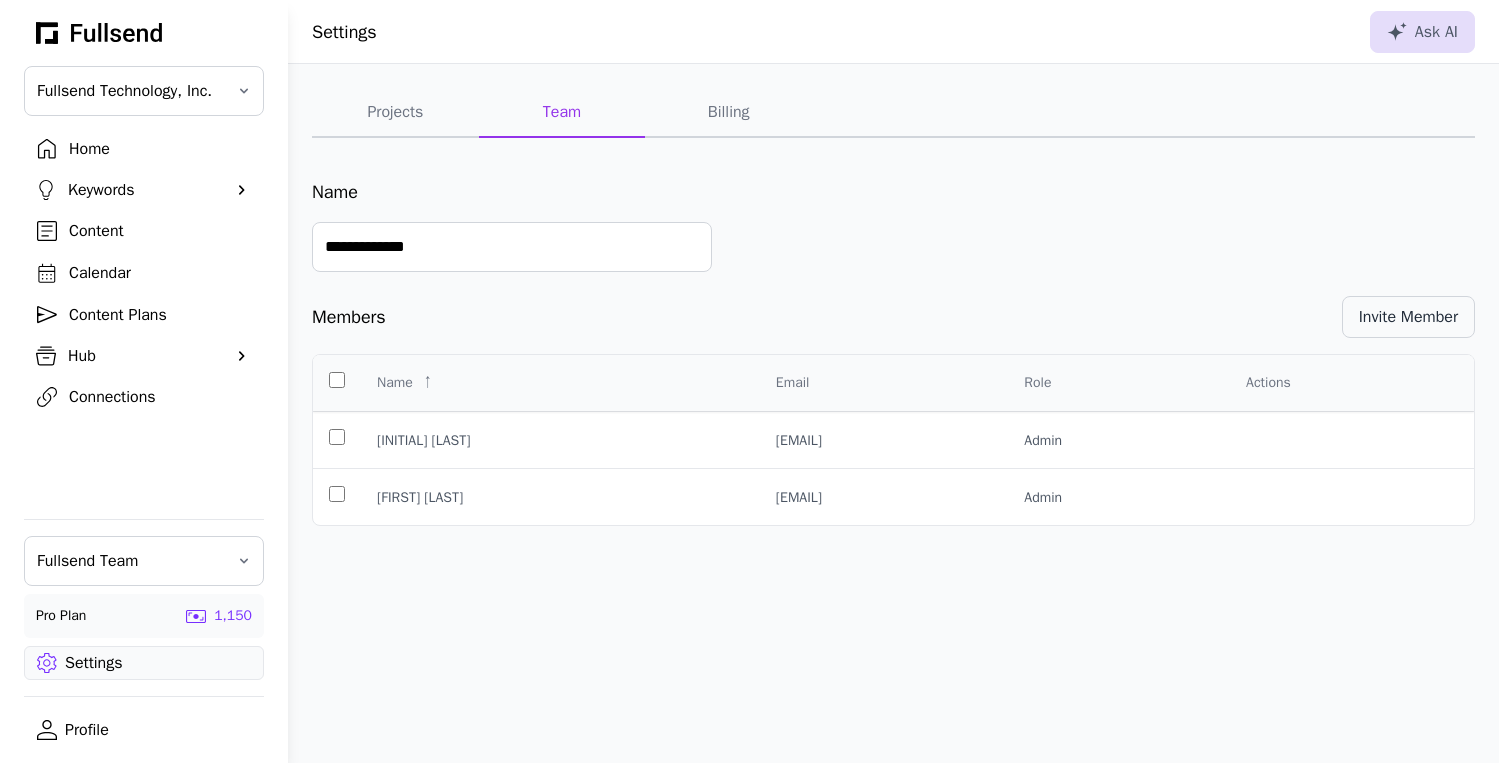 click on "Invite Member" at bounding box center (1408, 317) 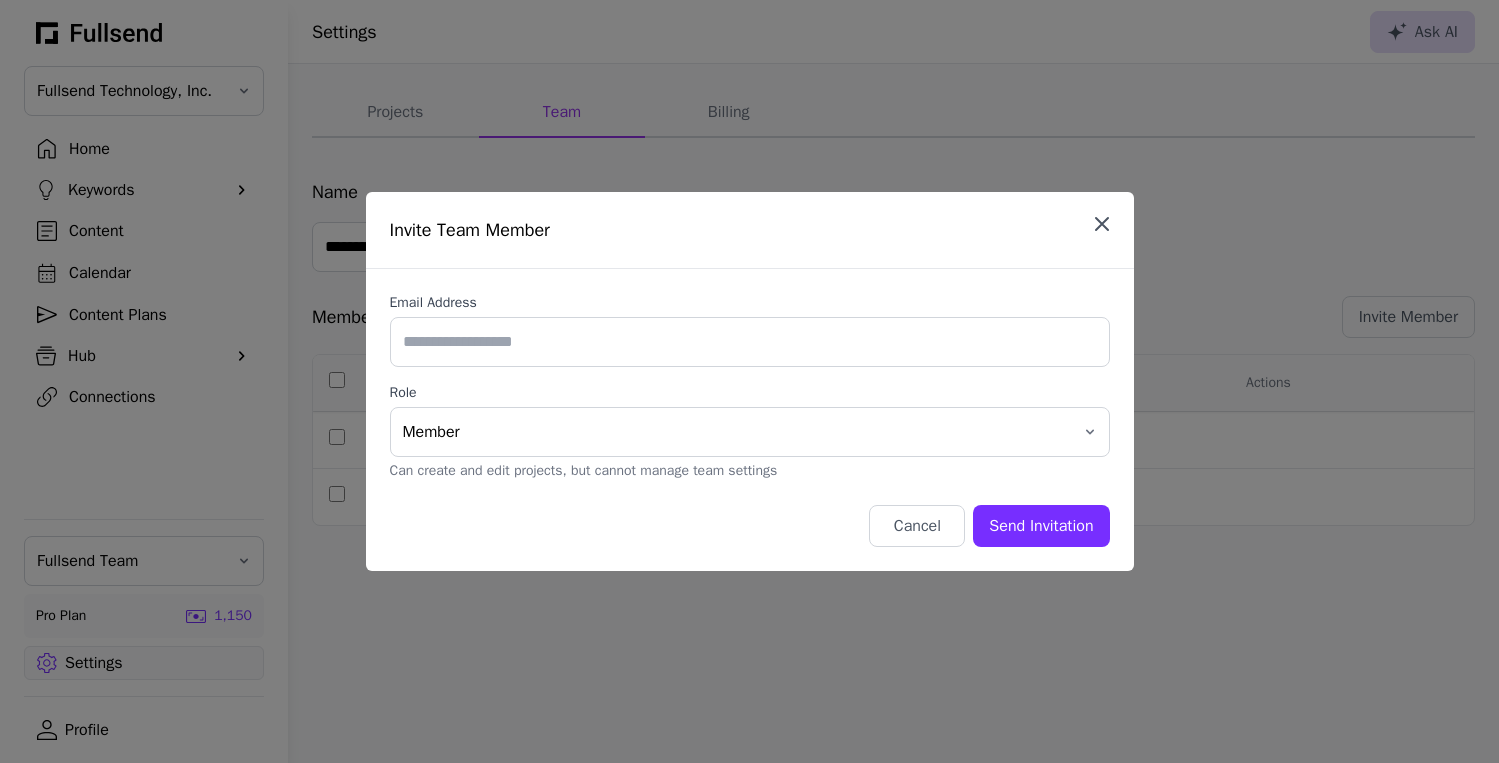 click 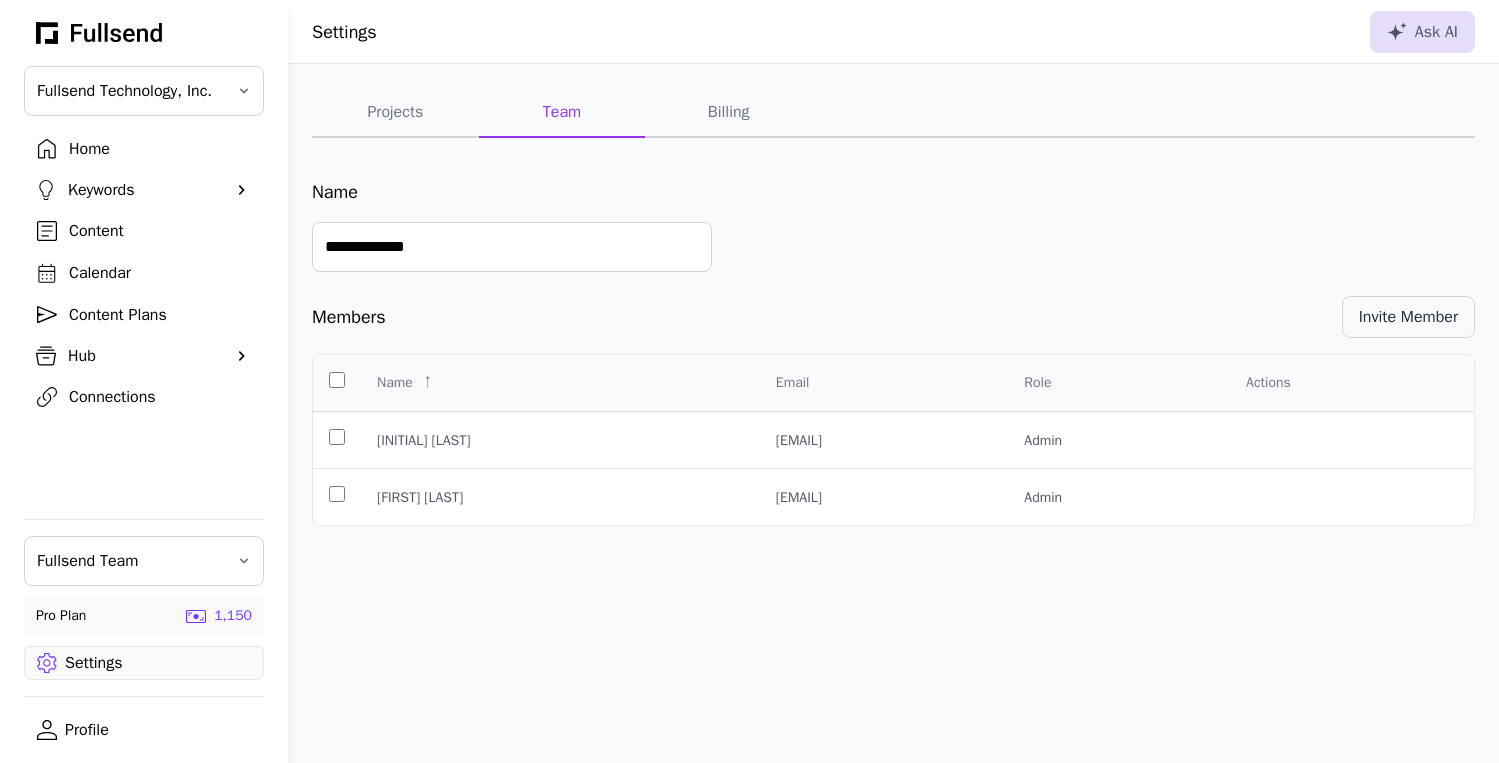 click on "Invite Member" at bounding box center (1408, 317) 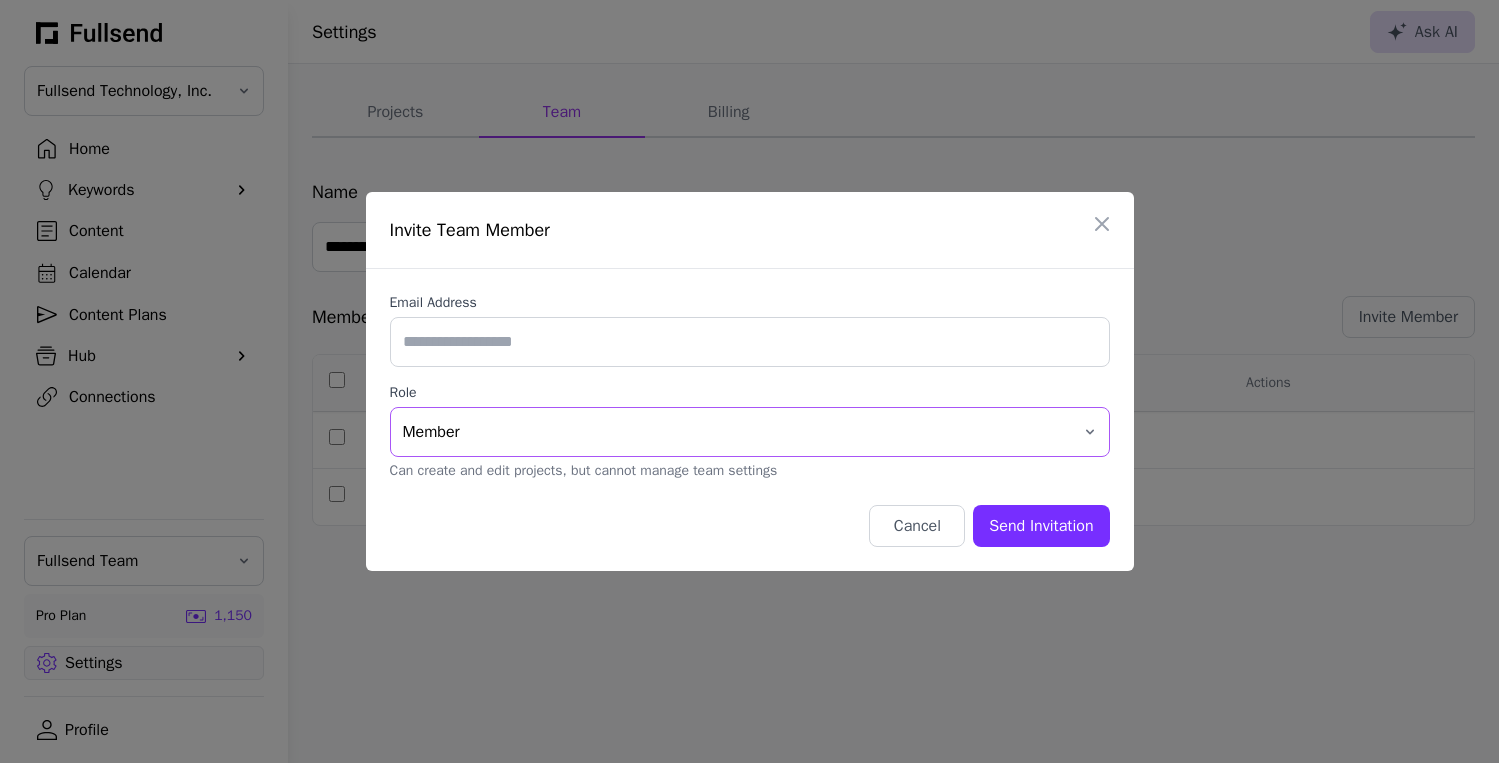 click on "Member" at bounding box center (736, 432) 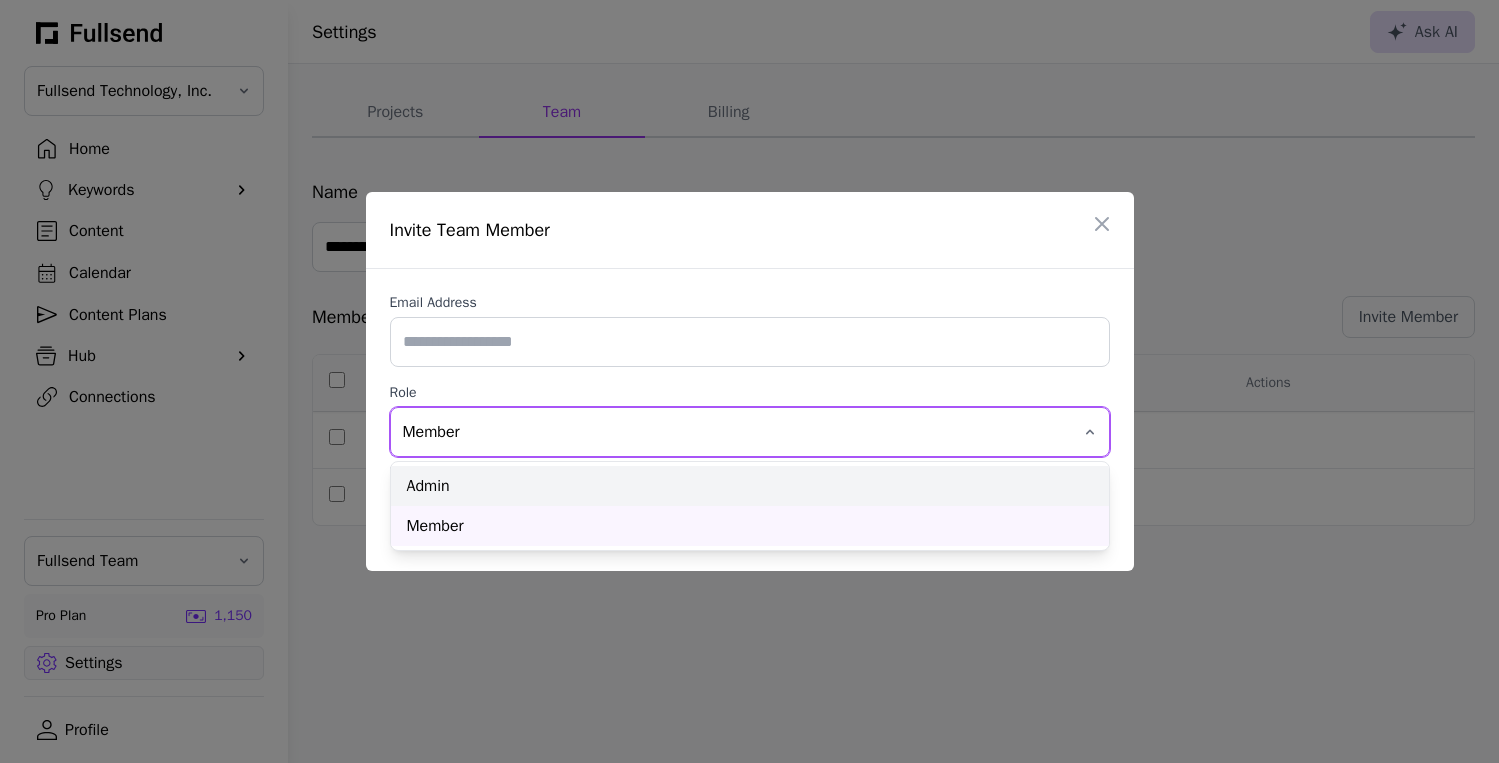 click on "Admin" at bounding box center [750, 486] 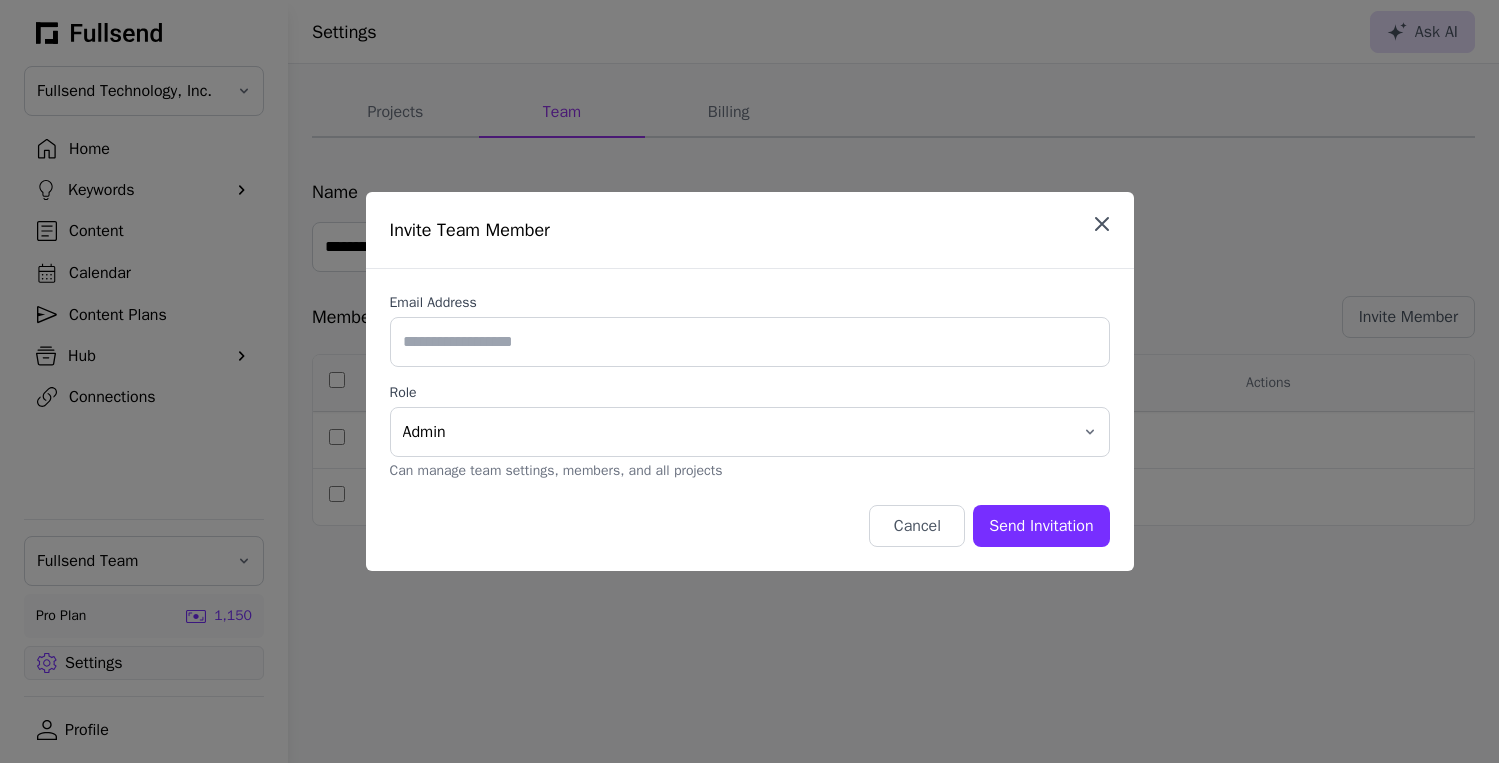click 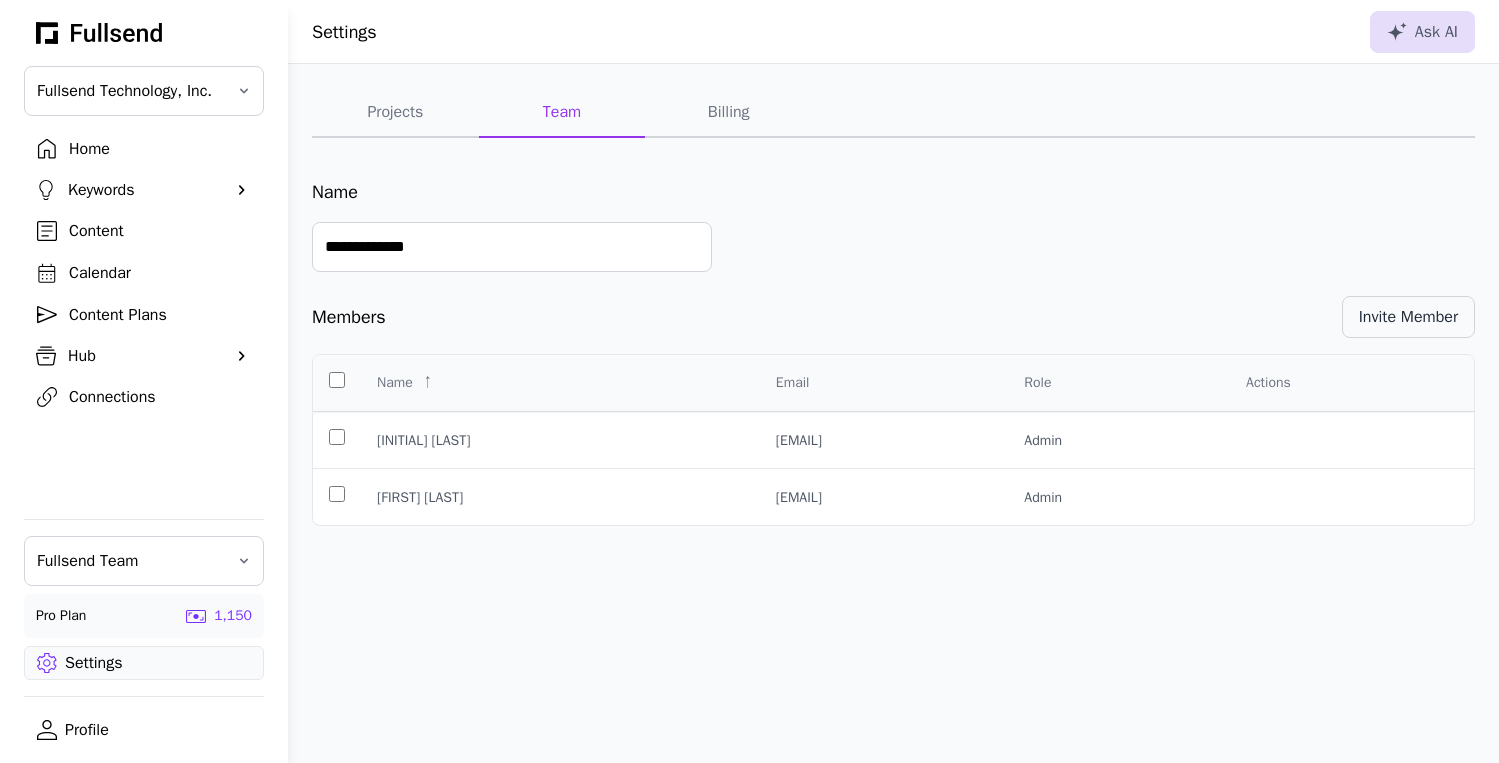 click on "Invite Member" at bounding box center (1408, 317) 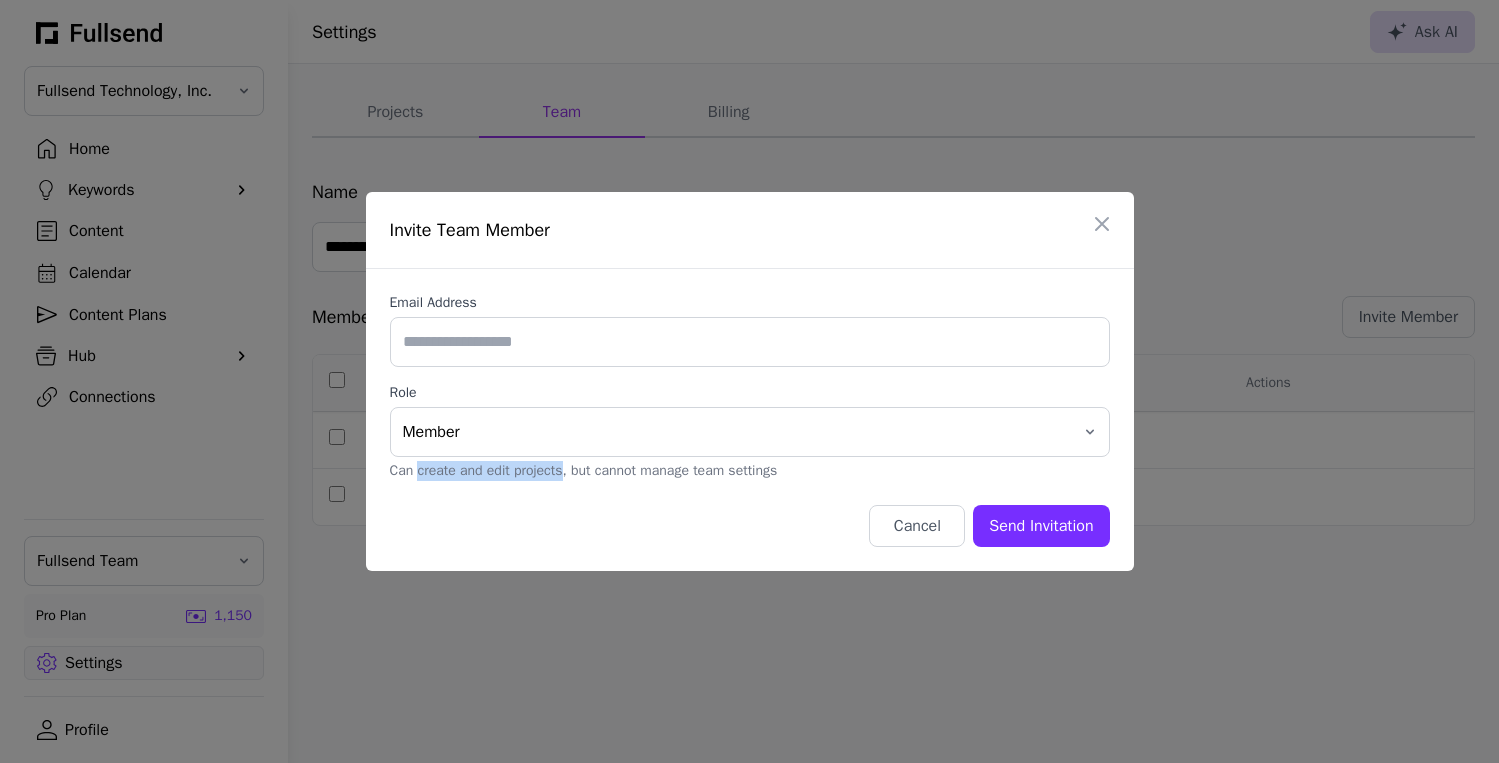 copy on "create and edit projects" 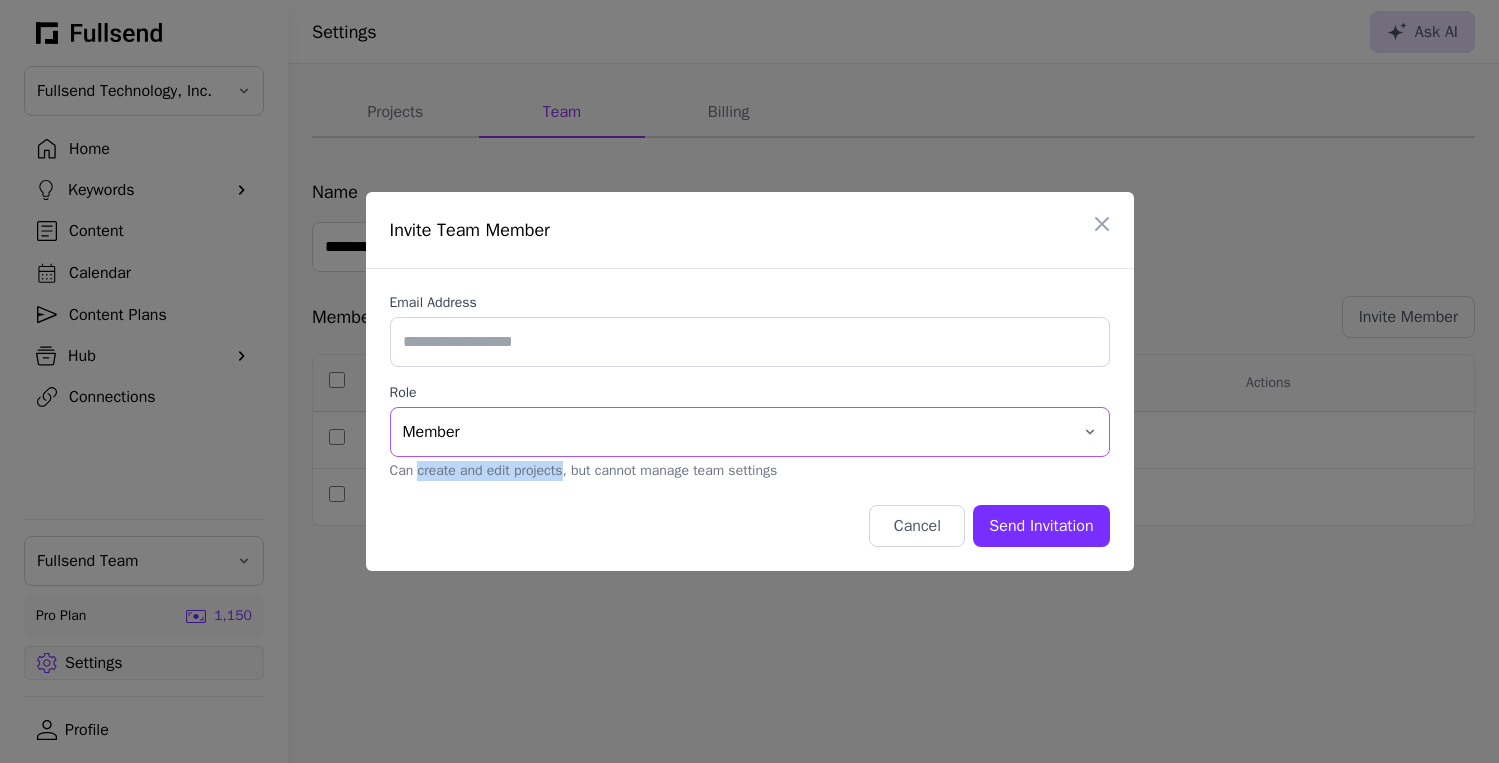 click on "Member" at bounding box center [736, 432] 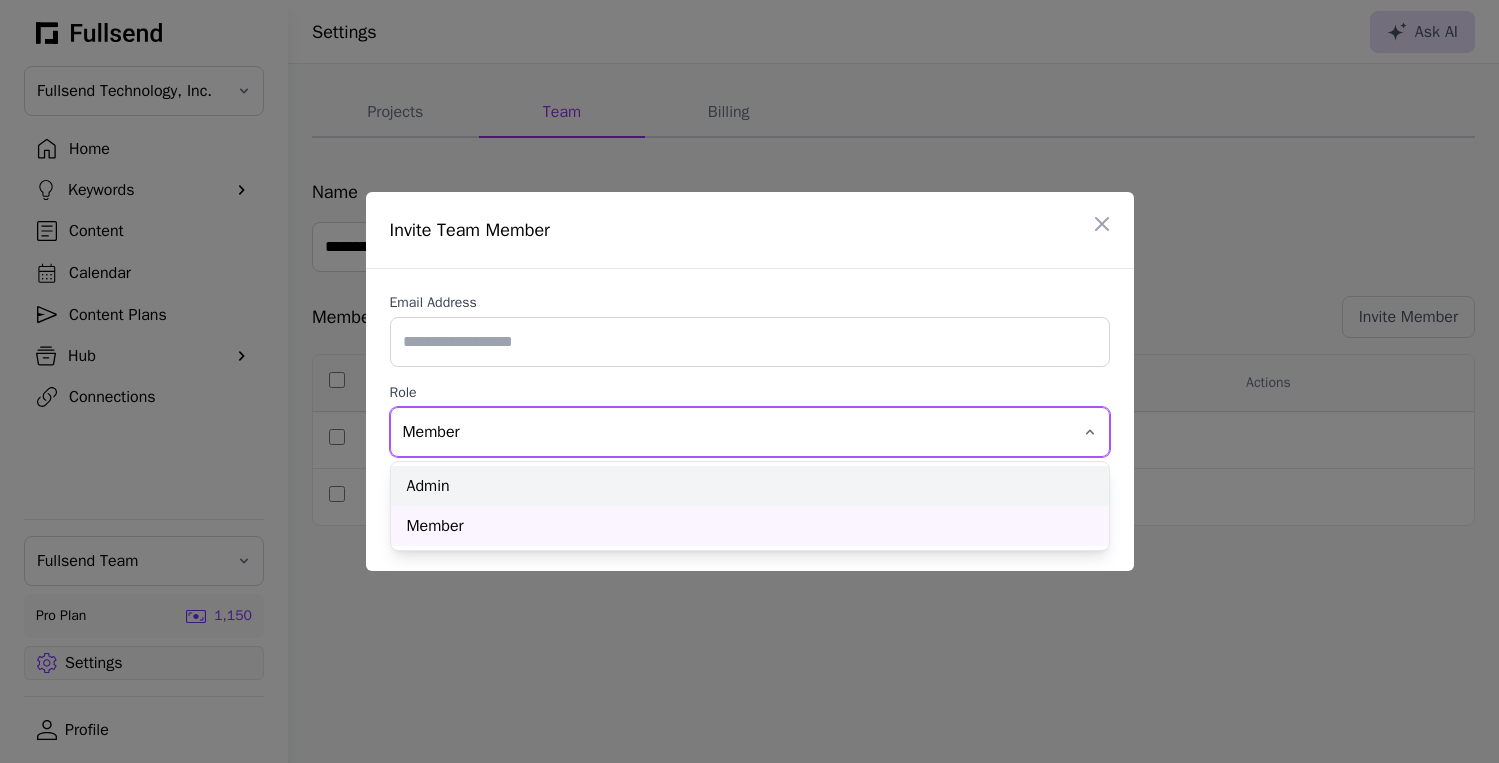 click on "Admin" at bounding box center [750, 486] 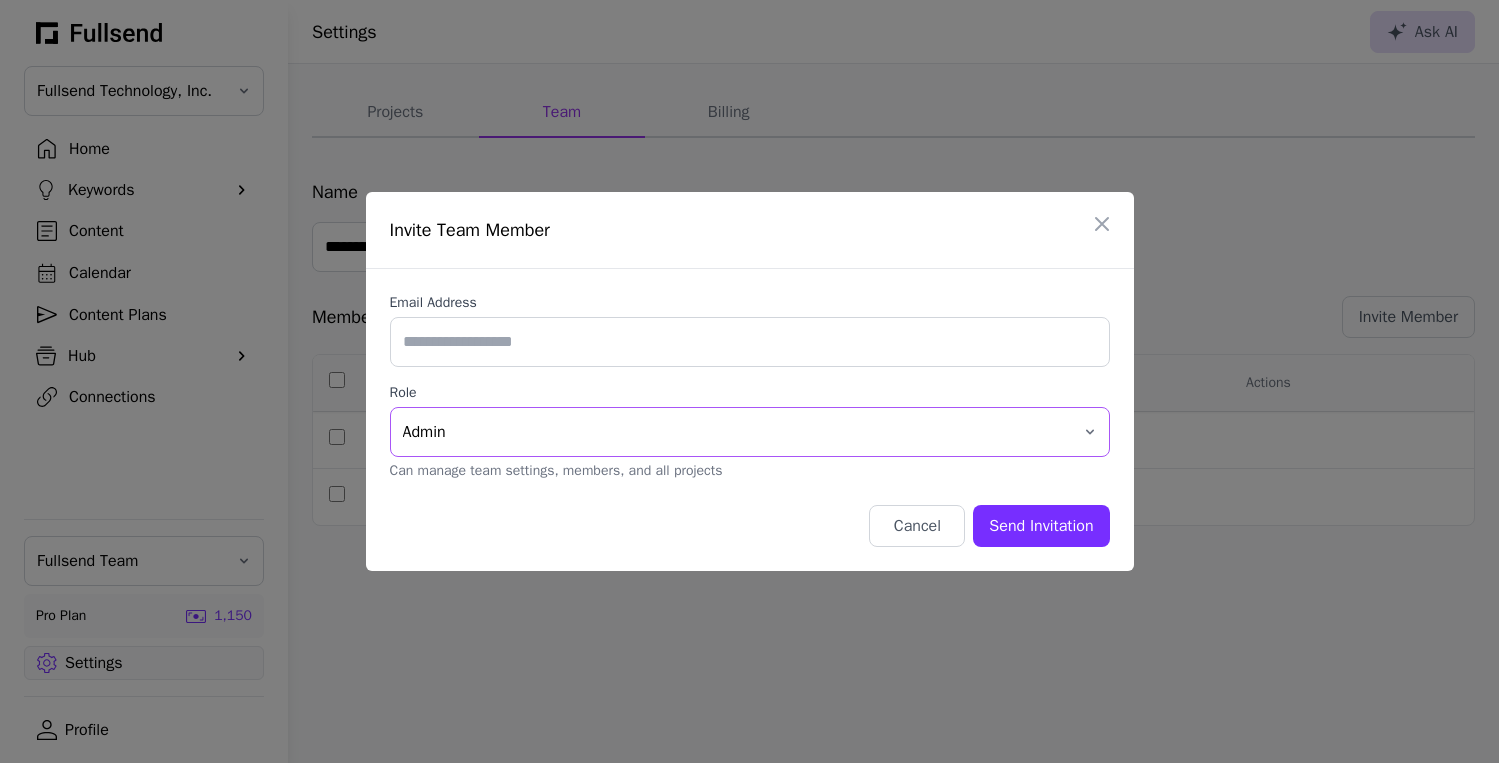 click on "Admin" at bounding box center [736, 432] 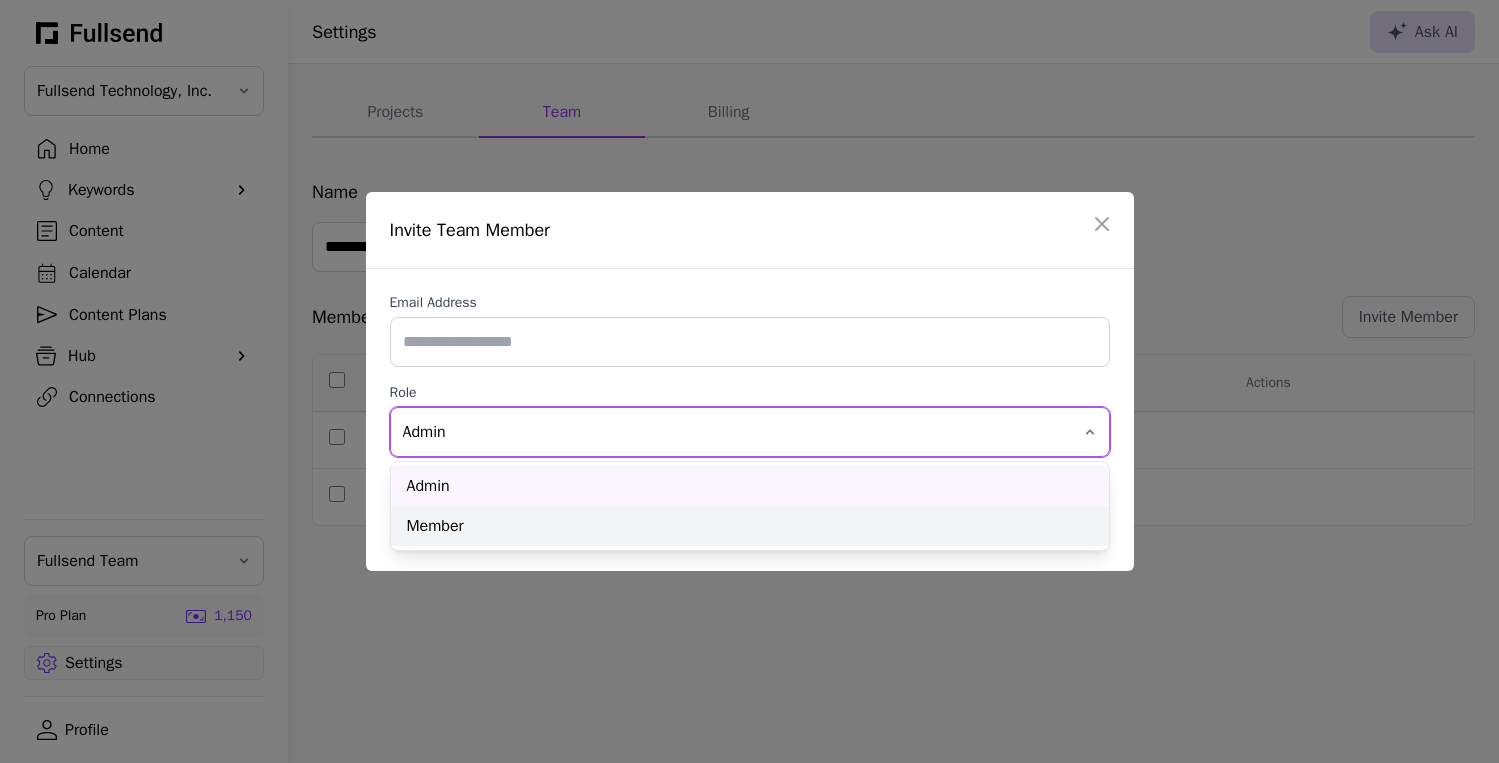 click on "Member" at bounding box center (750, 526) 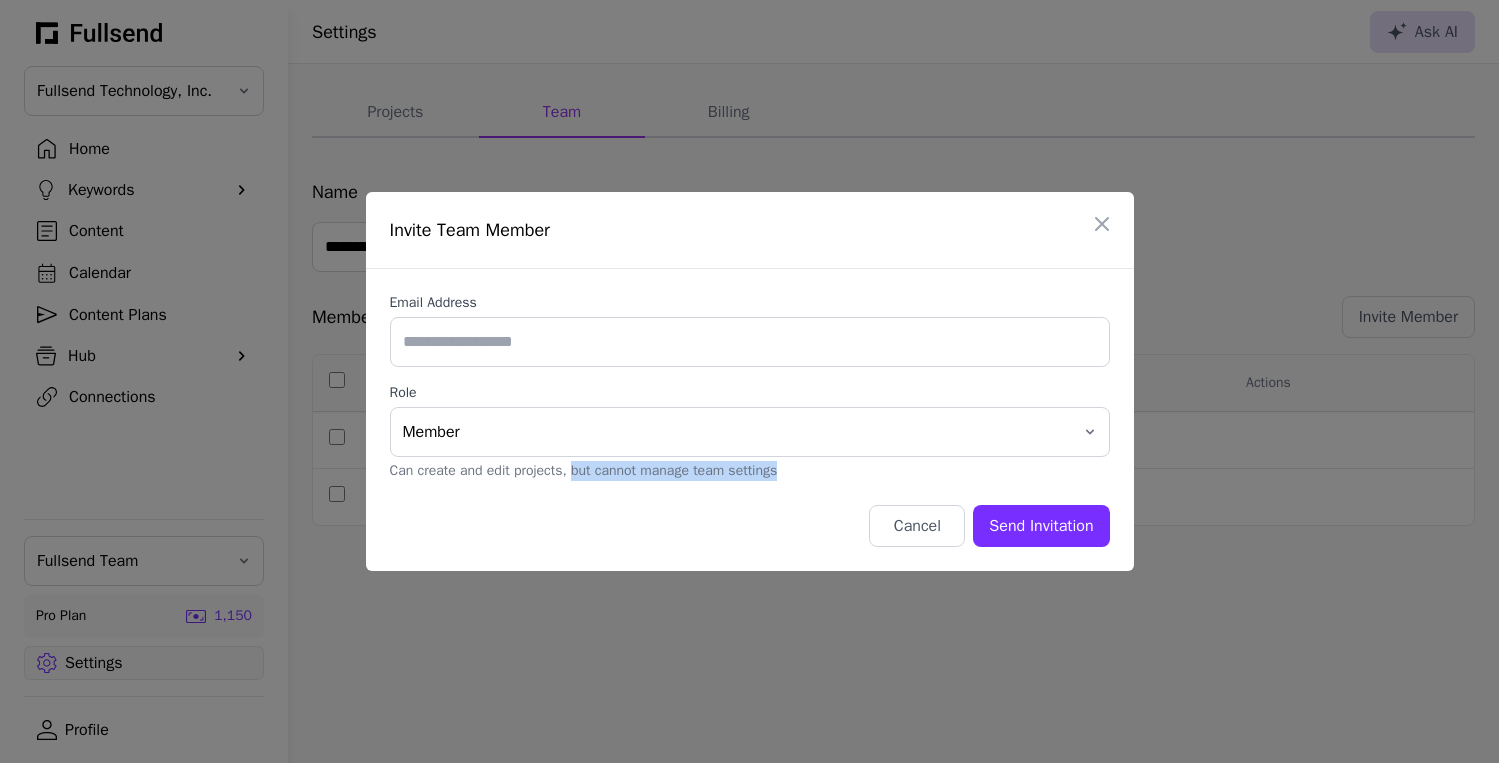 drag, startPoint x: 800, startPoint y: 467, endPoint x: 583, endPoint y: 468, distance: 217.0023 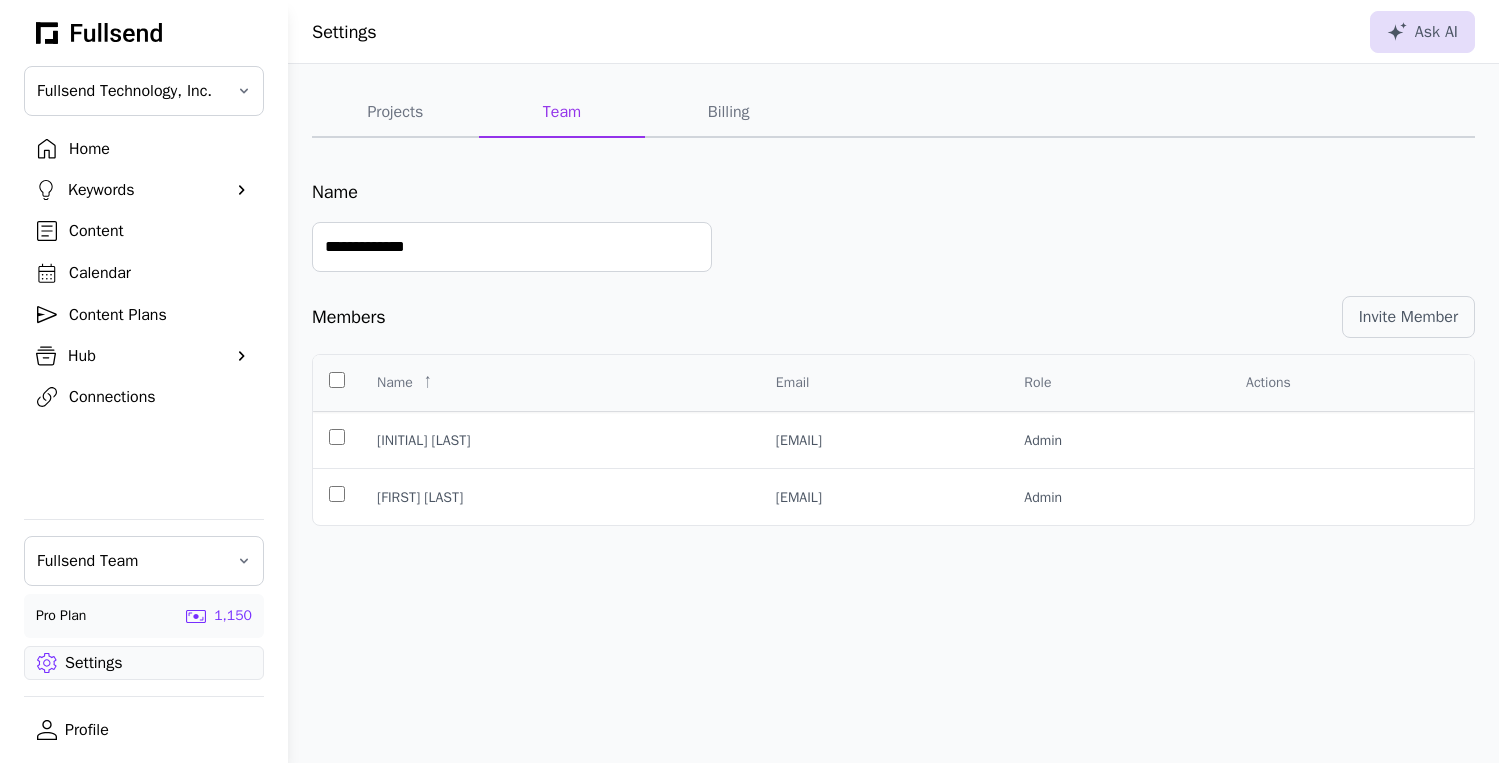 click on "Billing" 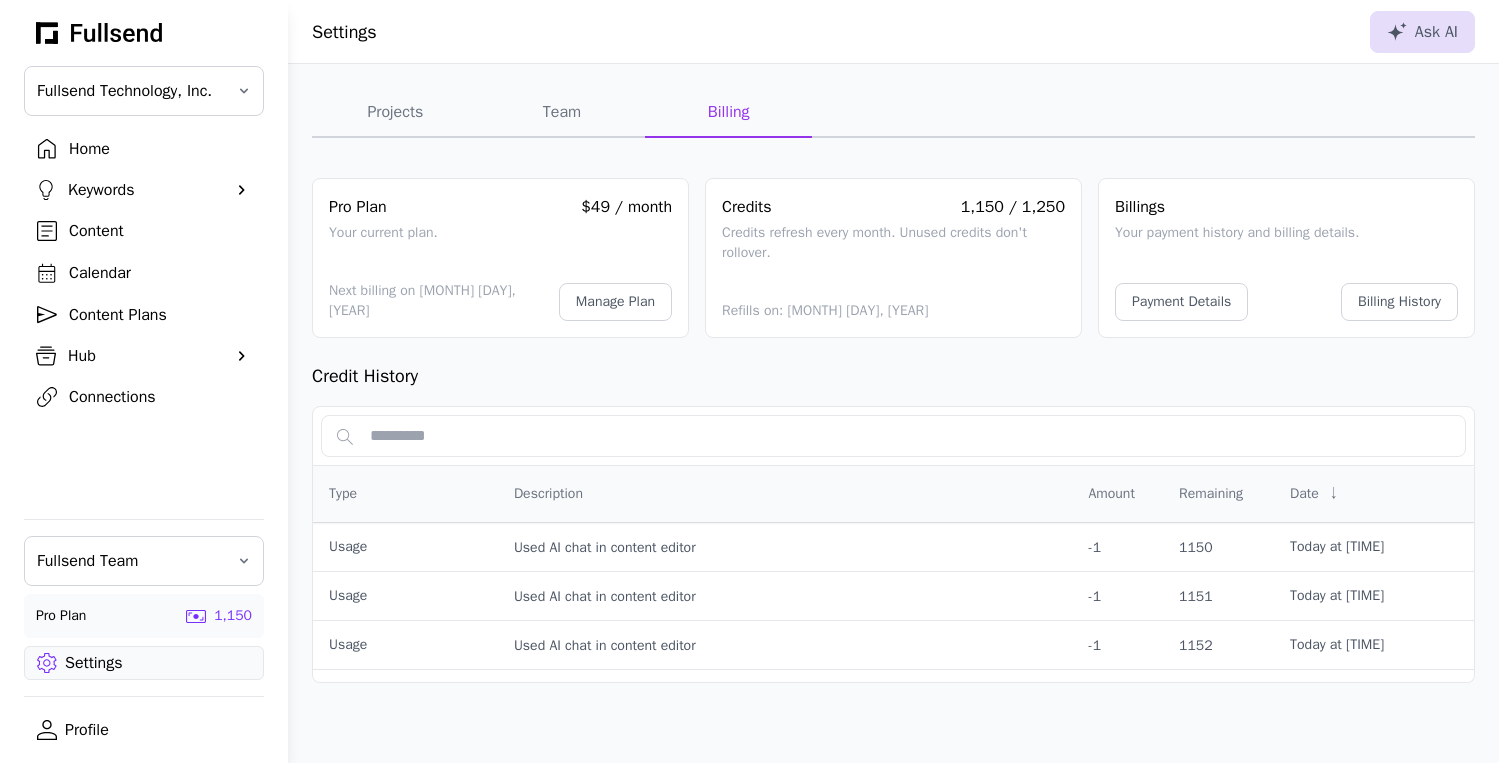 click on "Profile" at bounding box center [144, 730] 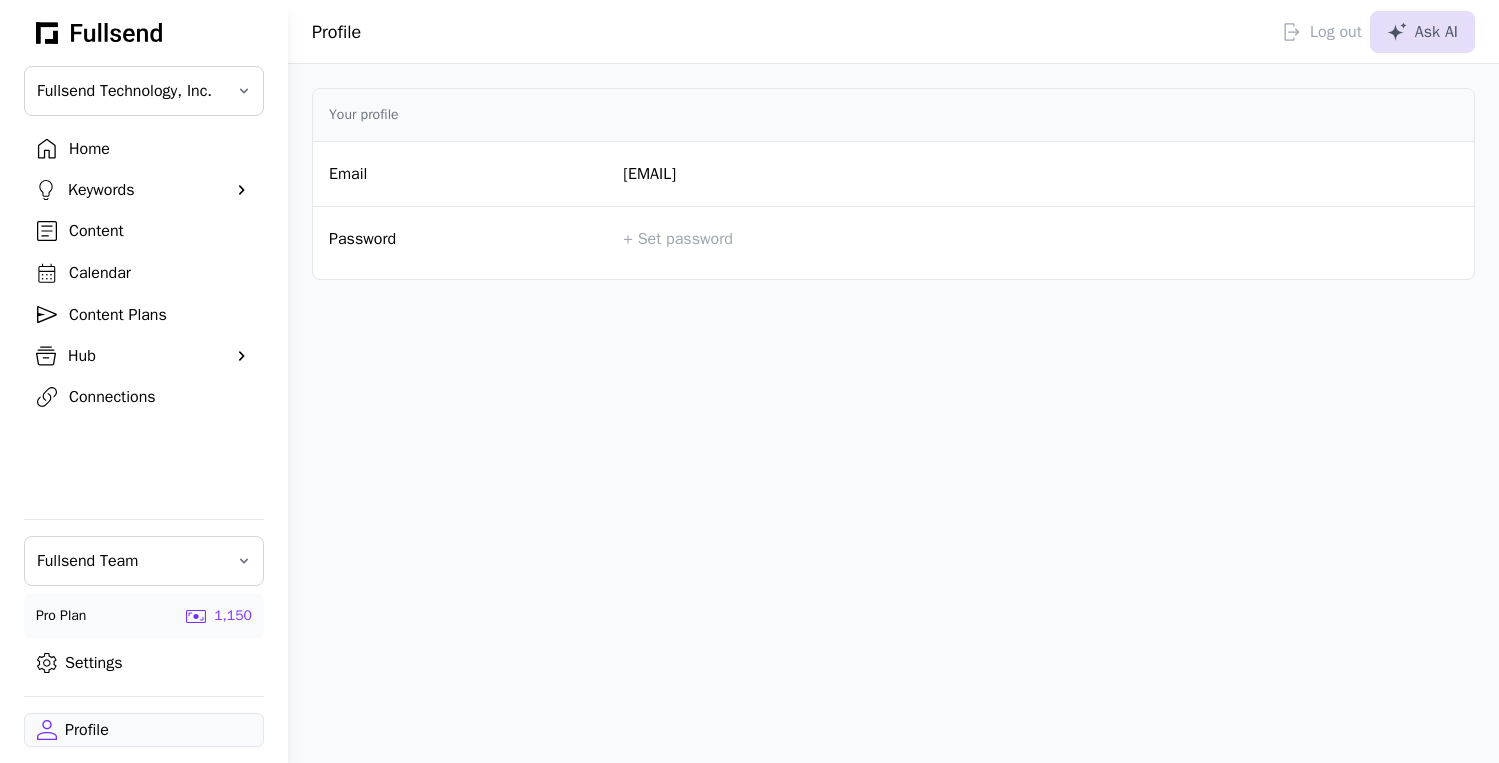 click on "Home" at bounding box center [160, 149] 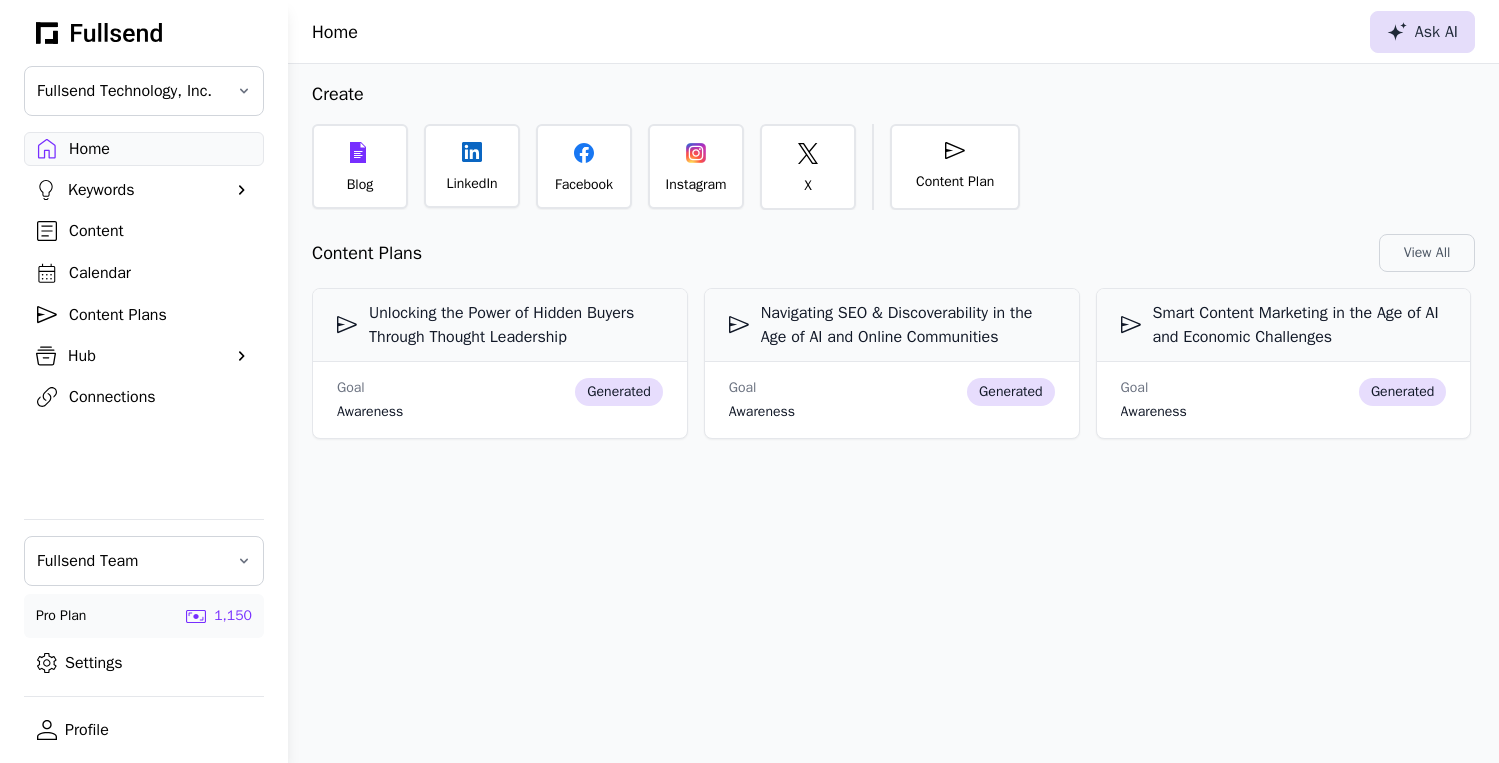 click on "Ask AI" at bounding box center (1422, 32) 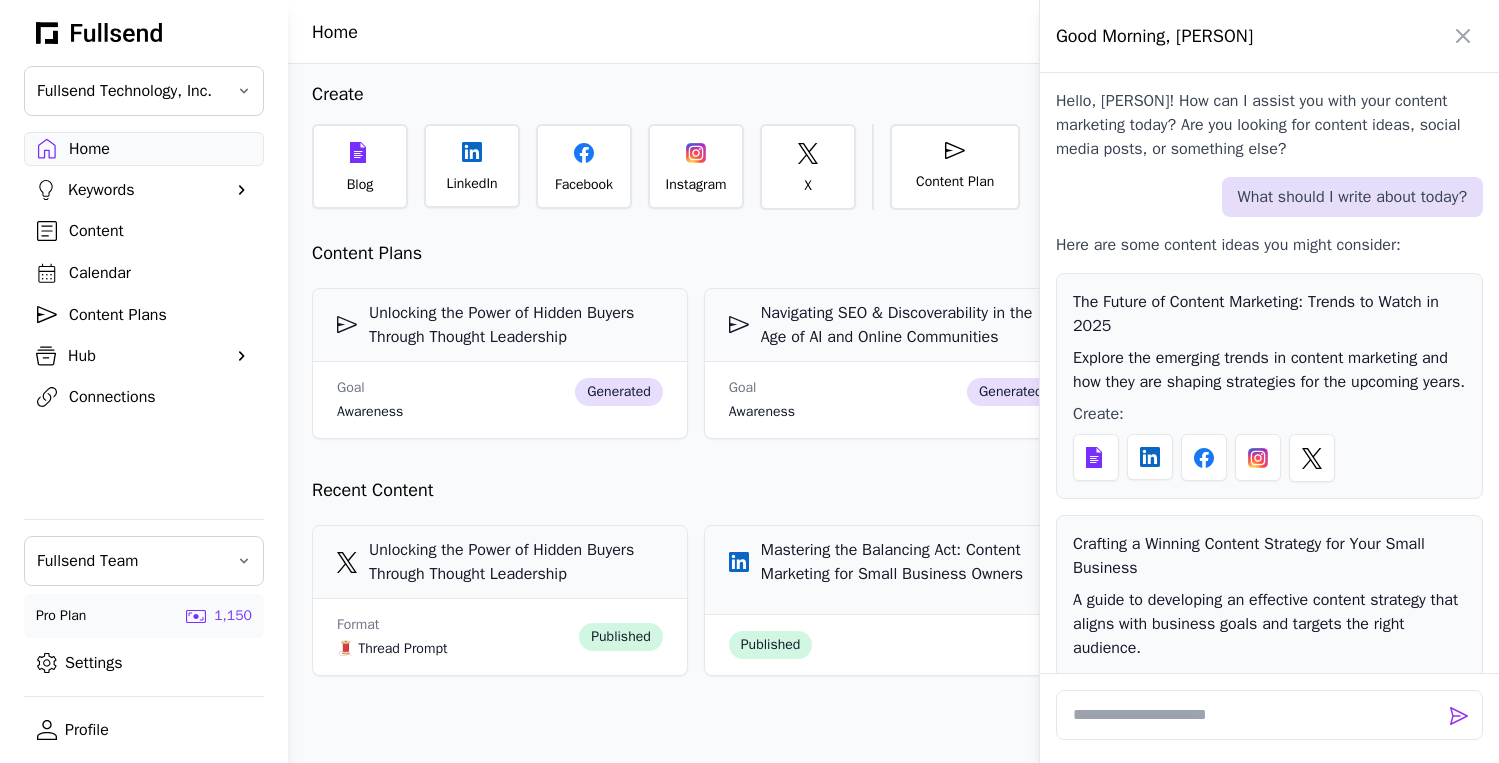 click at bounding box center (749, 381) 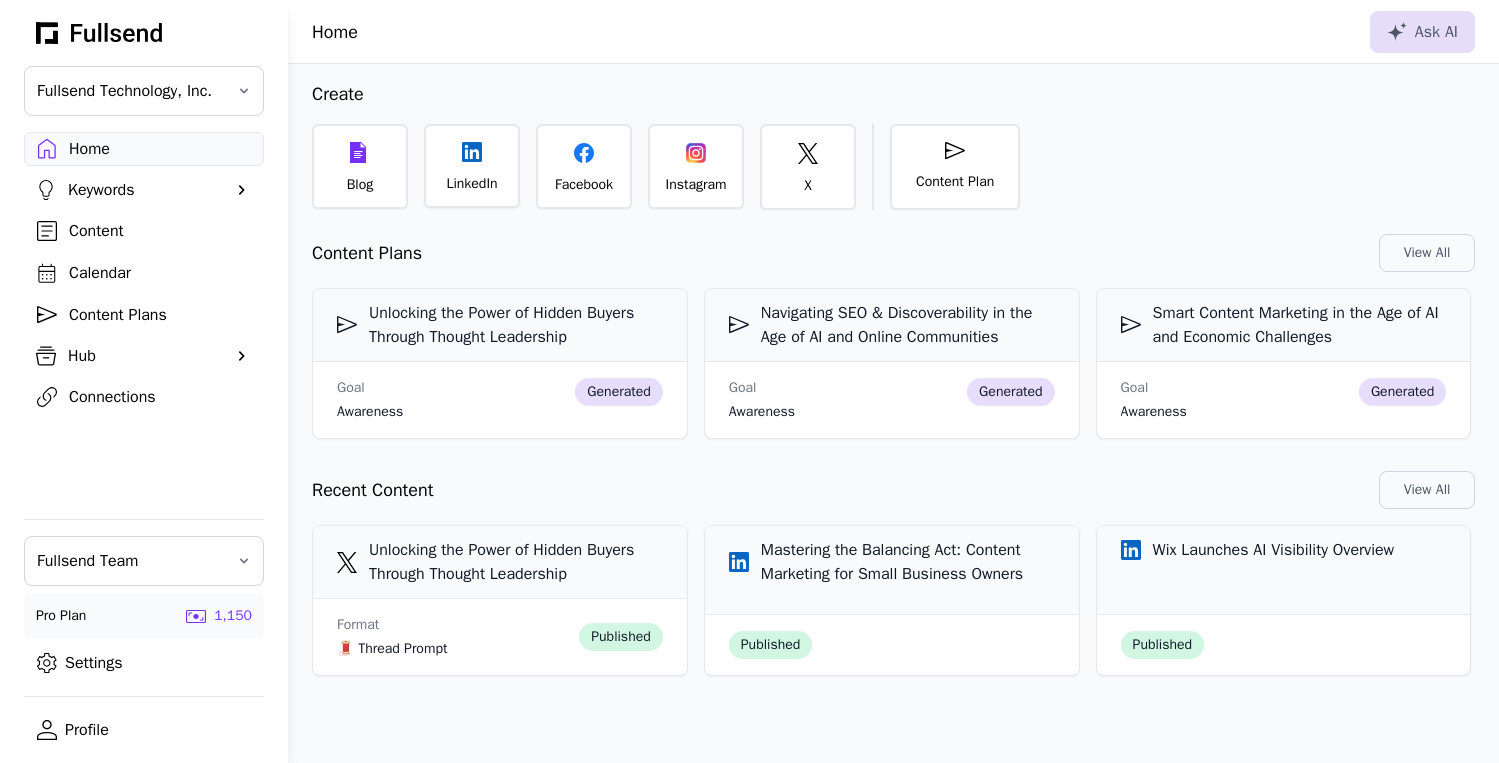 click on "Content" at bounding box center [160, 231] 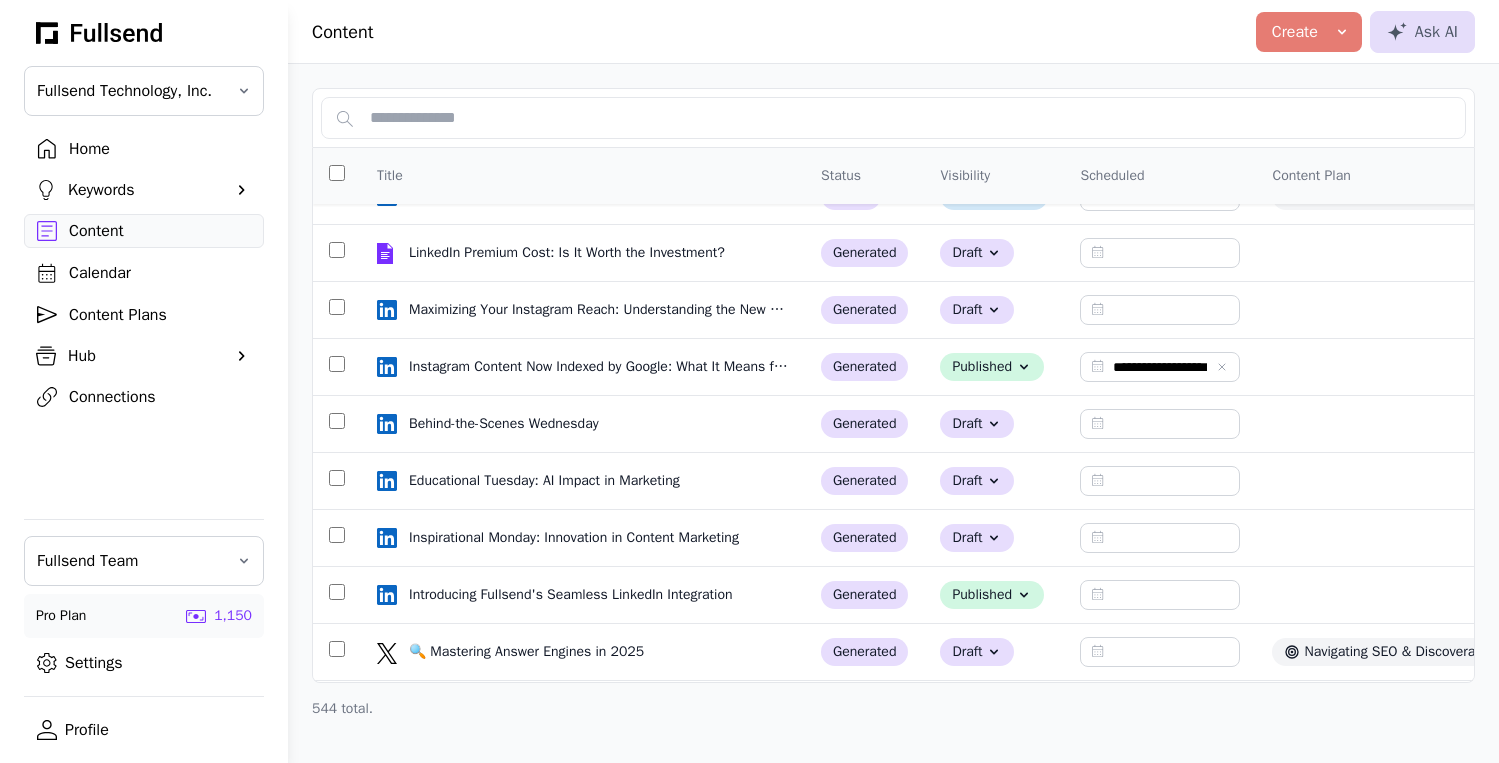 scroll, scrollTop: 527, scrollLeft: 0, axis: vertical 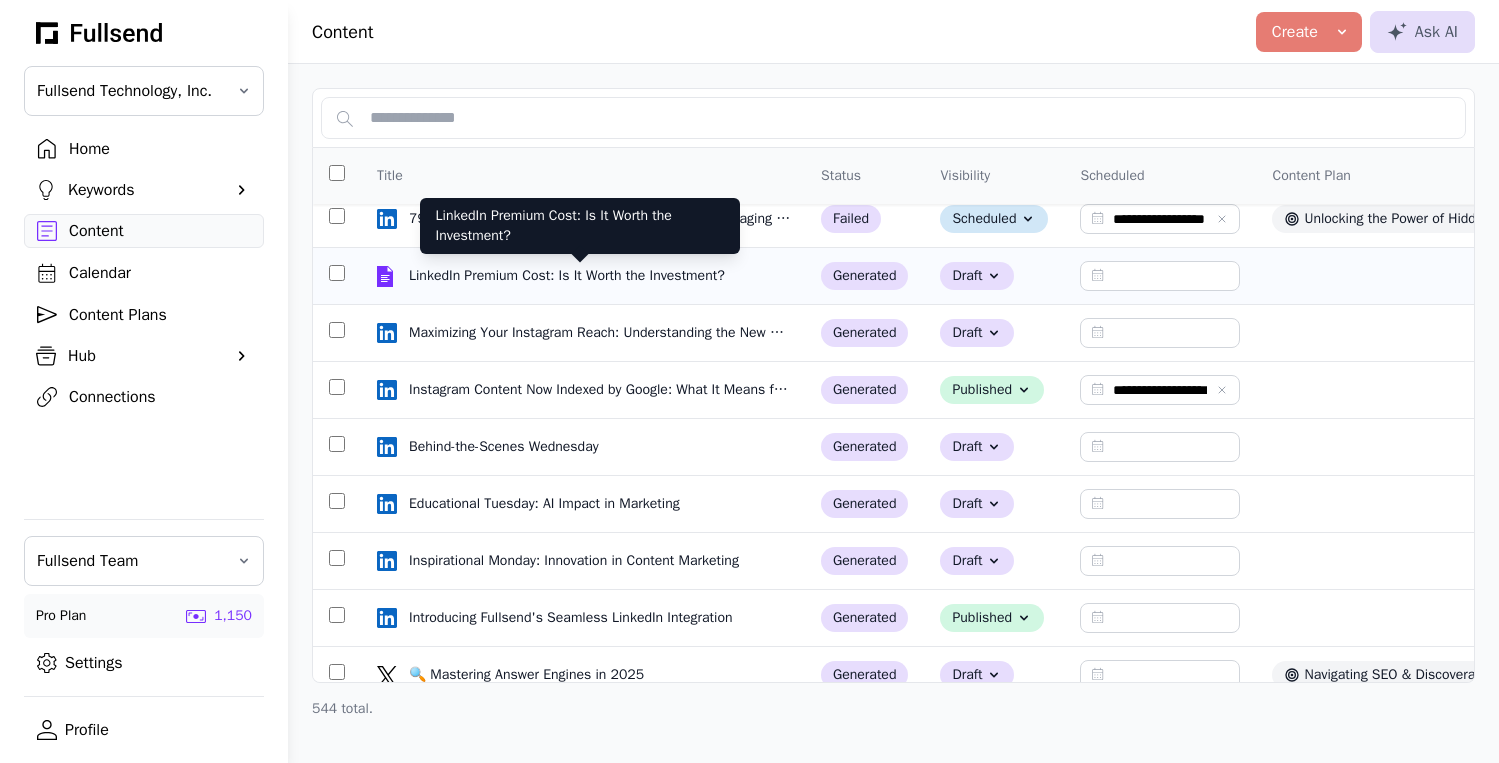 click on "LinkedIn Premium Cost: Is It Worth the Investment?" at bounding box center [569, 276] 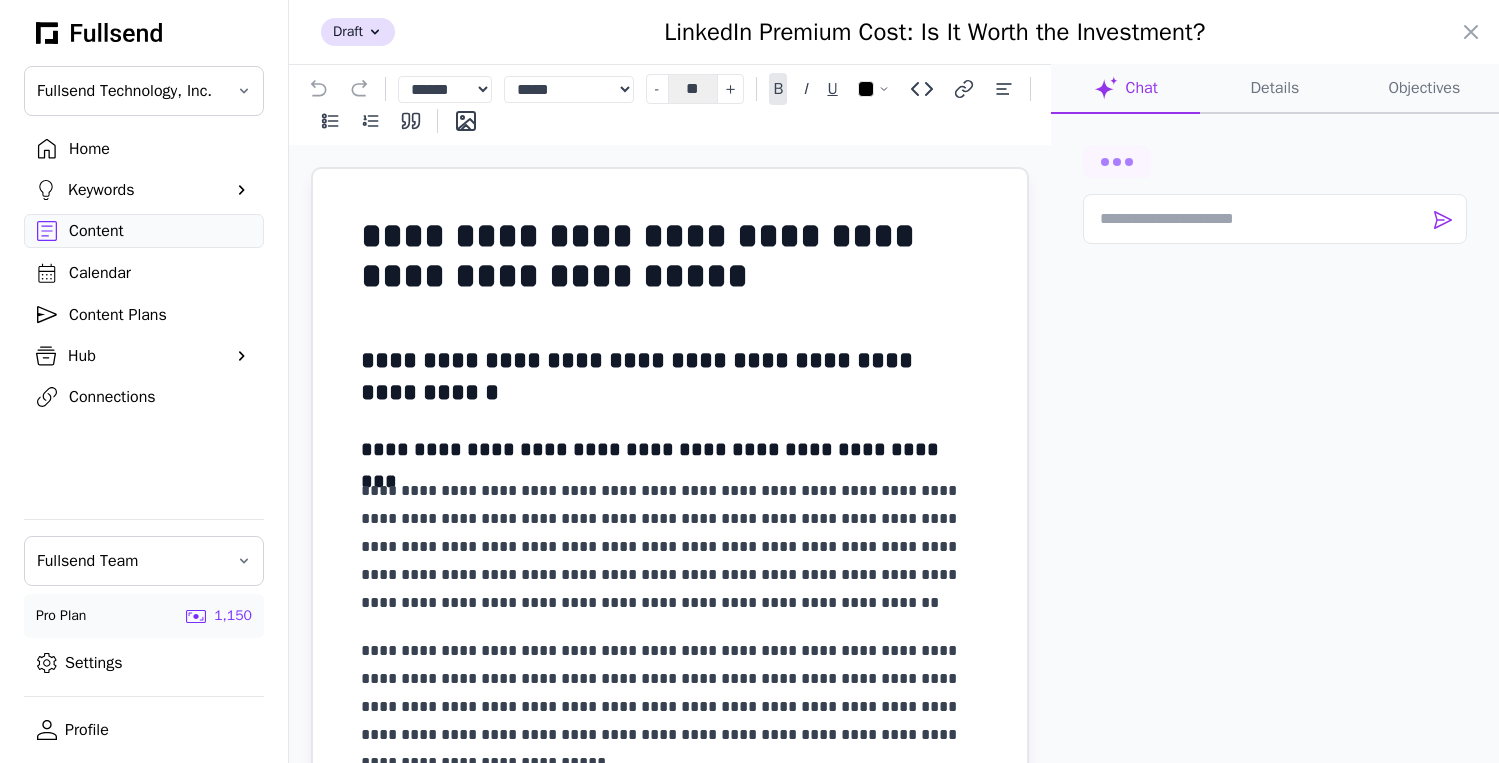 click on "Details" 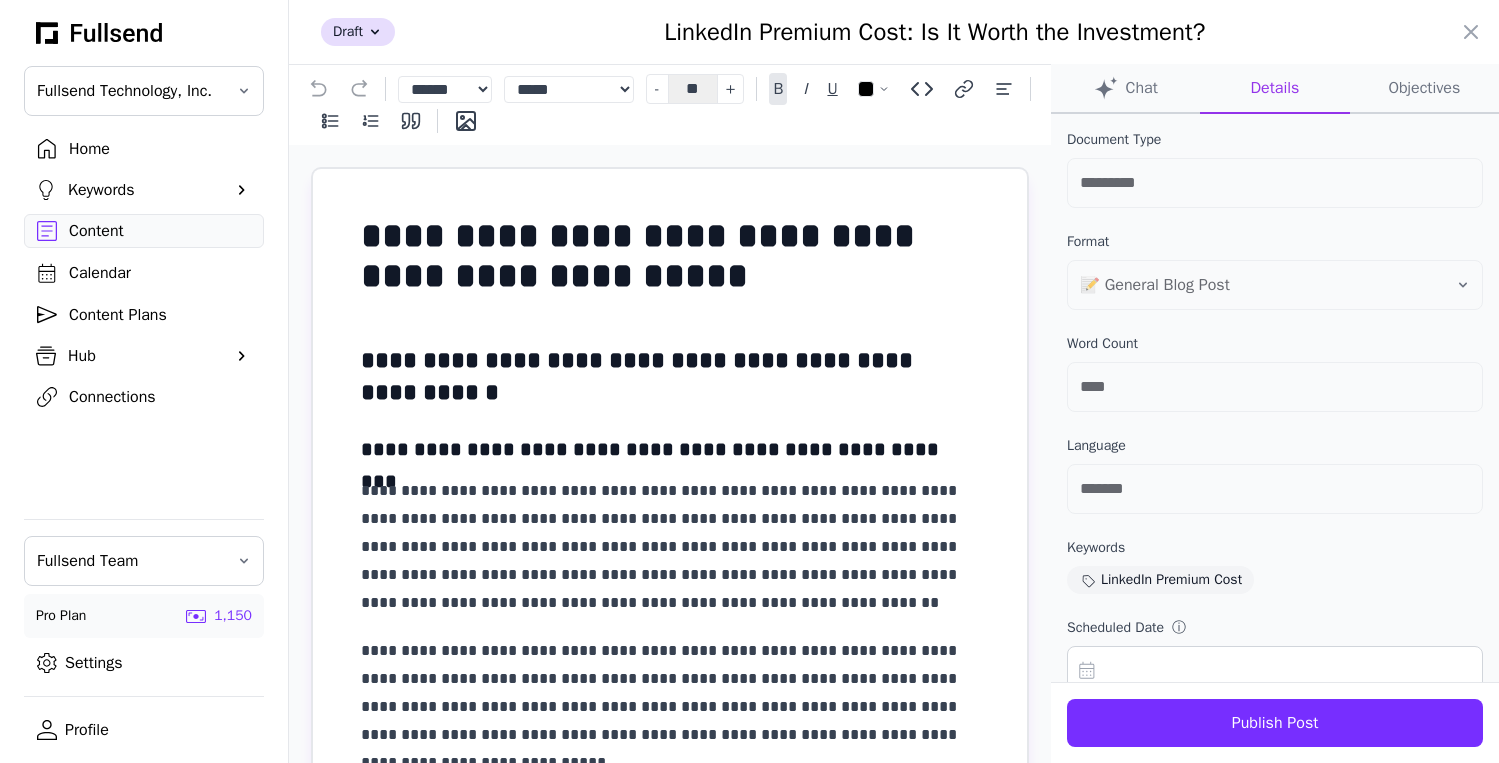 type 